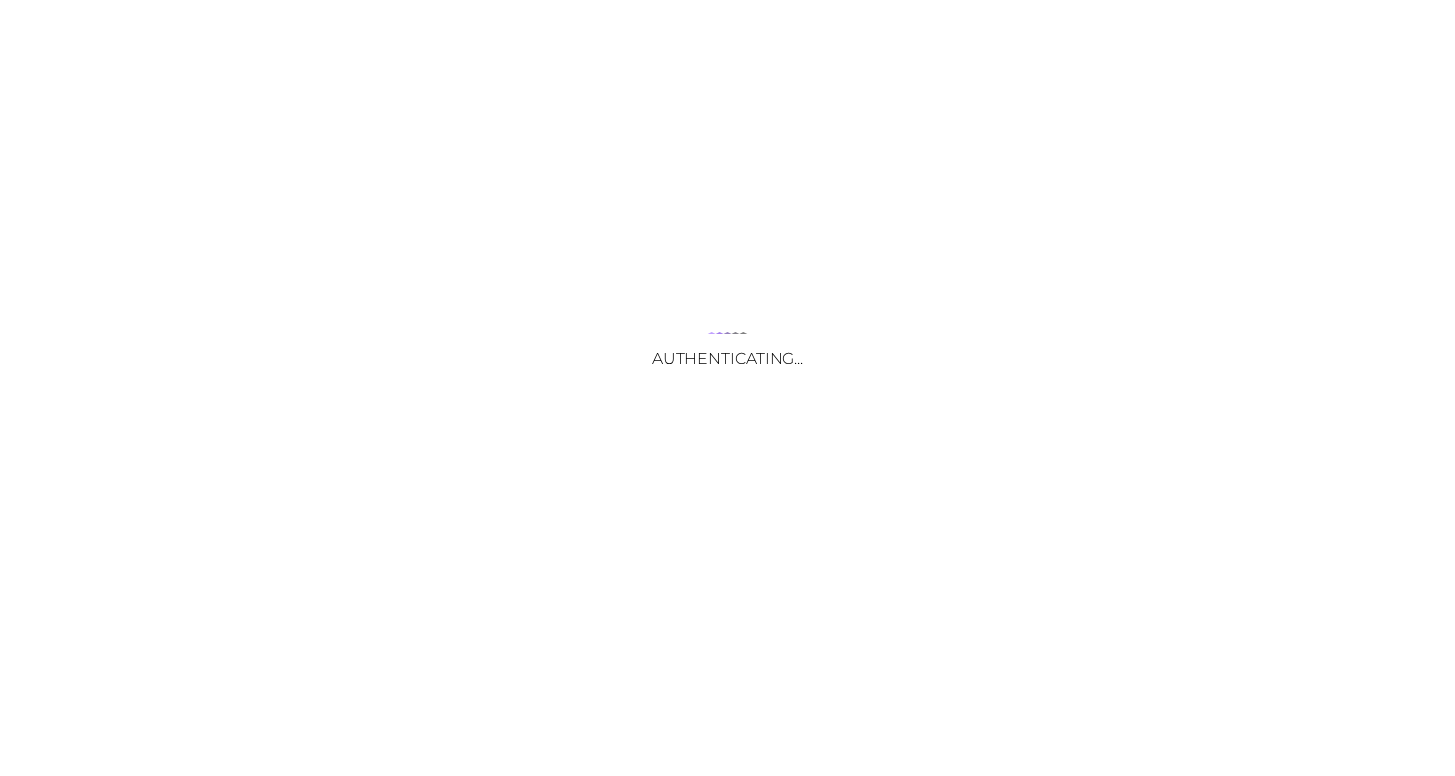 scroll, scrollTop: 0, scrollLeft: 0, axis: both 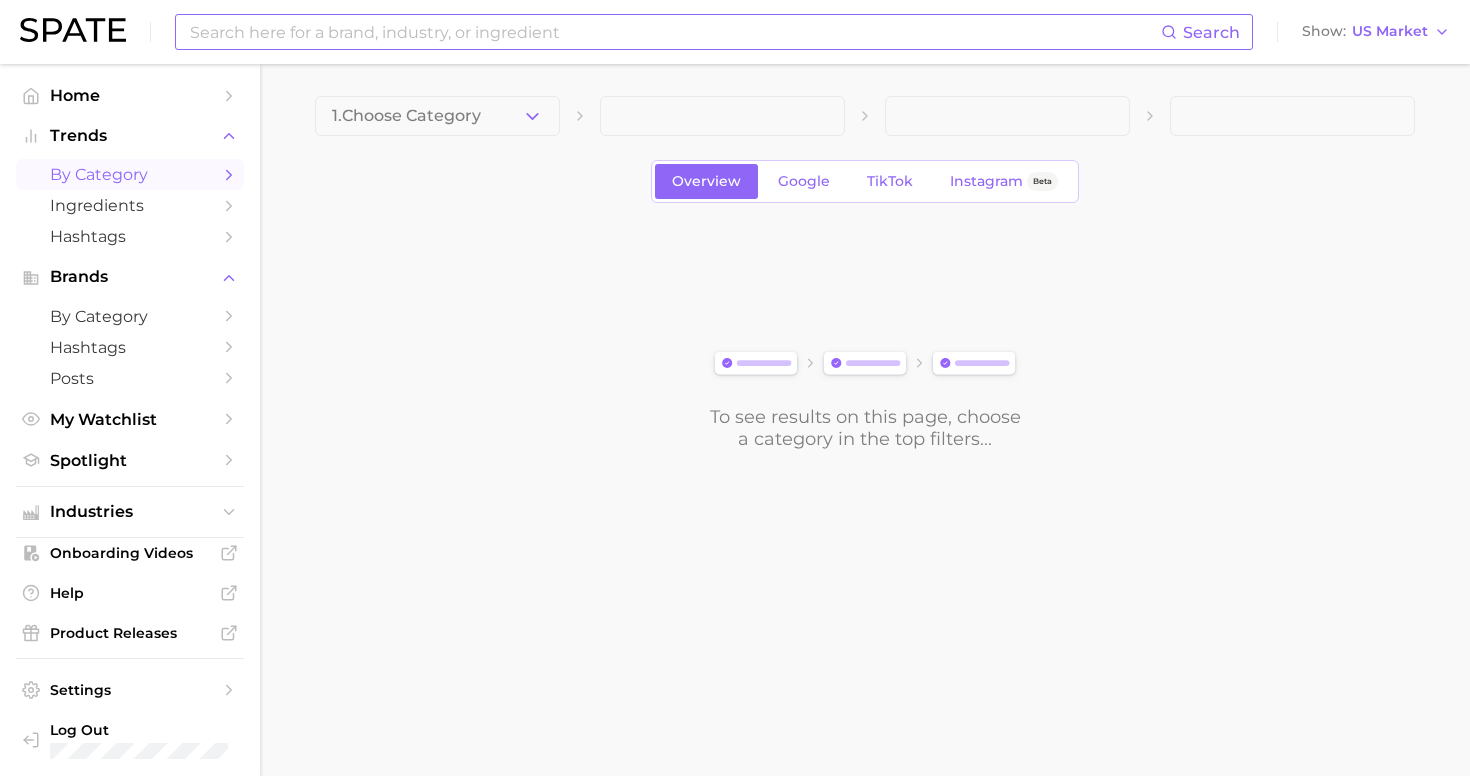 click at bounding box center (674, 32) 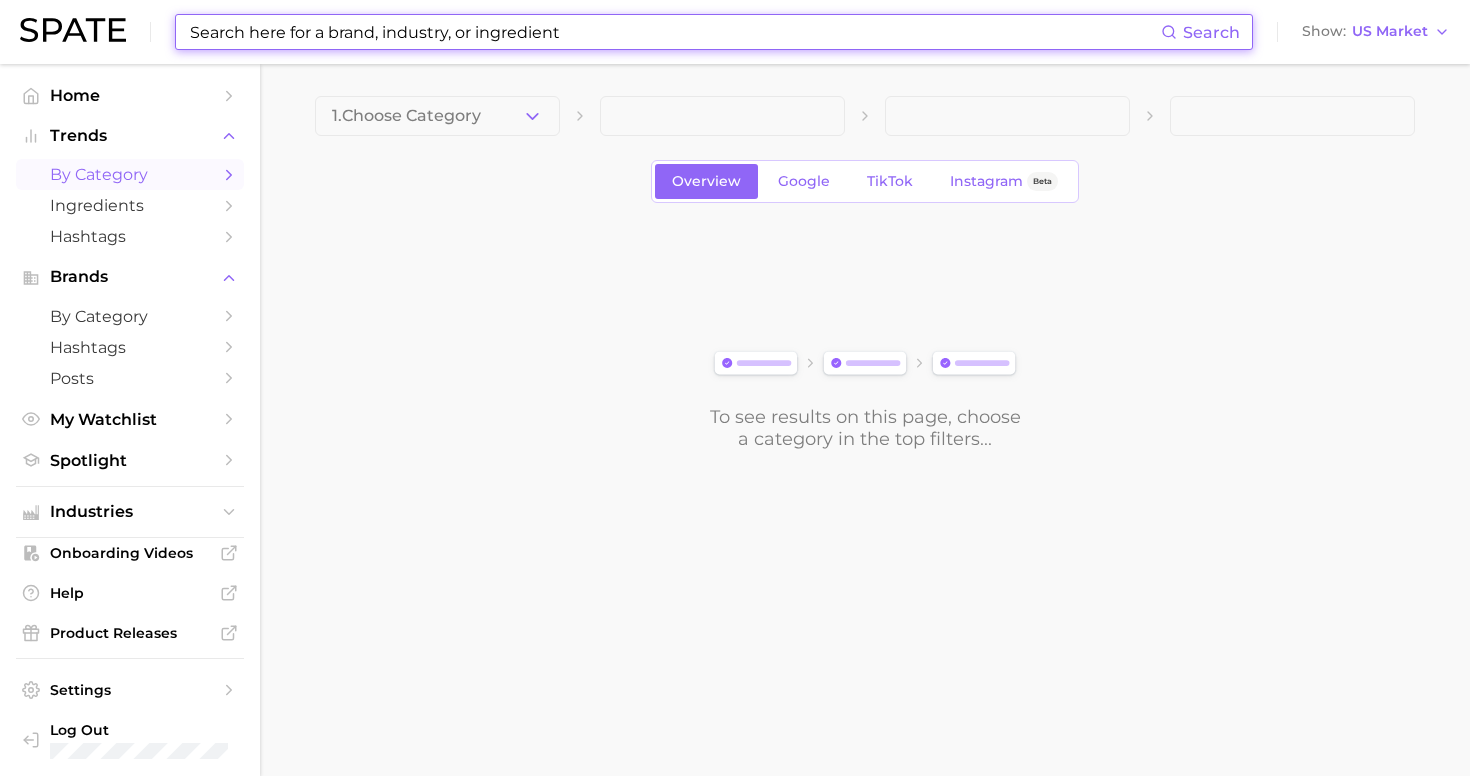 click at bounding box center (674, 32) 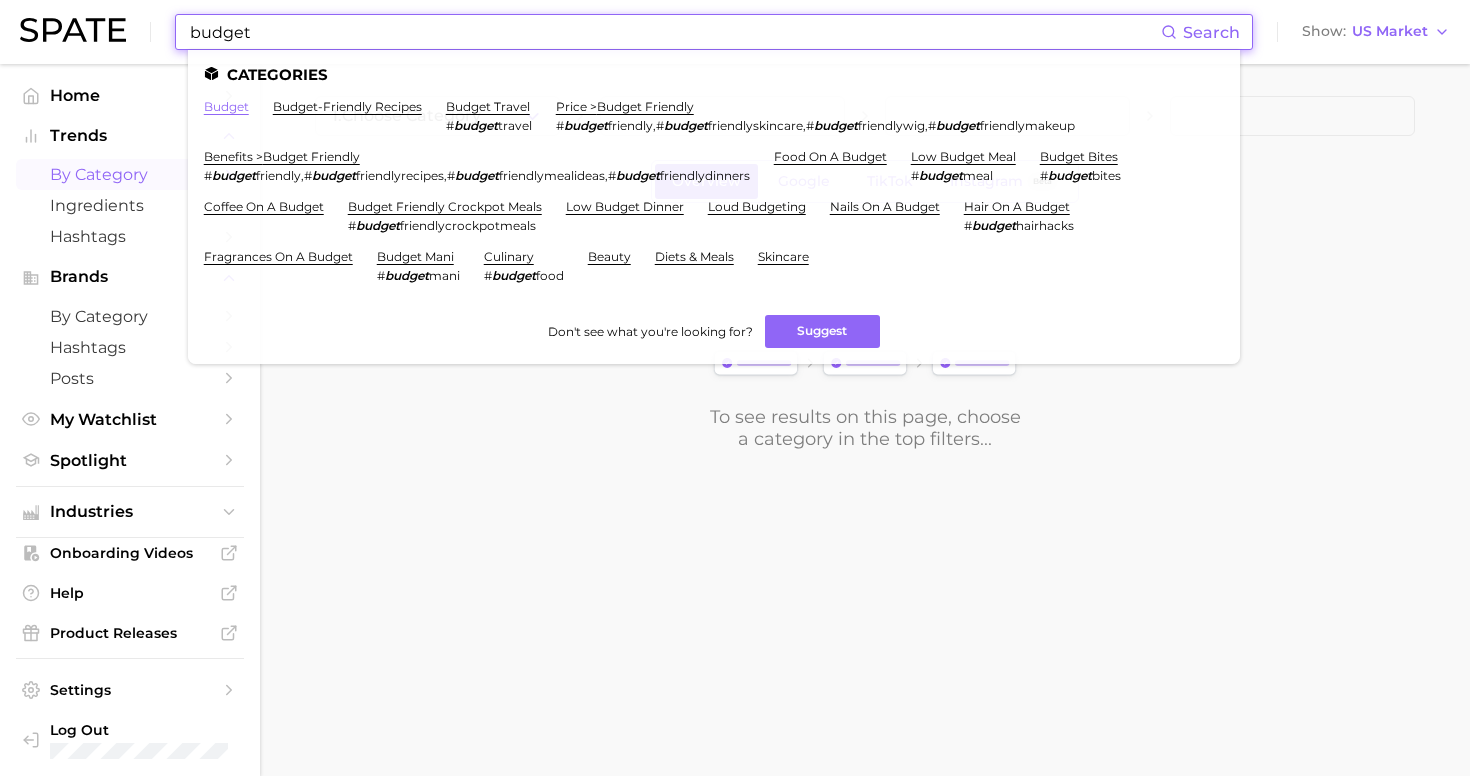 type on "budget" 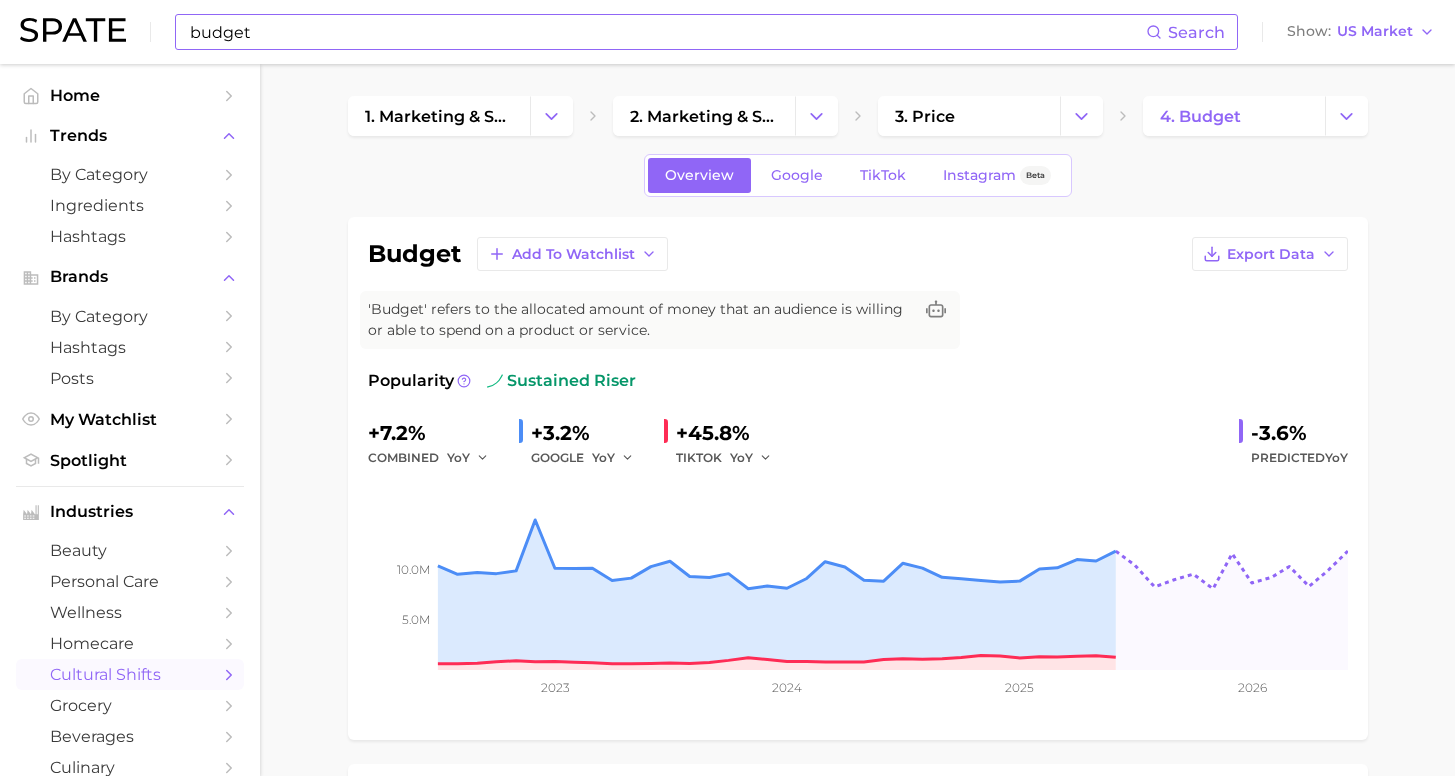 click on "budget" at bounding box center [667, 32] 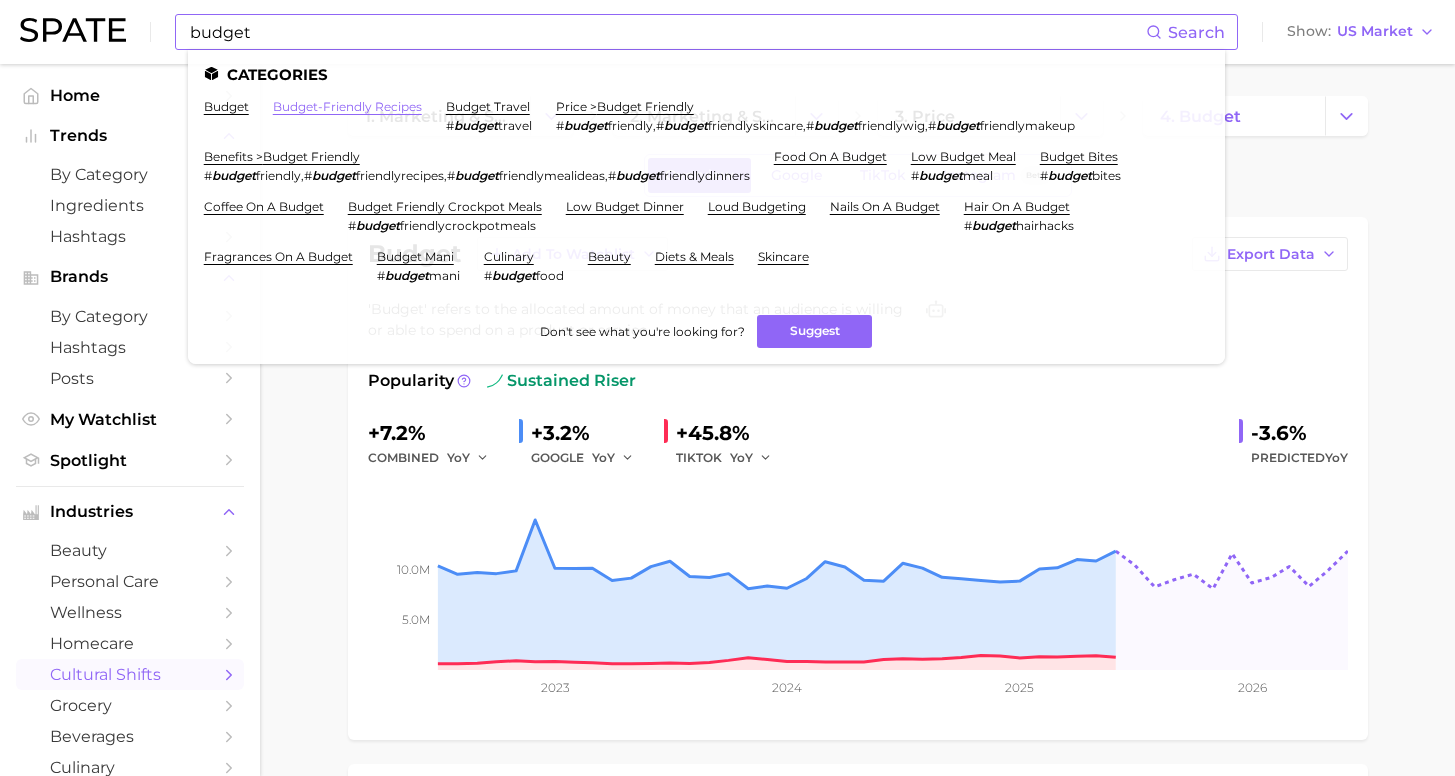 click on "budget-friendly recipes" at bounding box center (347, 106) 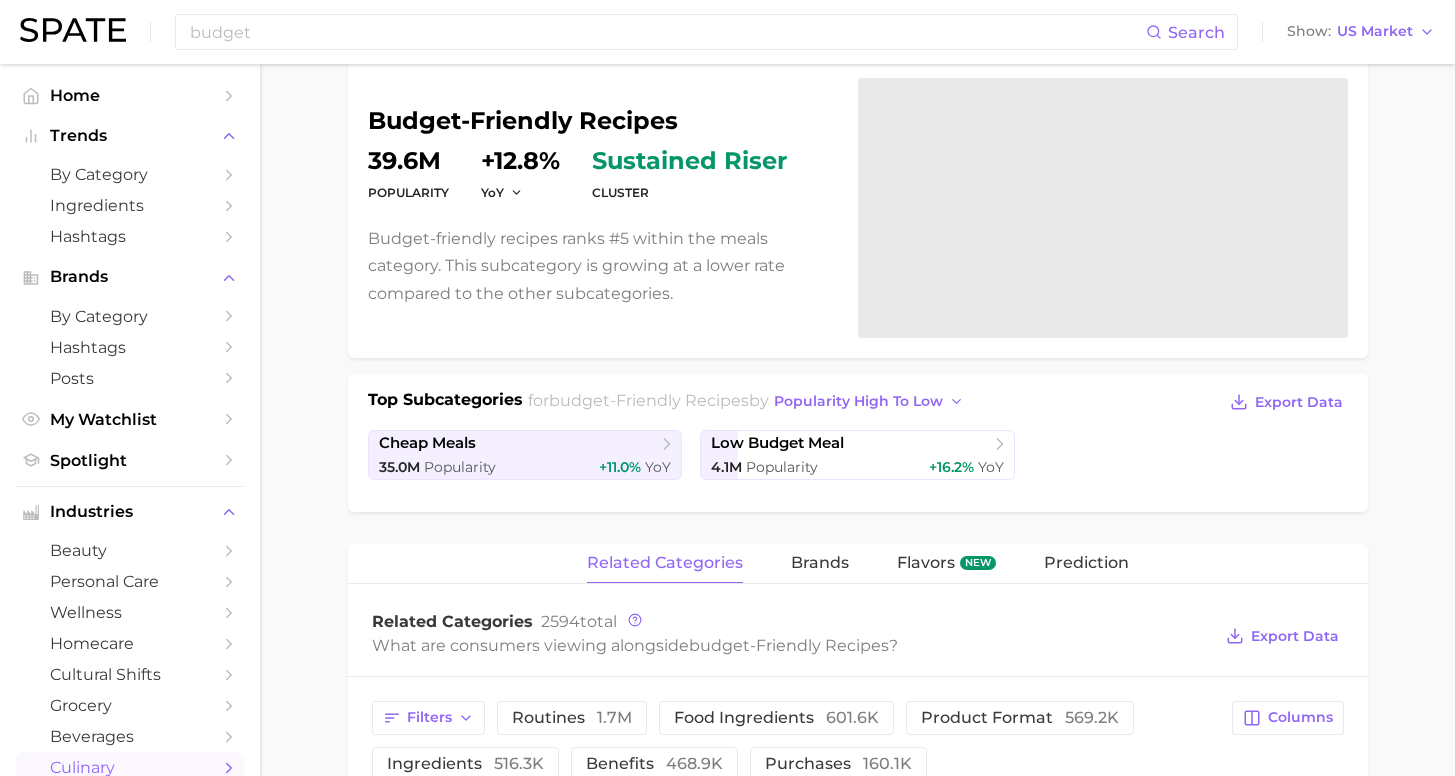scroll, scrollTop: 200, scrollLeft: 0, axis: vertical 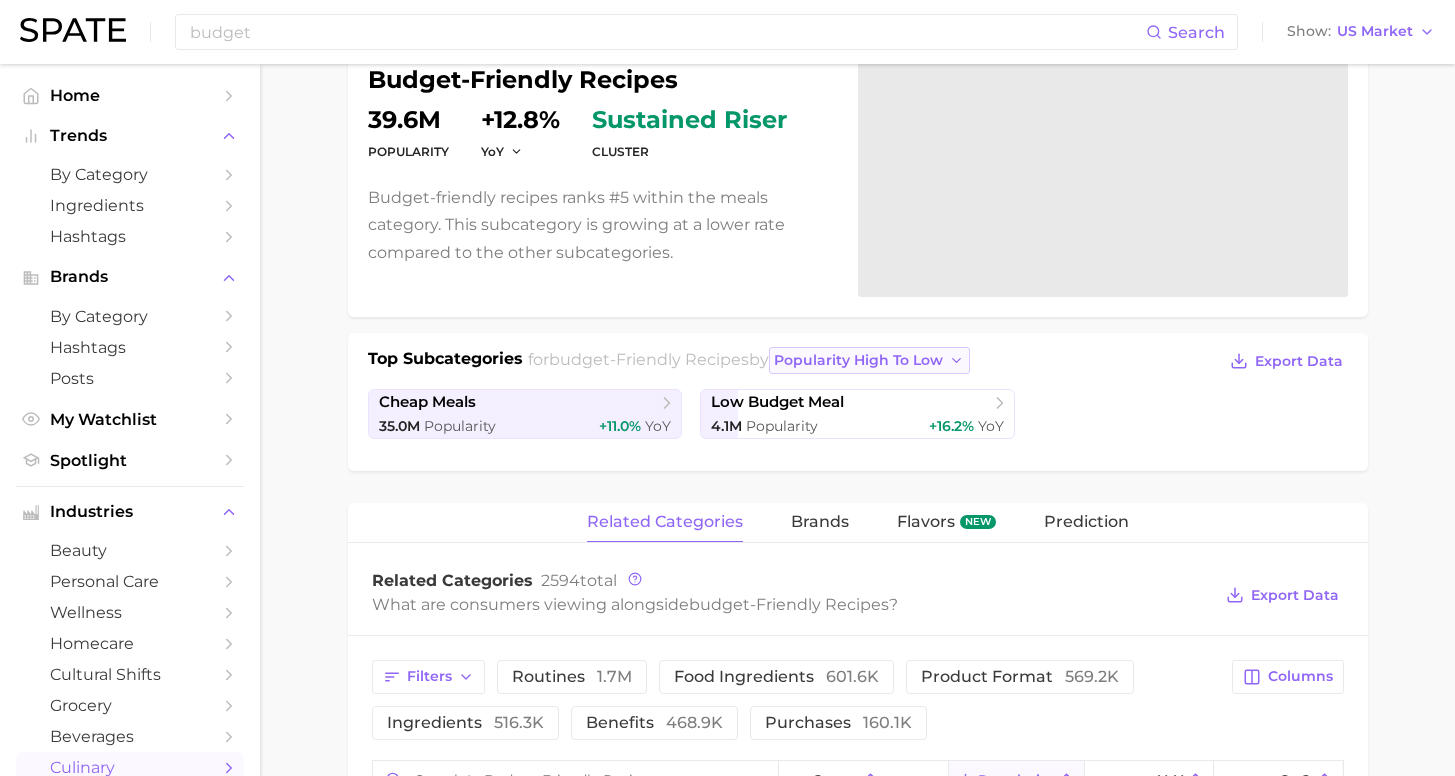 click on "popularity high to low" at bounding box center (858, 360) 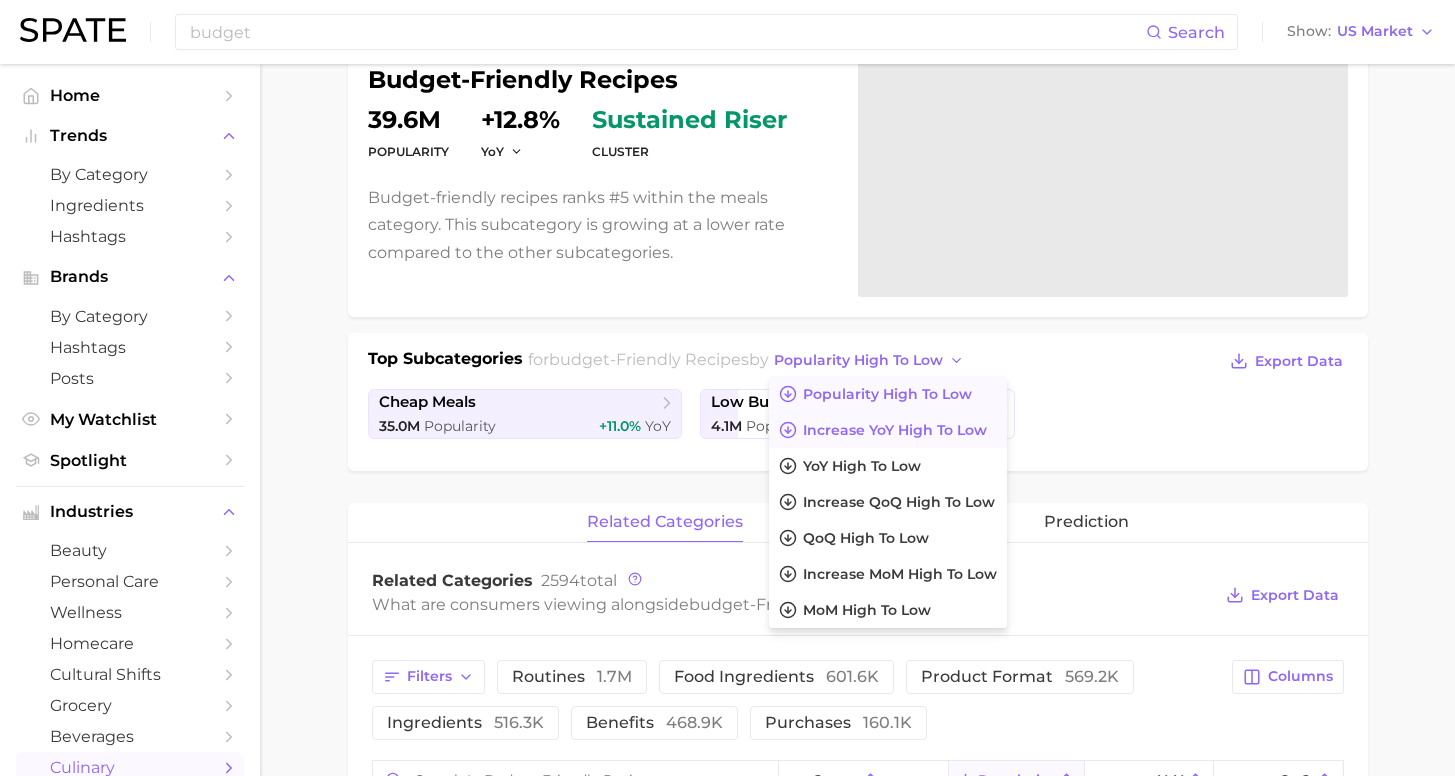 click on "Increase YoY   high to low" at bounding box center (888, 430) 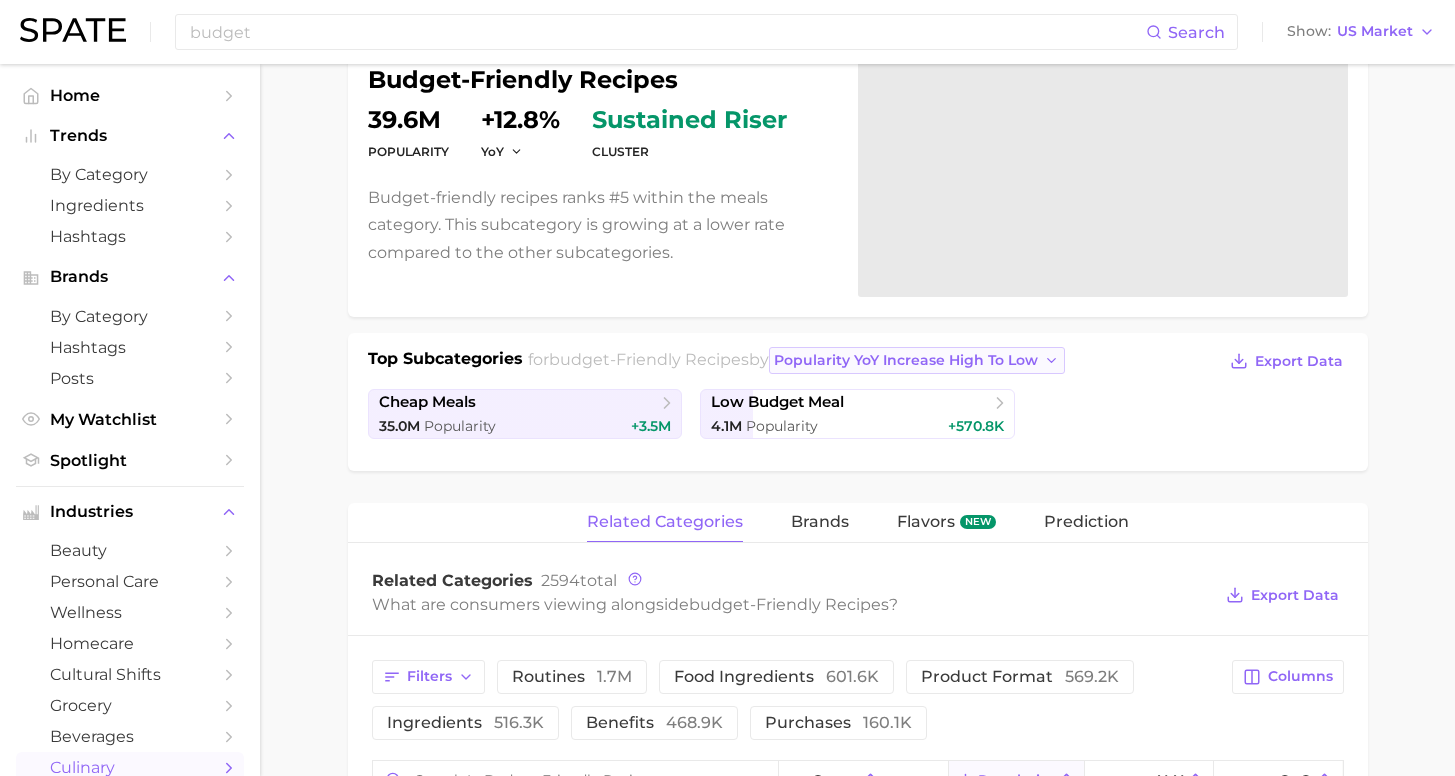 click on "Popularity YoY increase high to low" at bounding box center [906, 360] 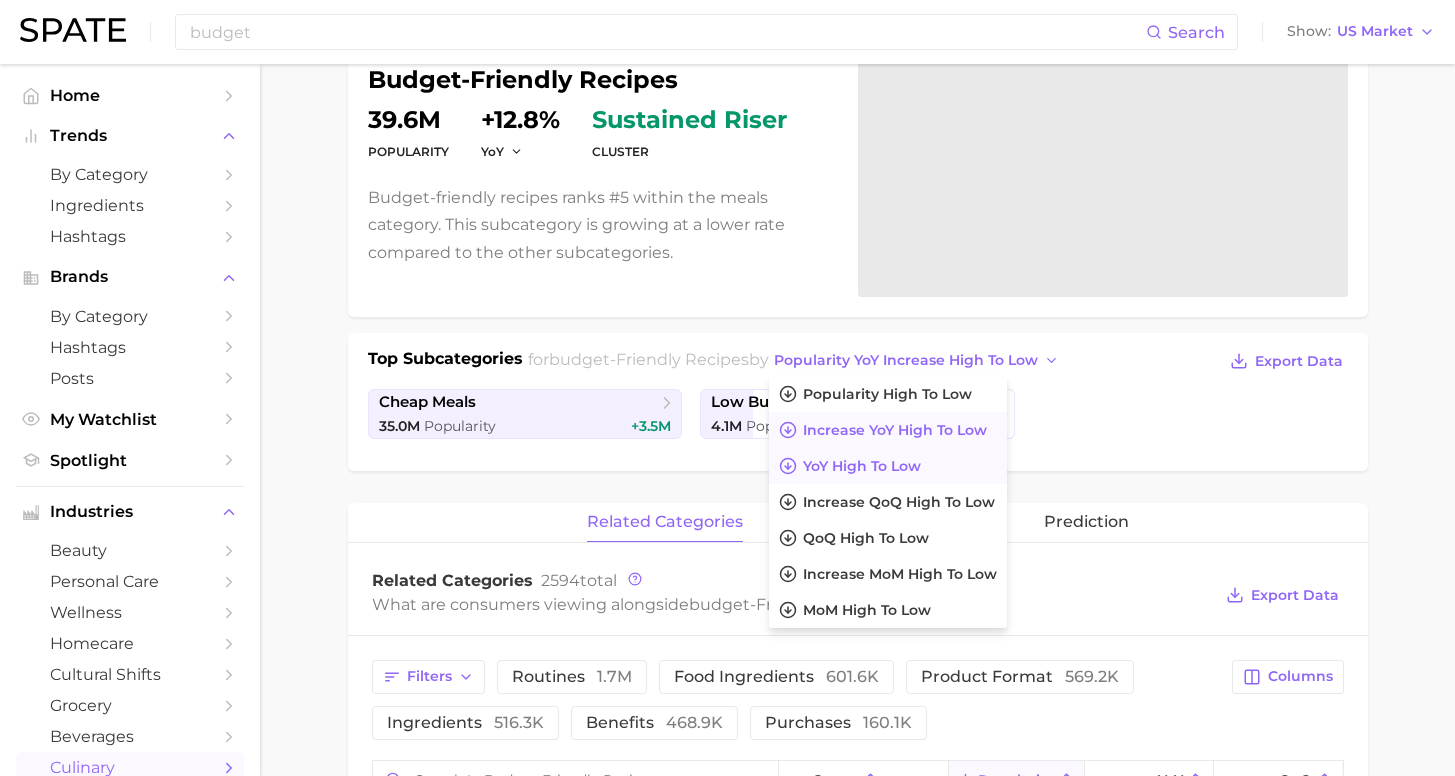 click on "YoY   high to low" at bounding box center (862, 466) 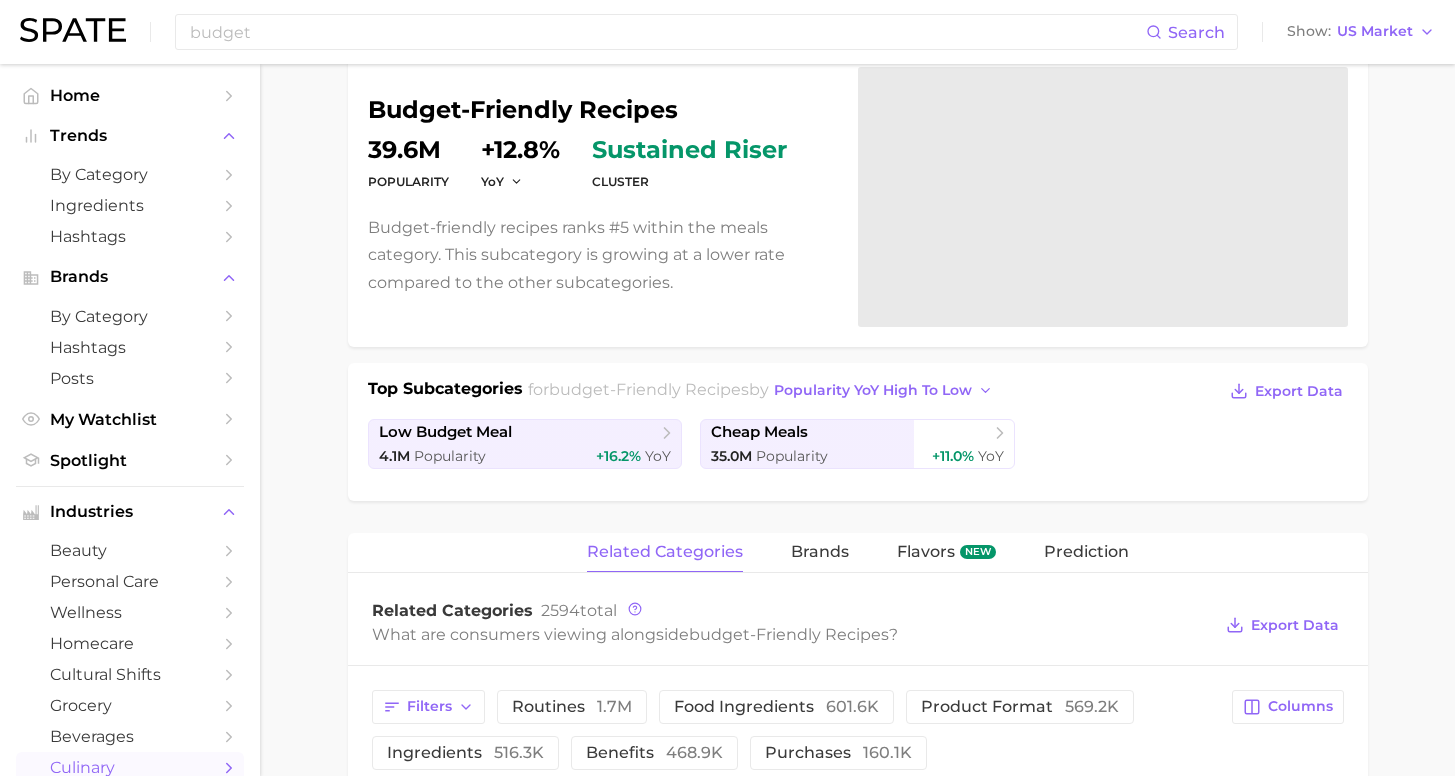 scroll, scrollTop: 102, scrollLeft: 0, axis: vertical 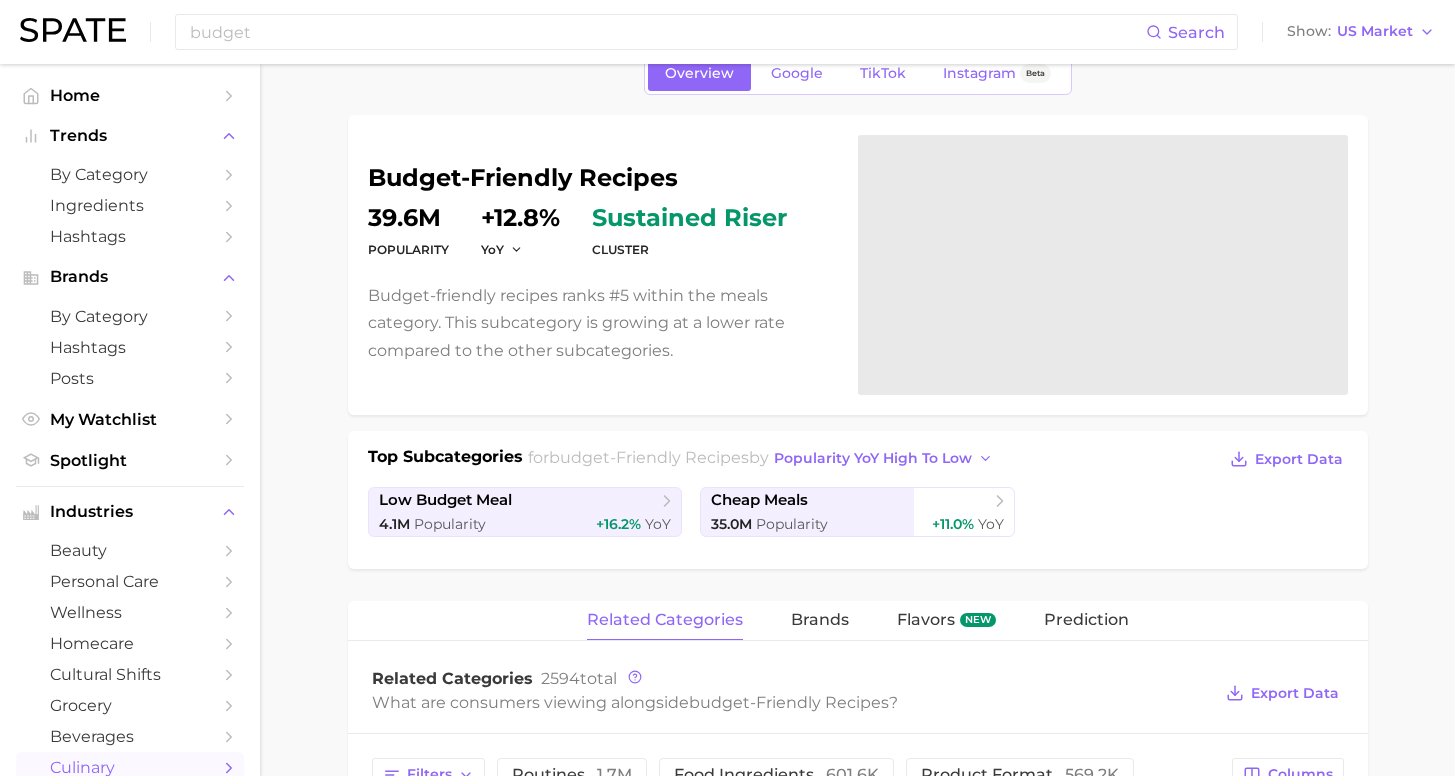click on "budget-friendly recipes" at bounding box center [601, 178] 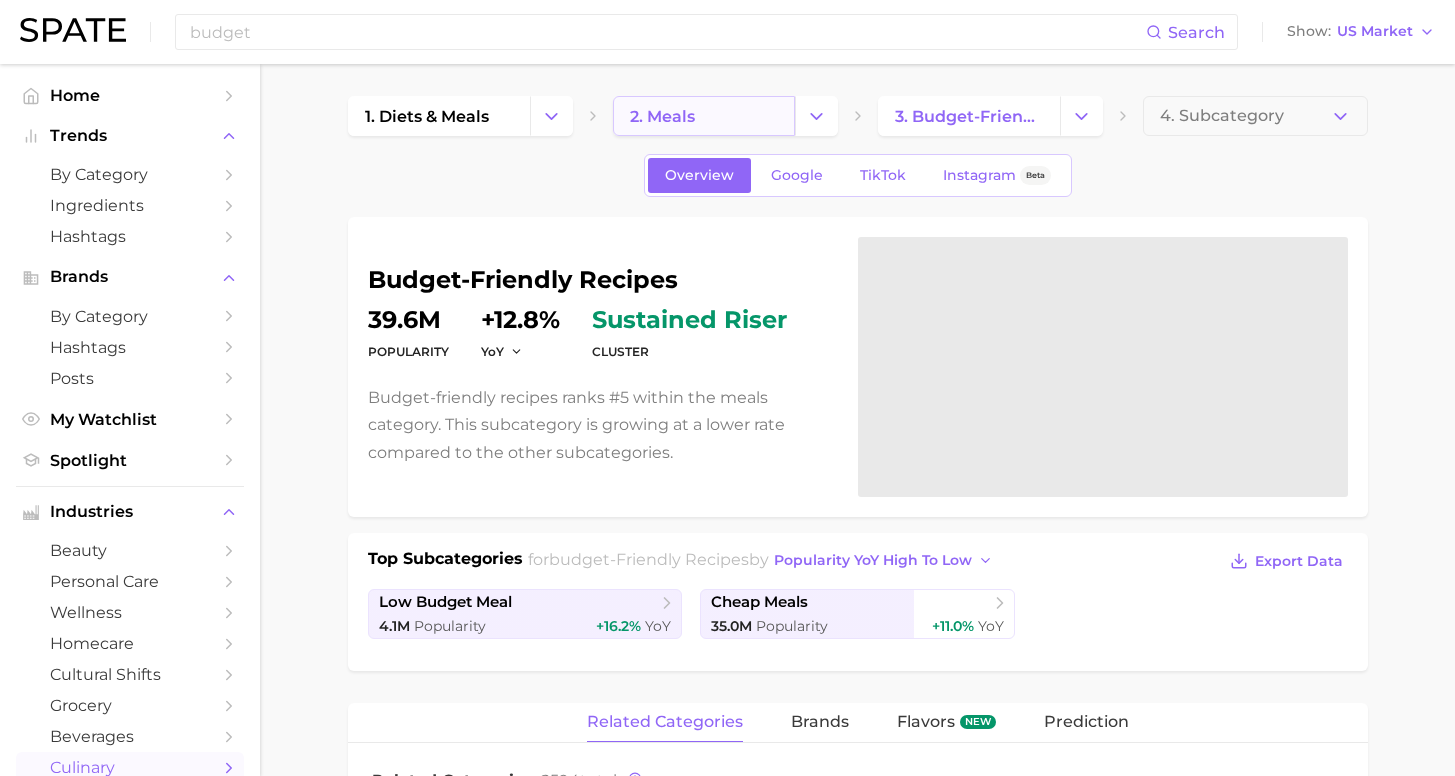 click on "2. meals" at bounding box center (704, 116) 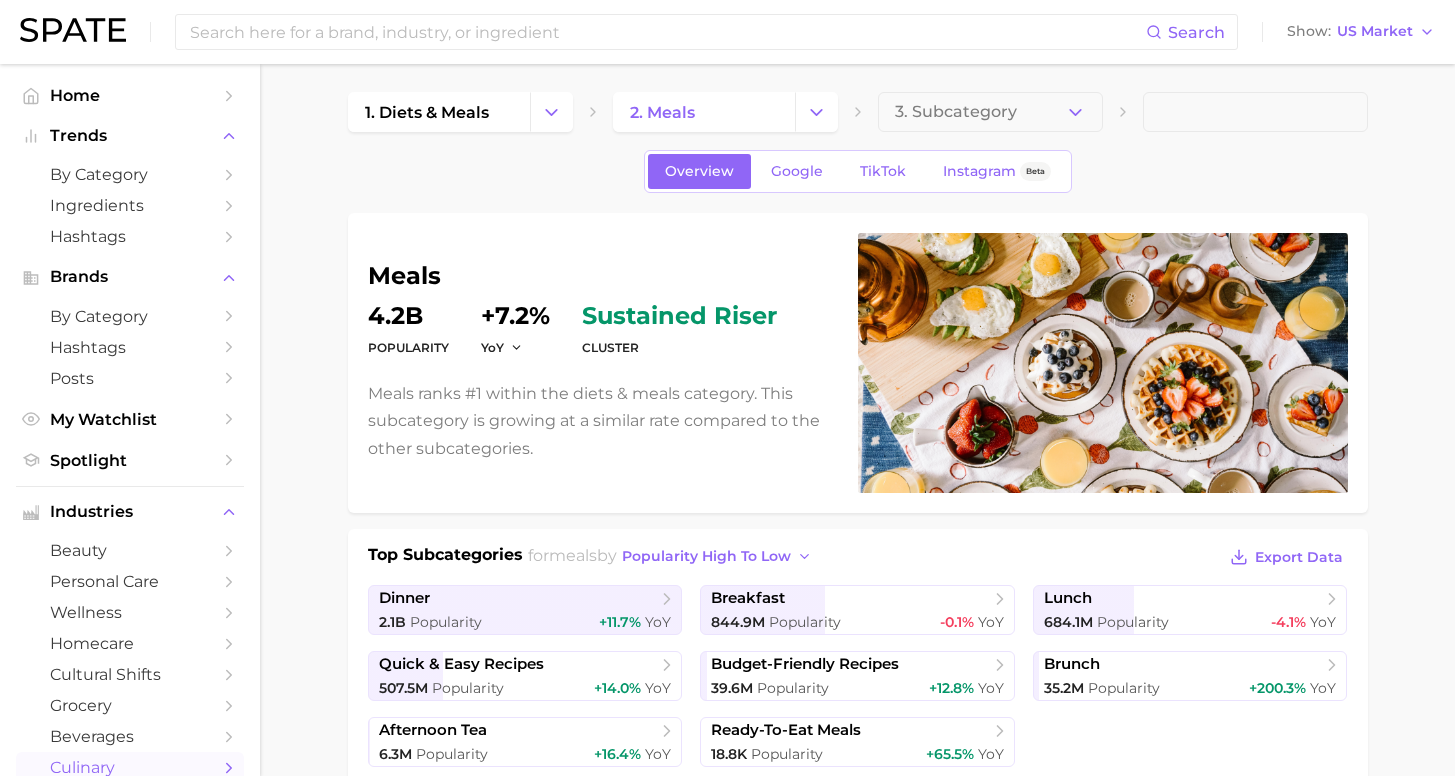 scroll, scrollTop: 24, scrollLeft: 0, axis: vertical 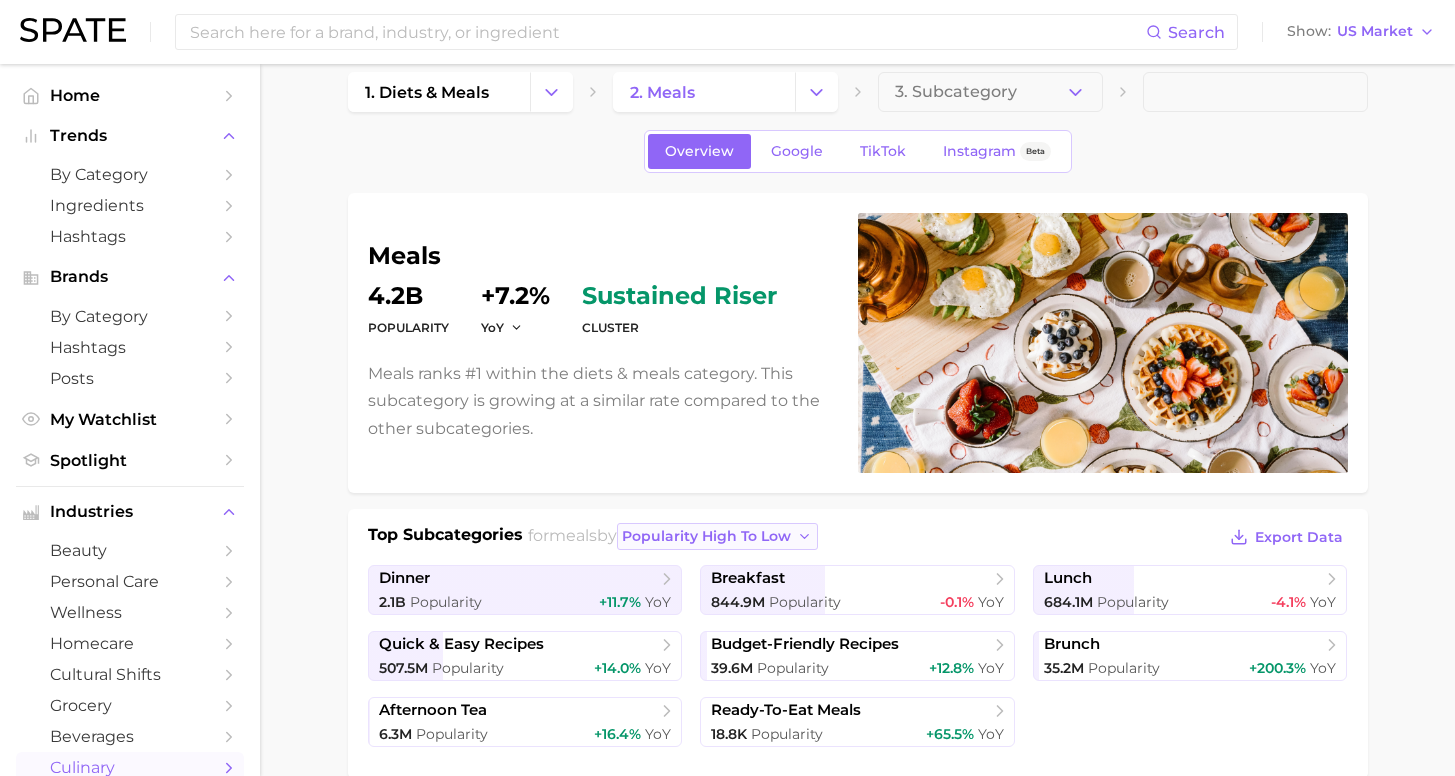 click on "popularity high to low" at bounding box center (706, 536) 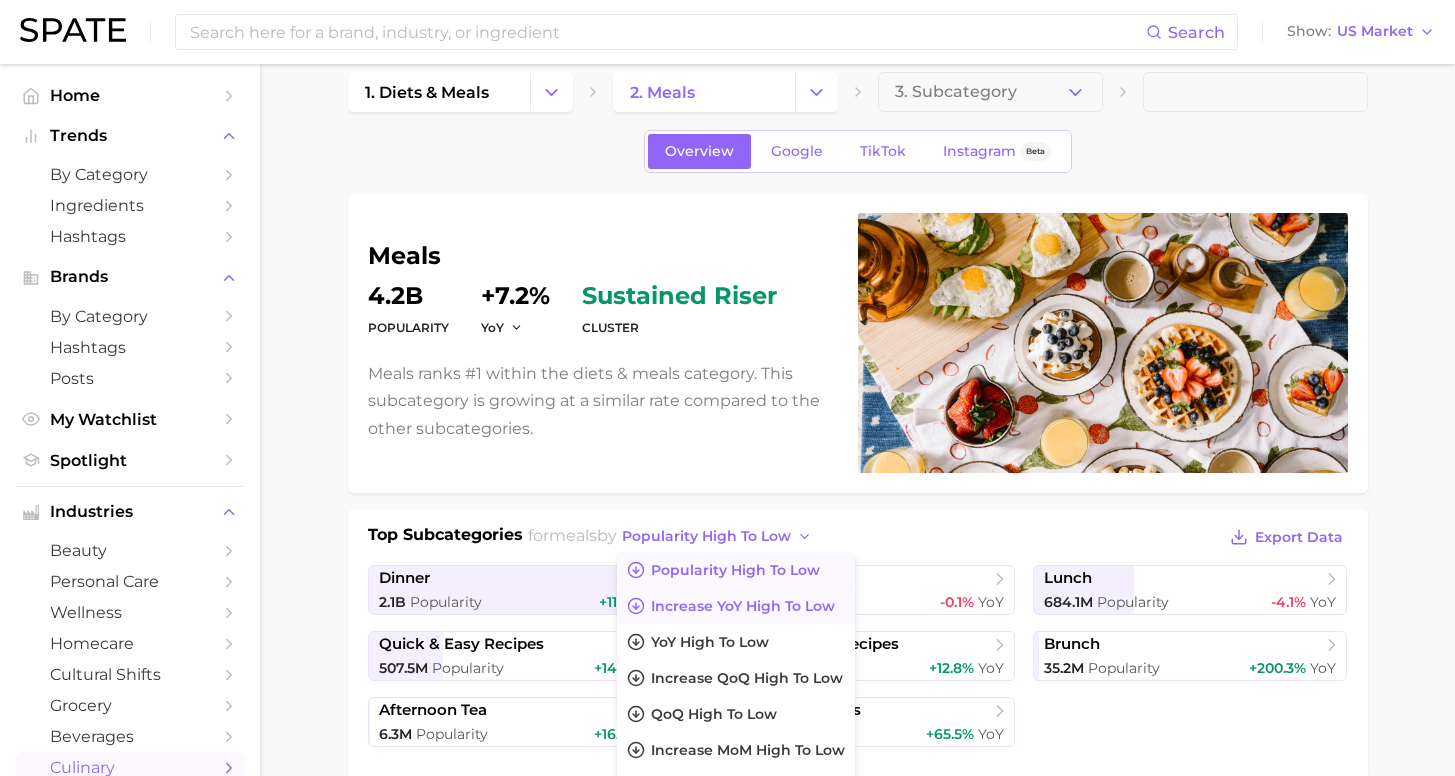 click on "Increase YoY   high to low" at bounding box center [743, 606] 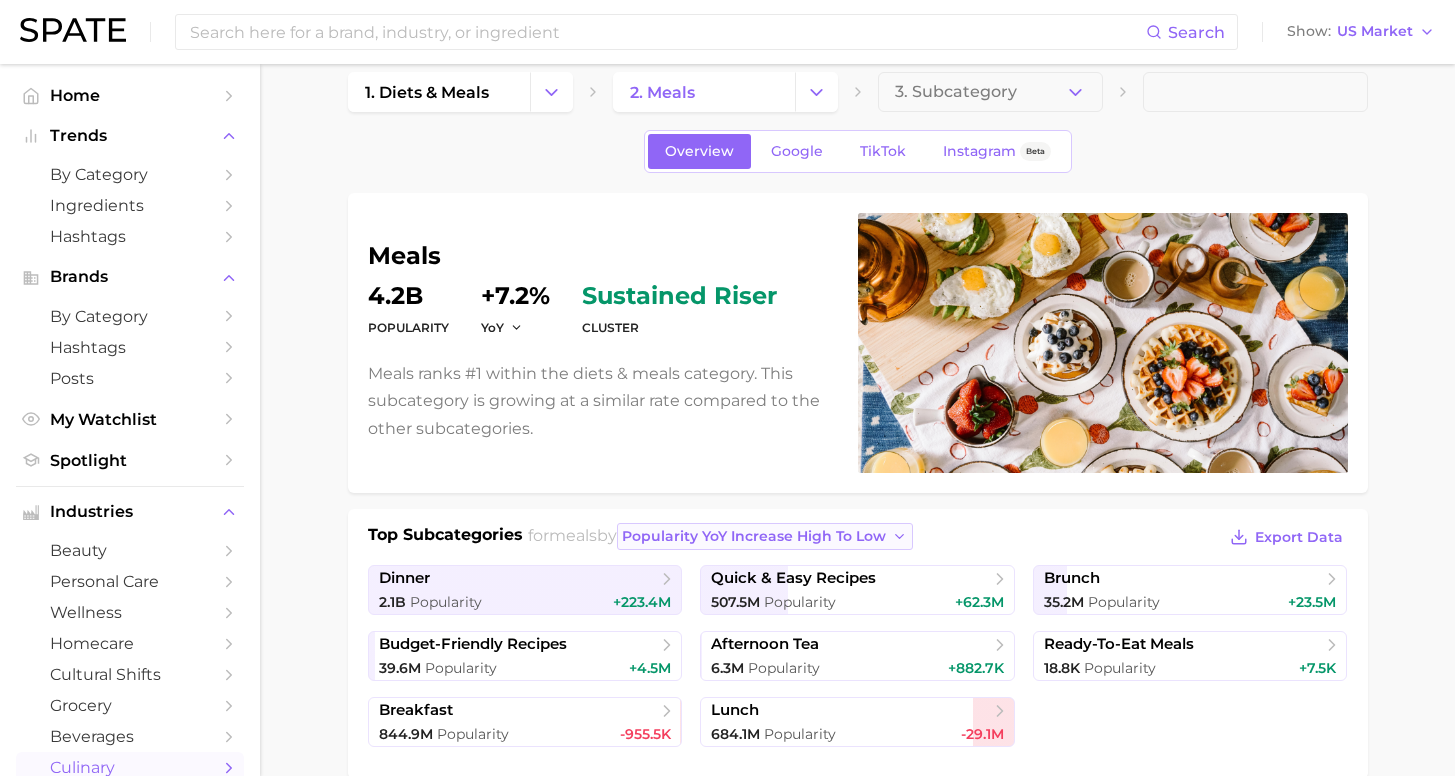 click on "Popularity YoY increase high to low" at bounding box center (754, 536) 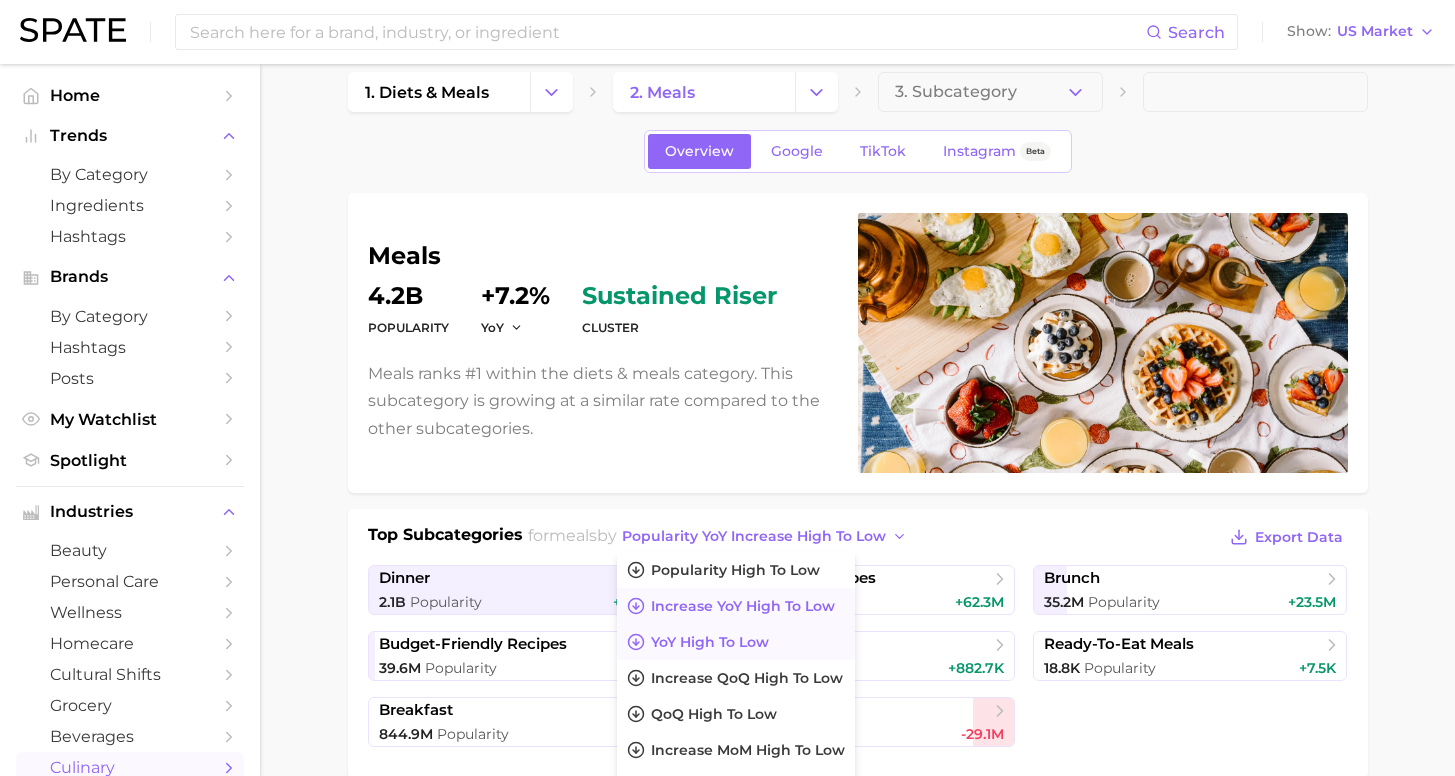 click on "YoY   high to low" at bounding box center [710, 642] 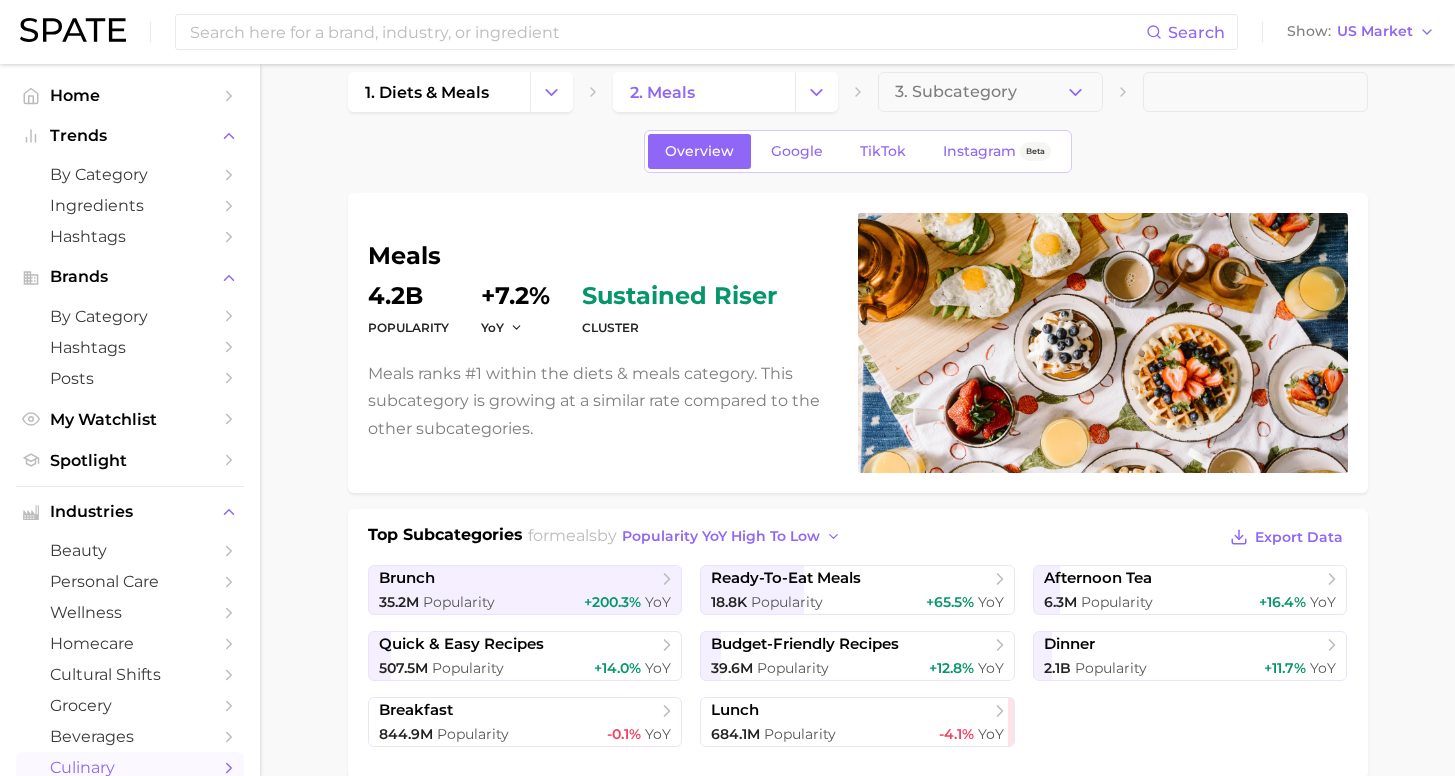 scroll, scrollTop: 0, scrollLeft: 0, axis: both 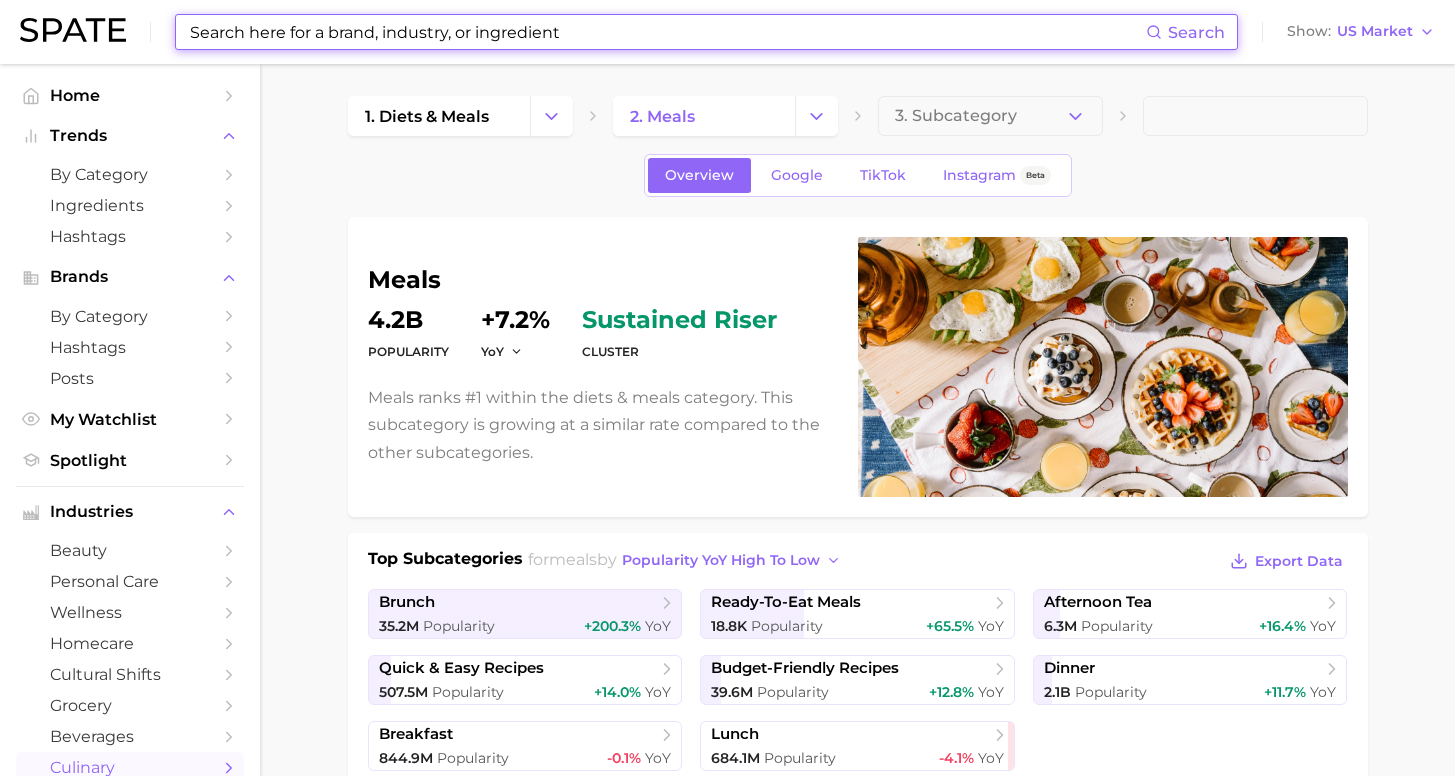 click at bounding box center (667, 32) 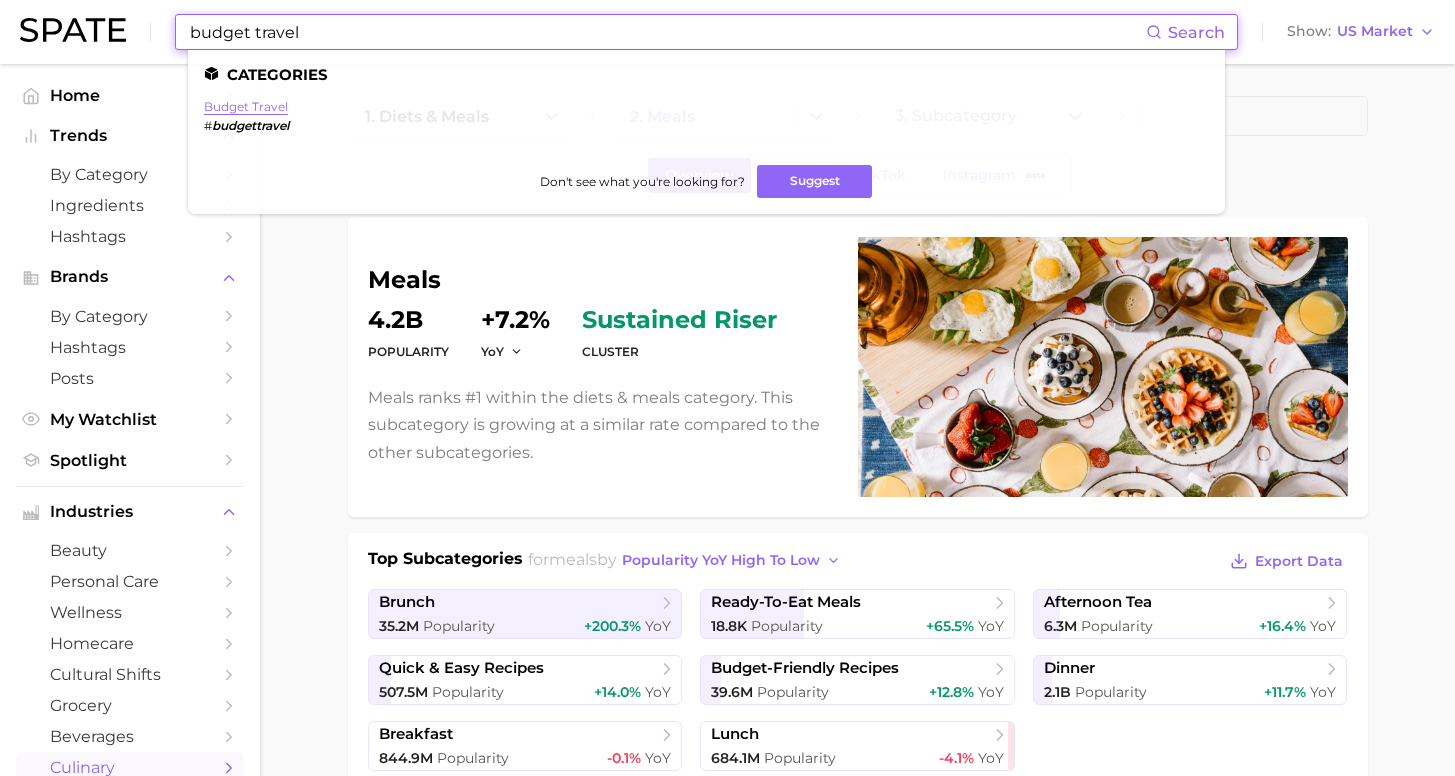 type on "budget travel" 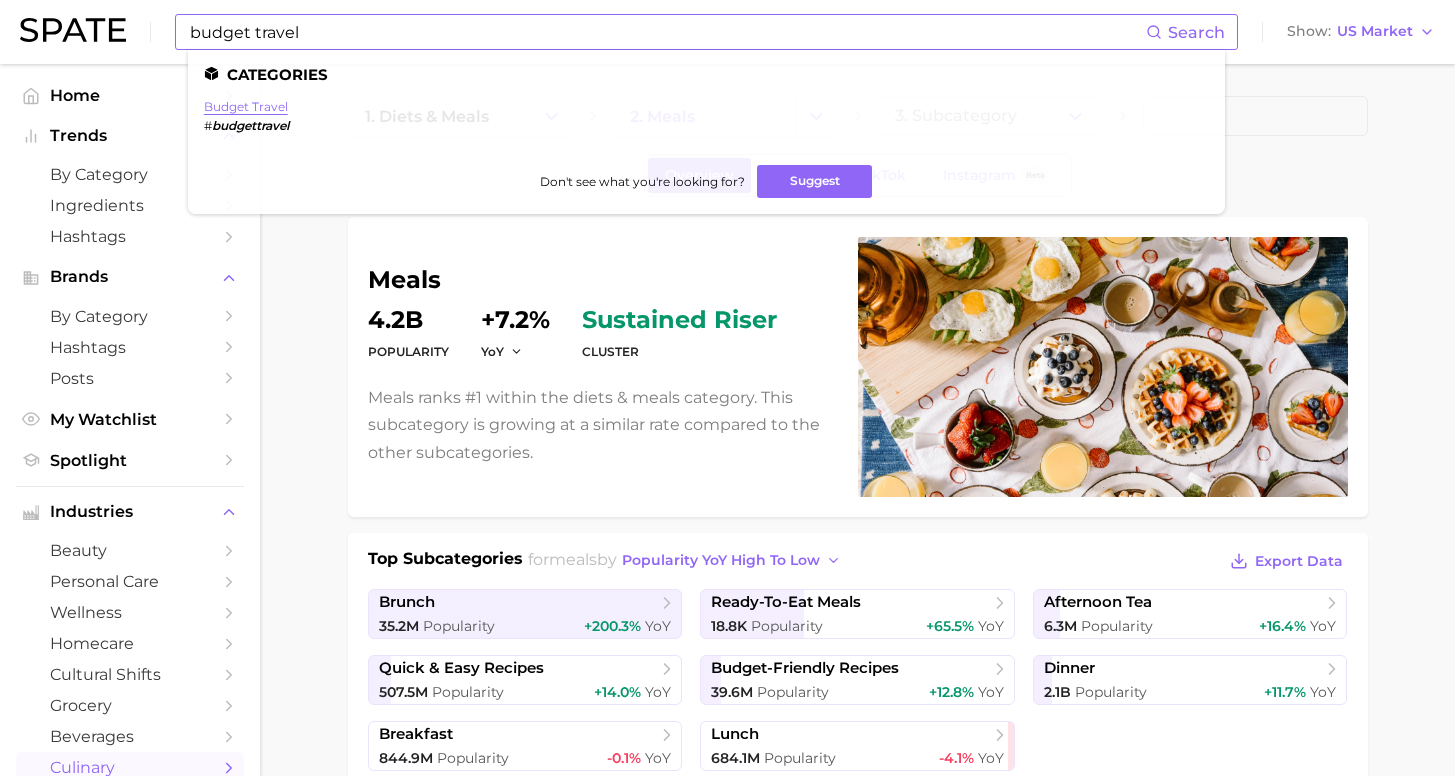 click on "budget travel" at bounding box center (246, 106) 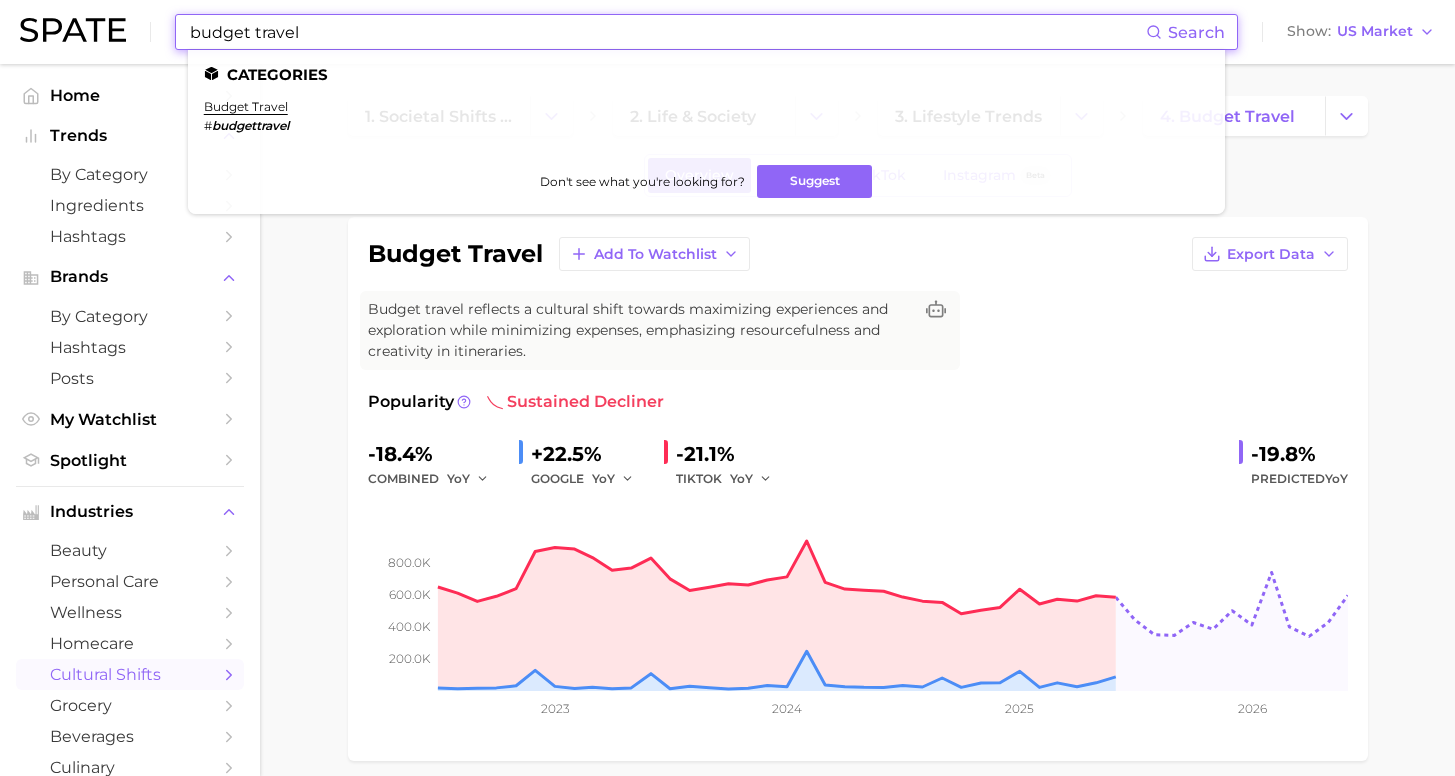 drag, startPoint x: 328, startPoint y: 25, endPoint x: 43, endPoint y: 30, distance: 285.04385 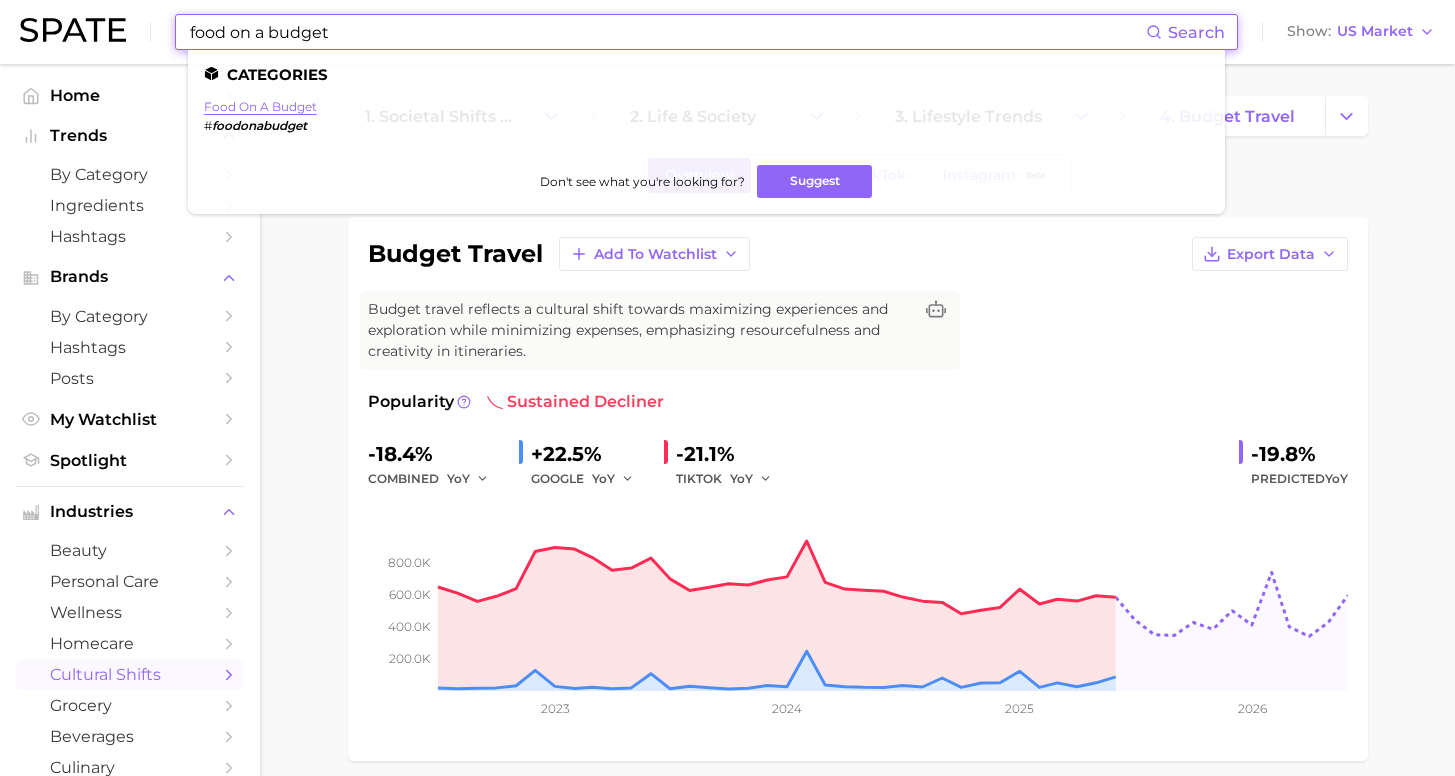 type on "food on a budget" 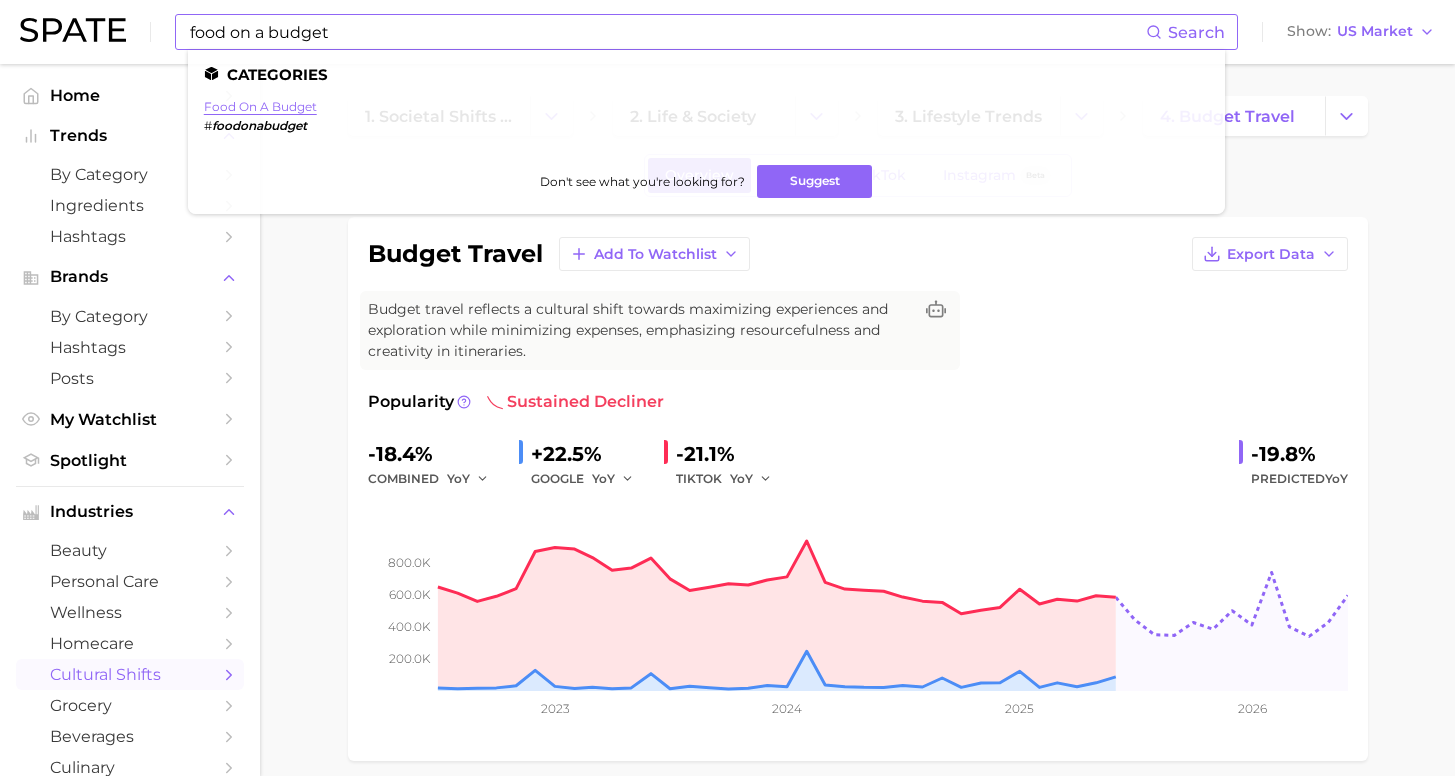 click on "food on a budget" at bounding box center (260, 106) 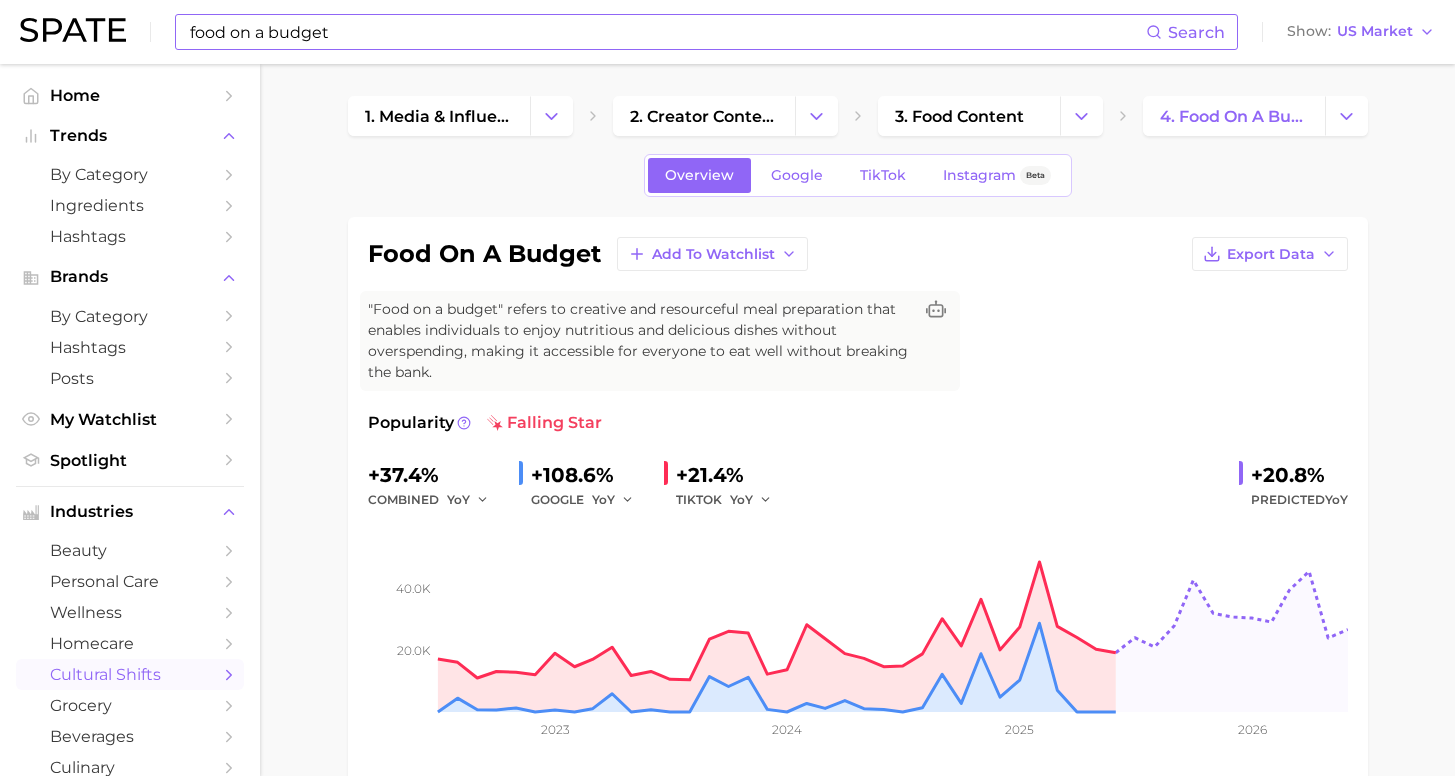 click on "food on a budget Add to Watchlist Export Data "Food on a budget" refers to creative and resourceful meal preparation that enables individuals to enjoy nutritious and delicious dishes without overspending, making it accessible for everyone to eat well without breaking the bank. Popularity falling star +37.4% combined YoY +108.6% GOOGLE YoY +21.4% TIKTOK YoY +20.8% Predicted  YoY 20.0k 40.0k 2023 2024 2025 2026" at bounding box center [858, 499] 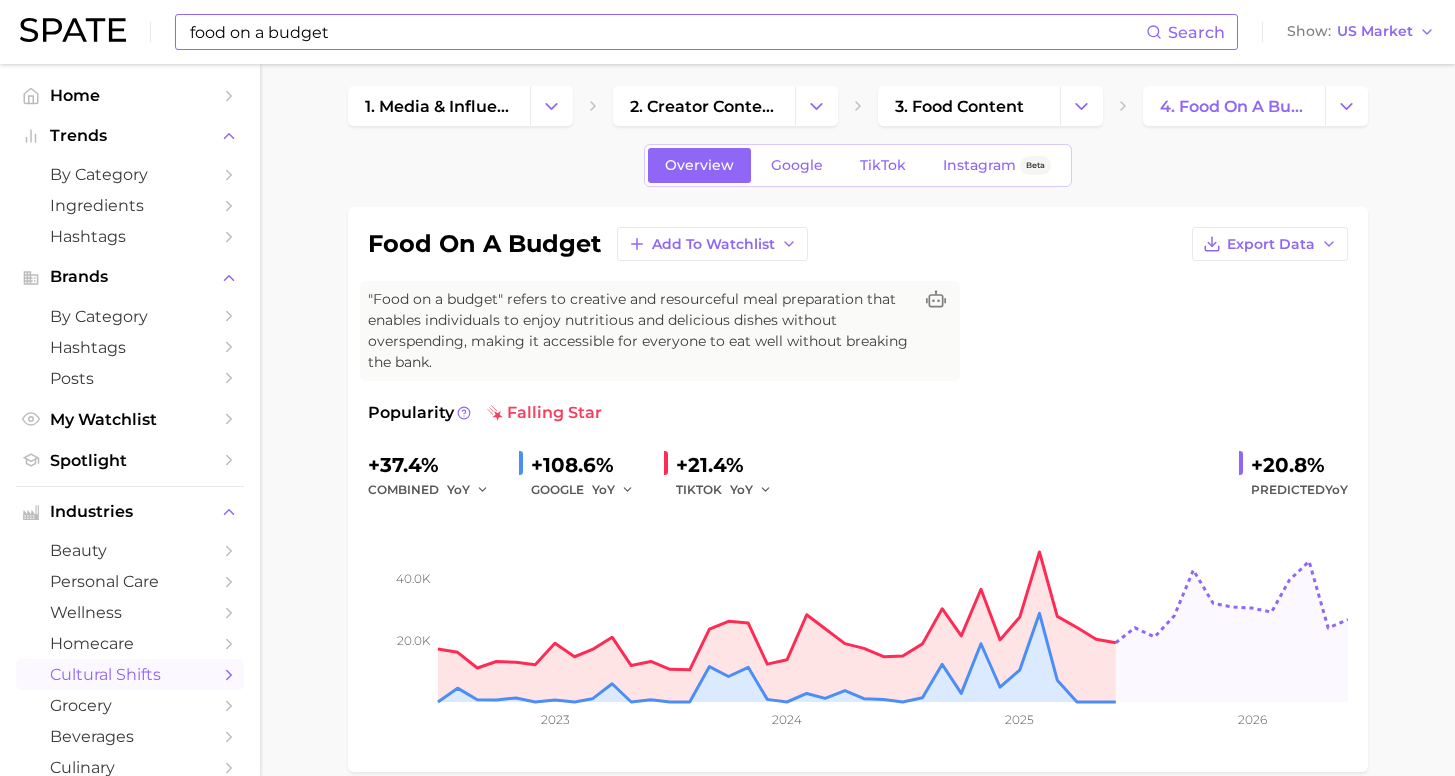 scroll, scrollTop: 0, scrollLeft: 0, axis: both 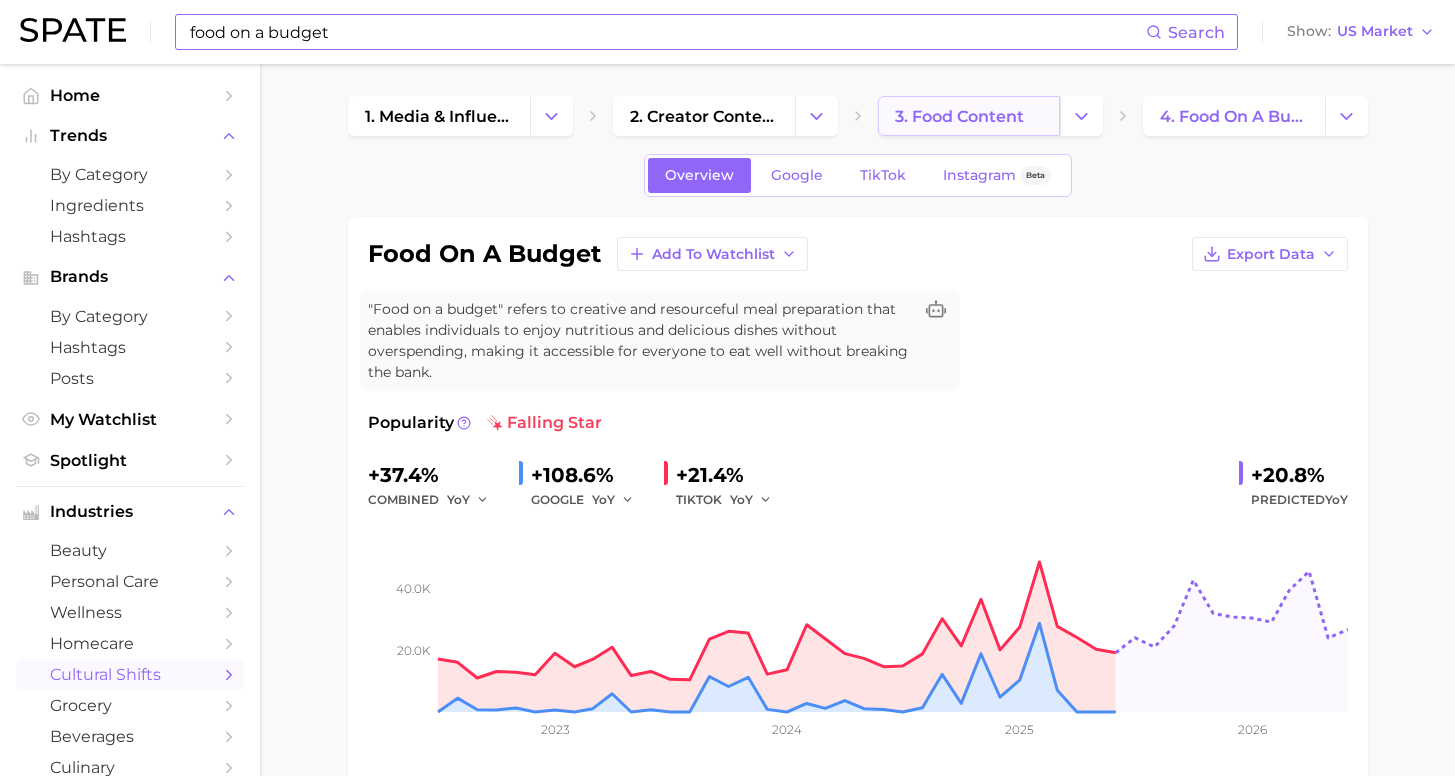 click on "3. food content" at bounding box center (959, 116) 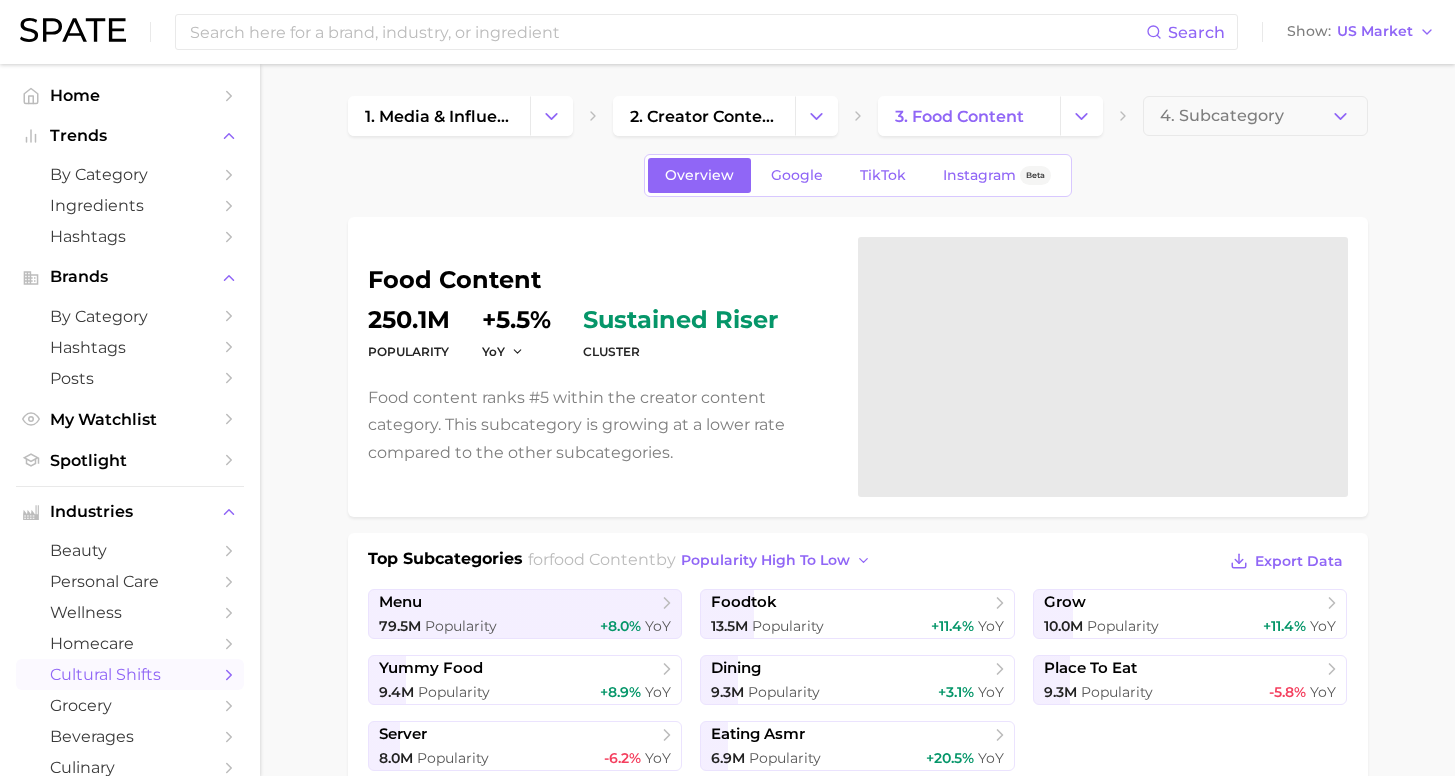 scroll, scrollTop: 33, scrollLeft: 0, axis: vertical 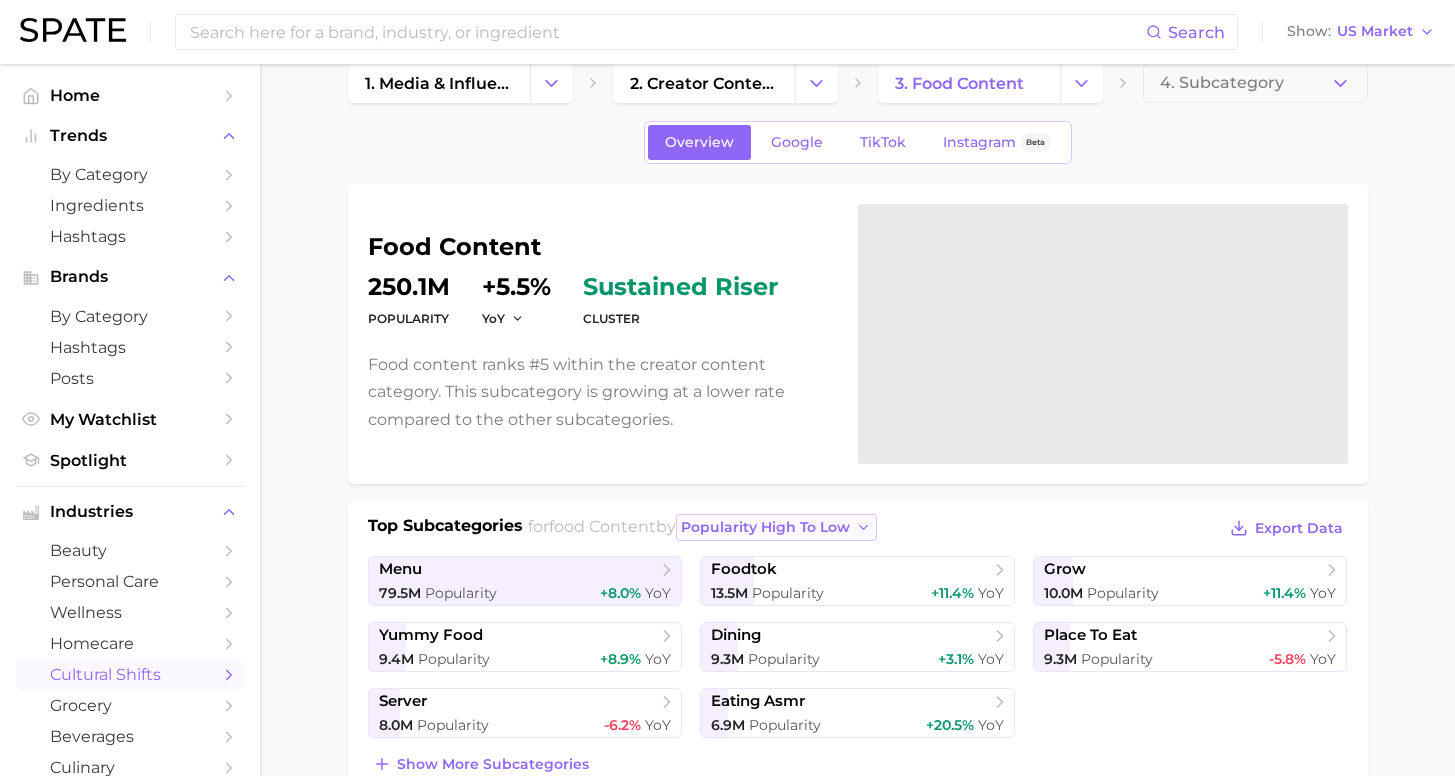 click on "popularity high to low" at bounding box center (765, 527) 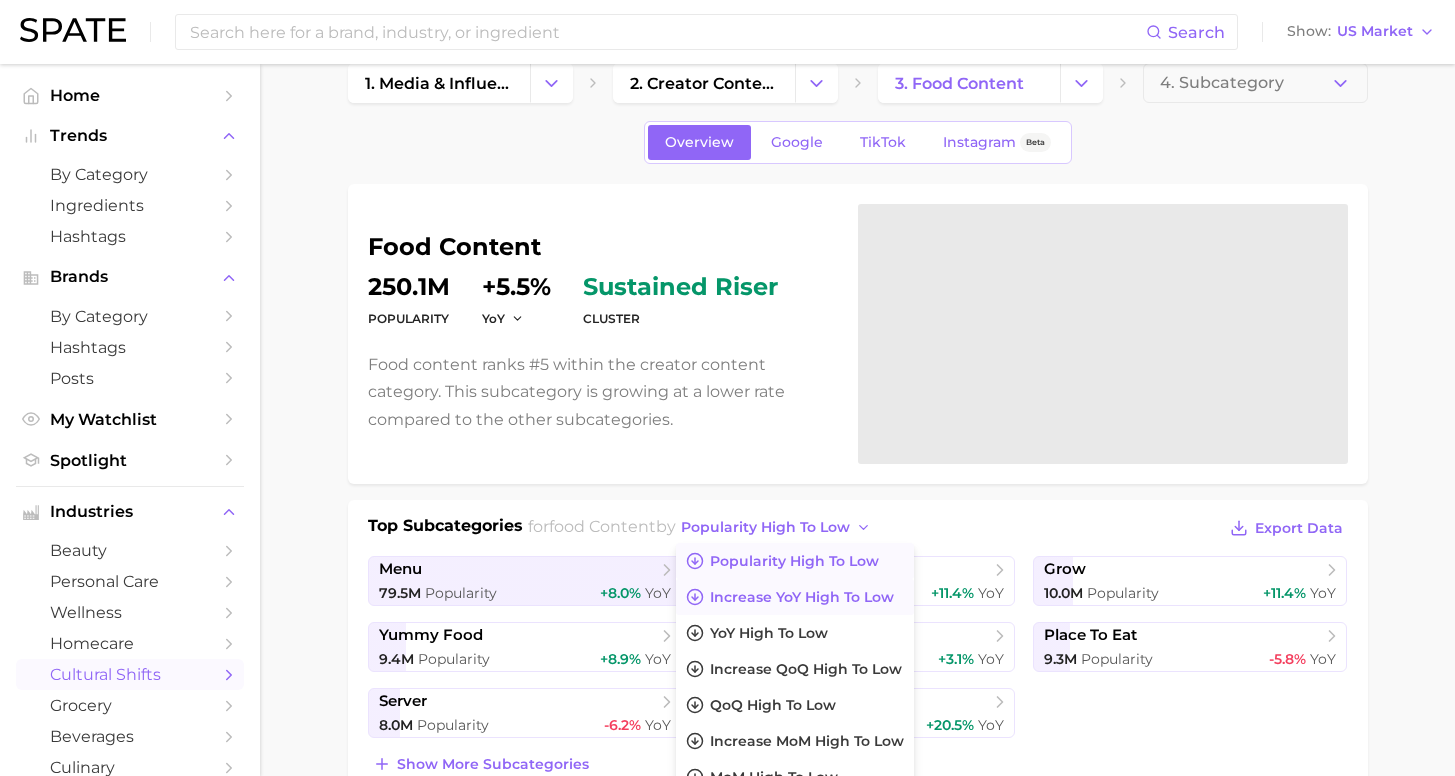 click on "Increase YoY   high to low" at bounding box center [802, 597] 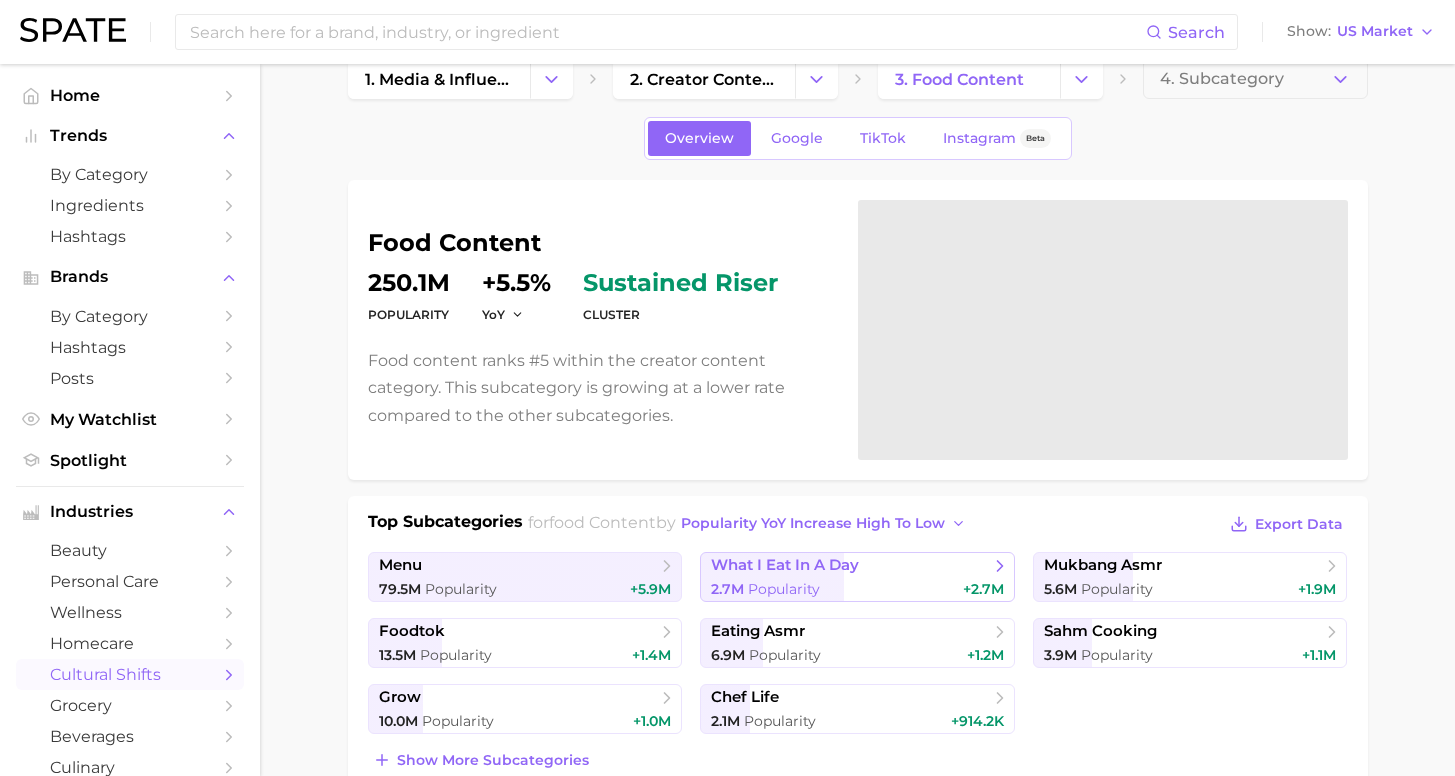 scroll, scrollTop: 168, scrollLeft: 0, axis: vertical 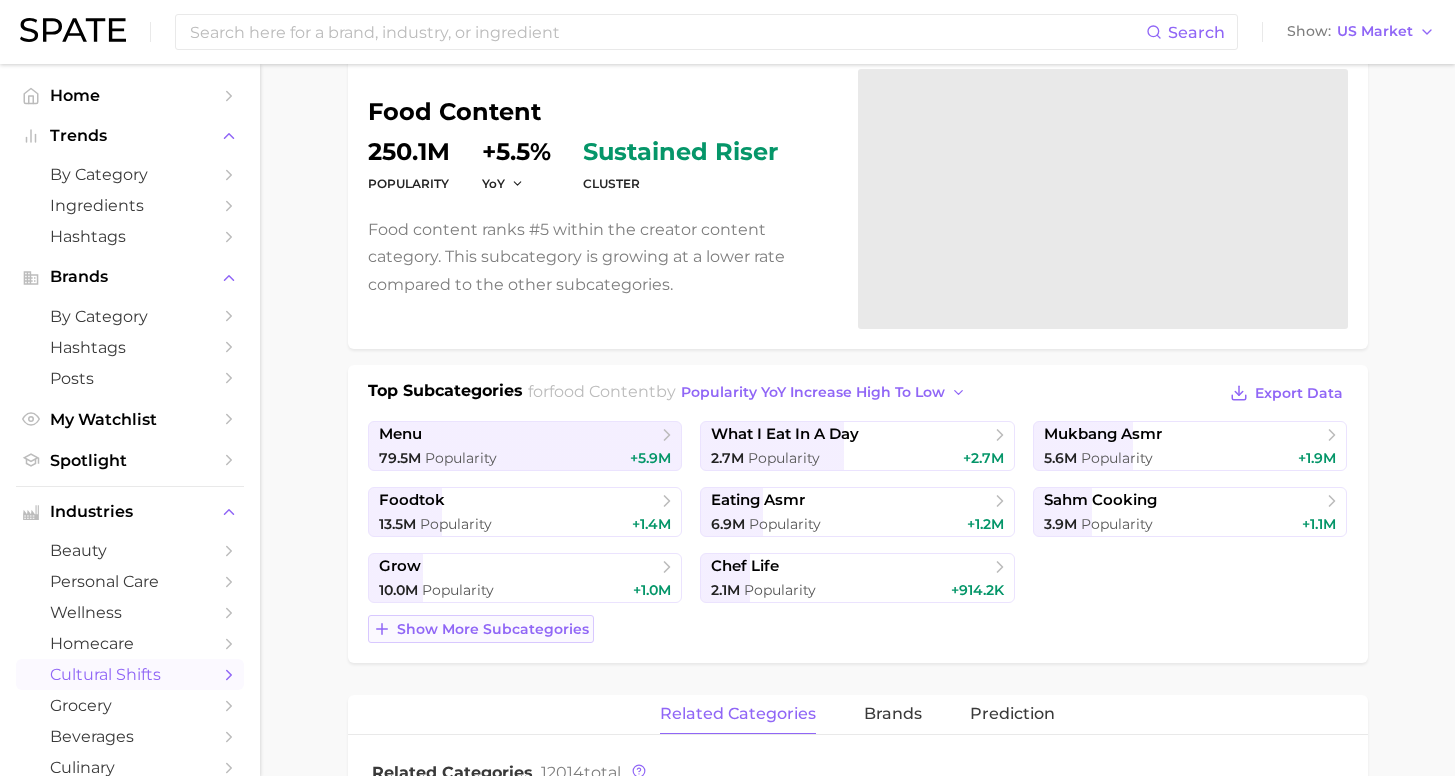 click on "Show more subcategories" at bounding box center [493, 629] 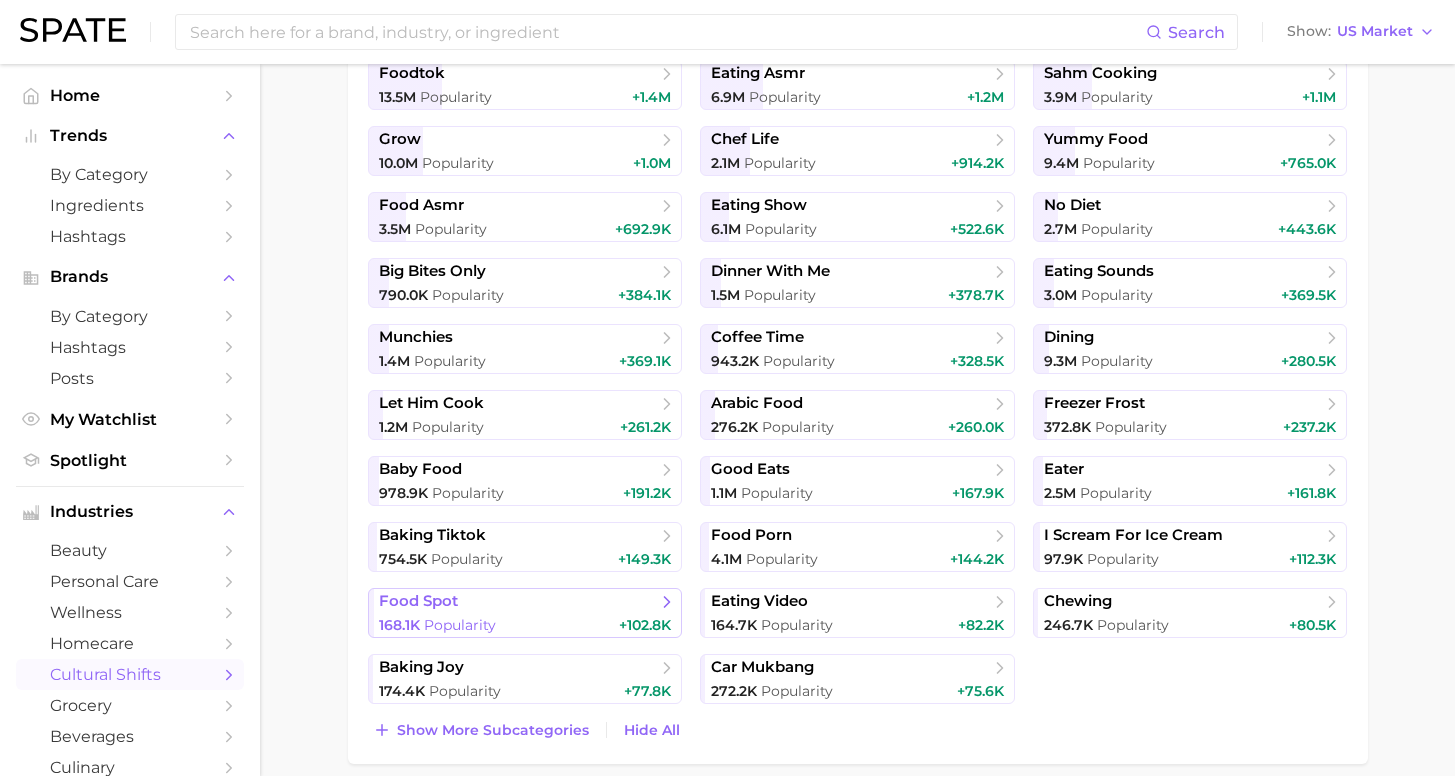 scroll, scrollTop: 599, scrollLeft: 0, axis: vertical 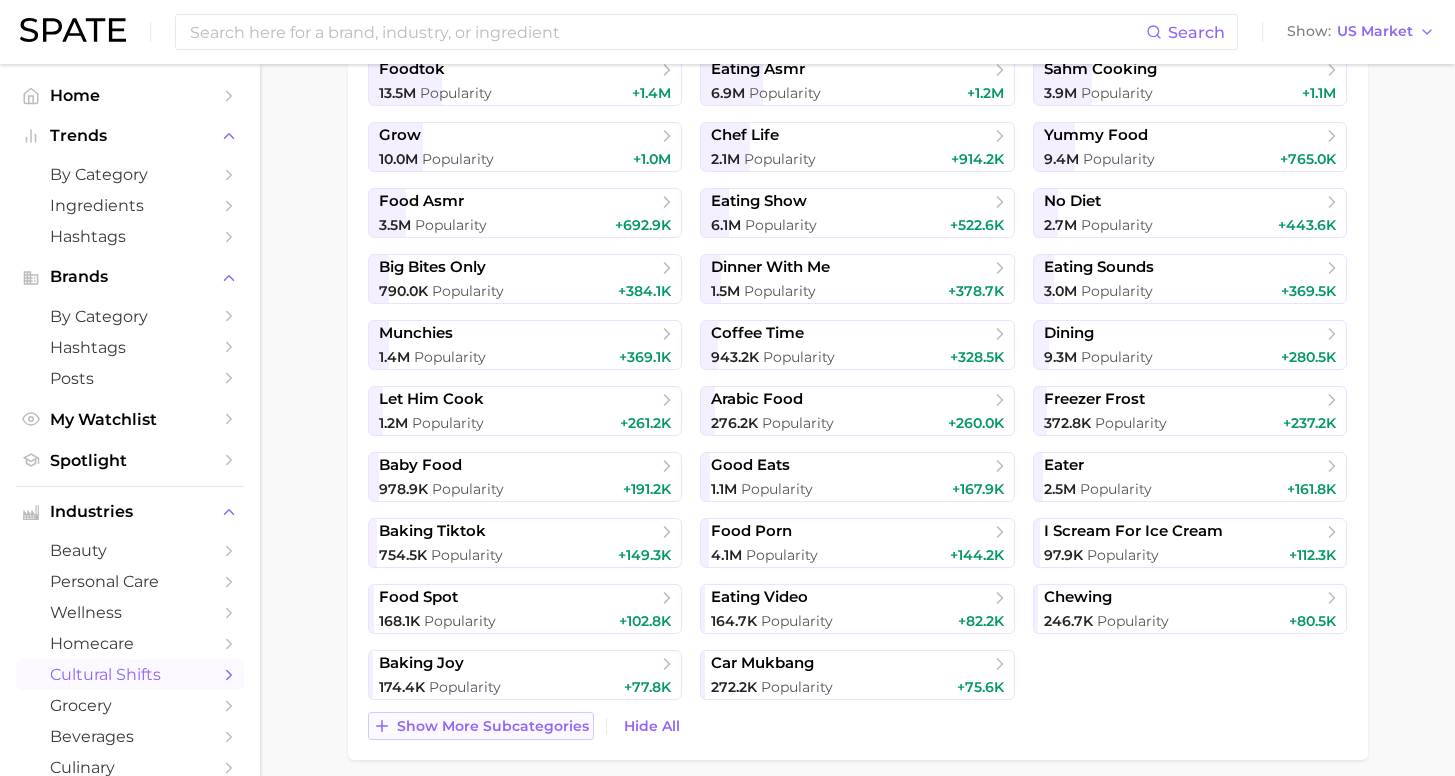 click on "Show more subcategories" at bounding box center (493, 726) 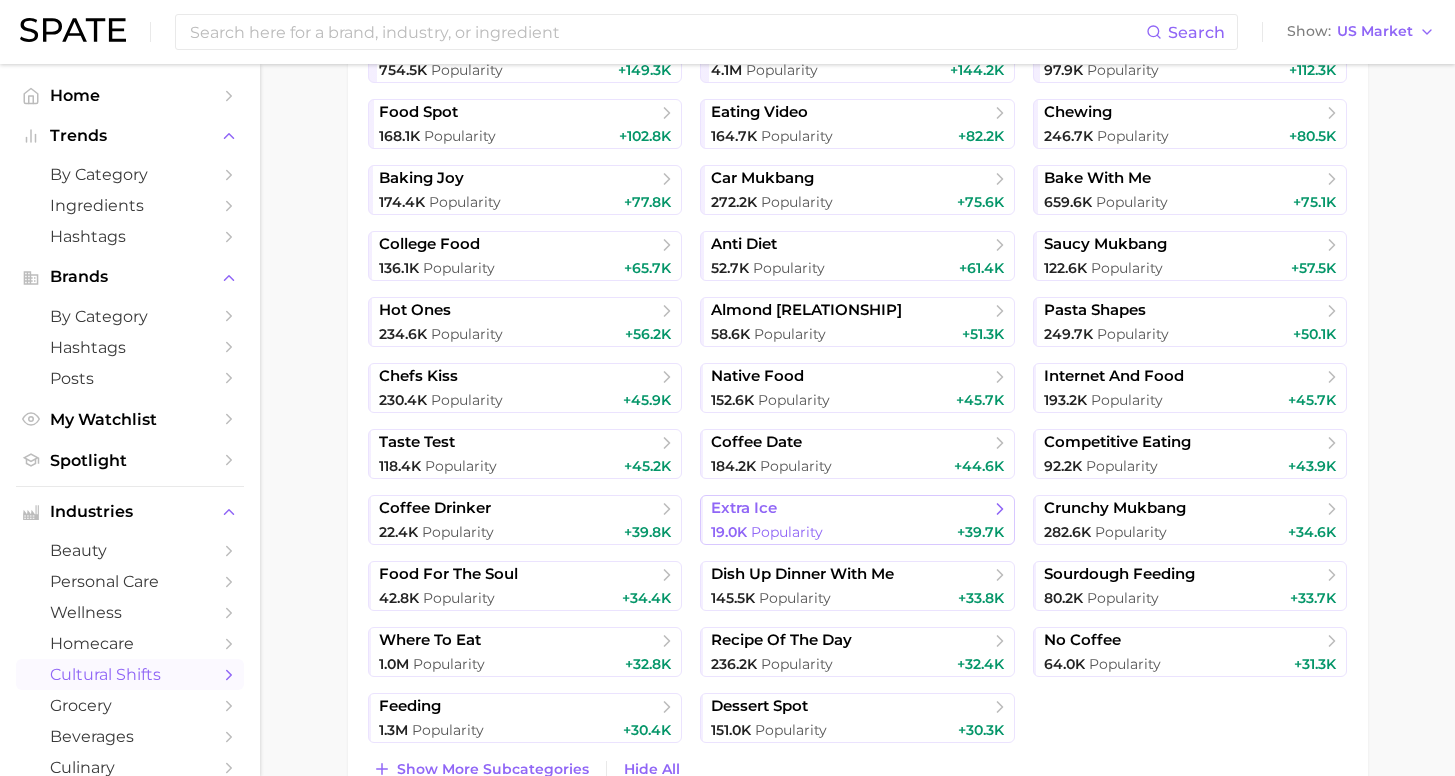 scroll, scrollTop: 1148, scrollLeft: 0, axis: vertical 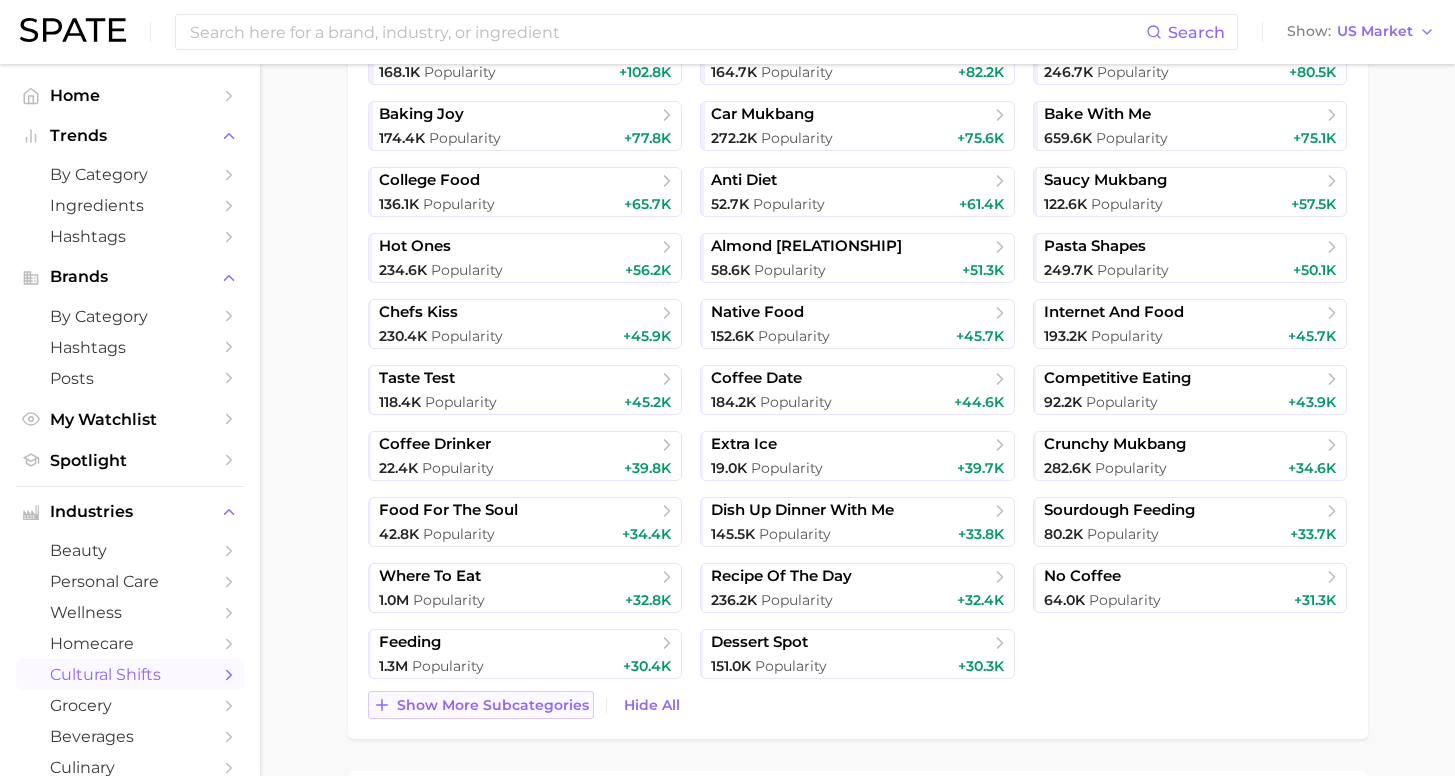 click on "Show more subcategories" at bounding box center (493, 705) 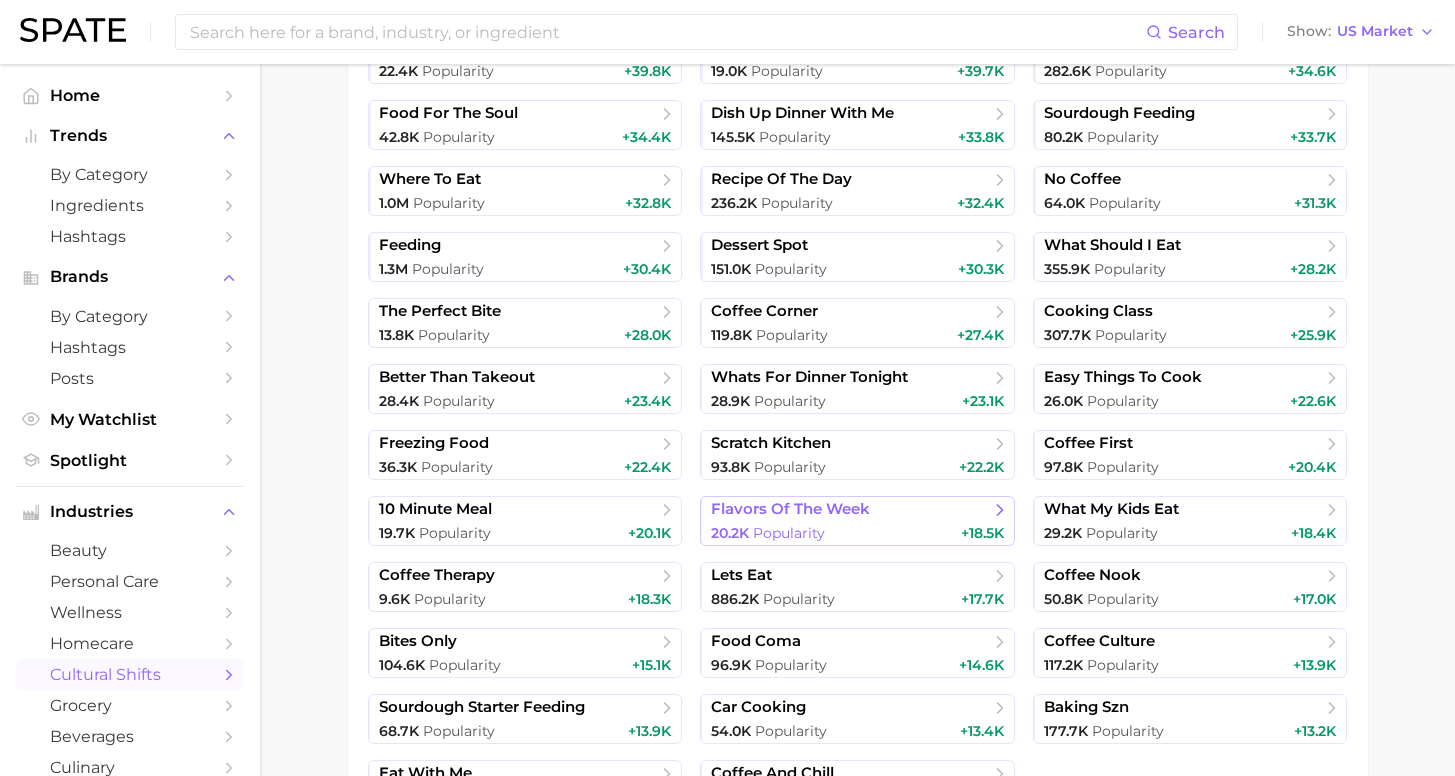 scroll, scrollTop: 1629, scrollLeft: 0, axis: vertical 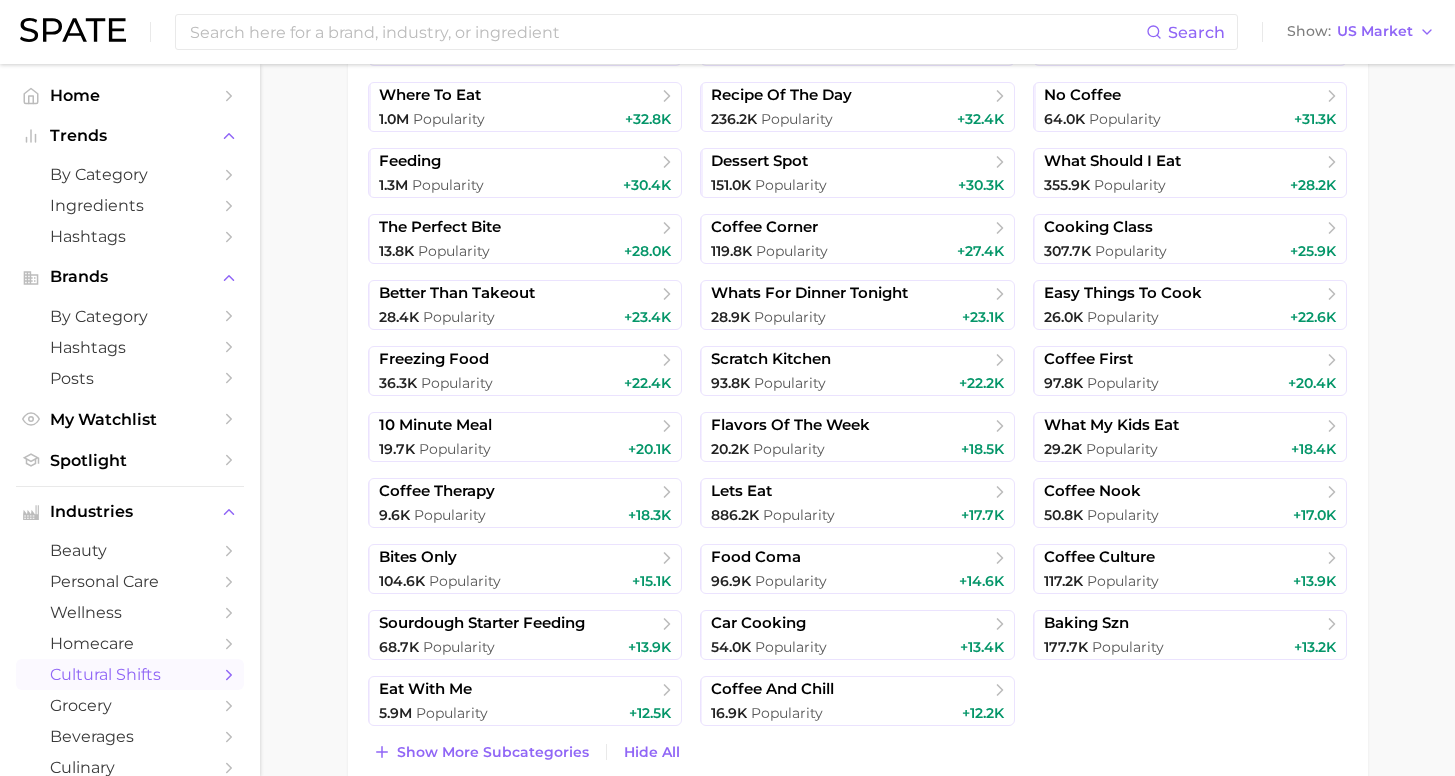 click on "Show more subcategories" at bounding box center (481, 752) 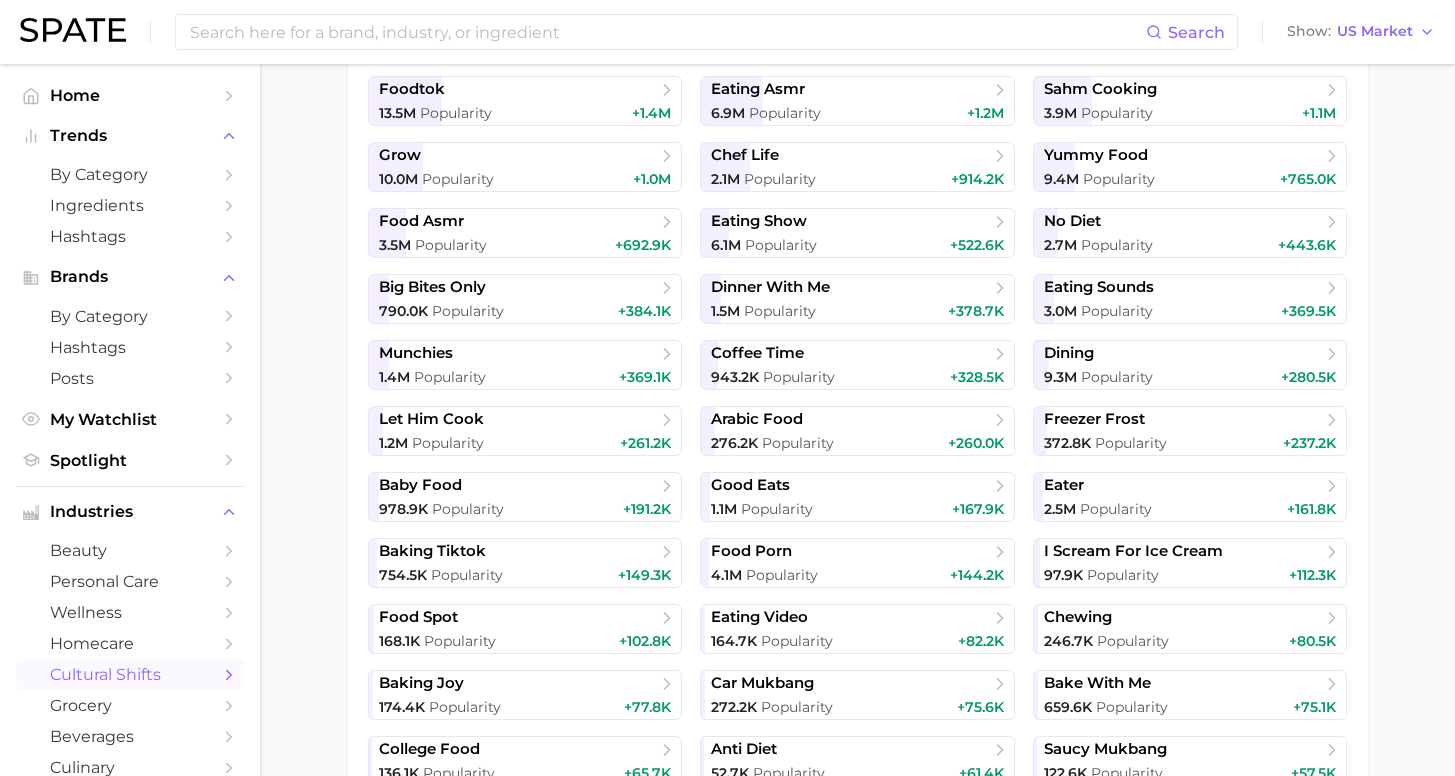 scroll, scrollTop: 0, scrollLeft: 0, axis: both 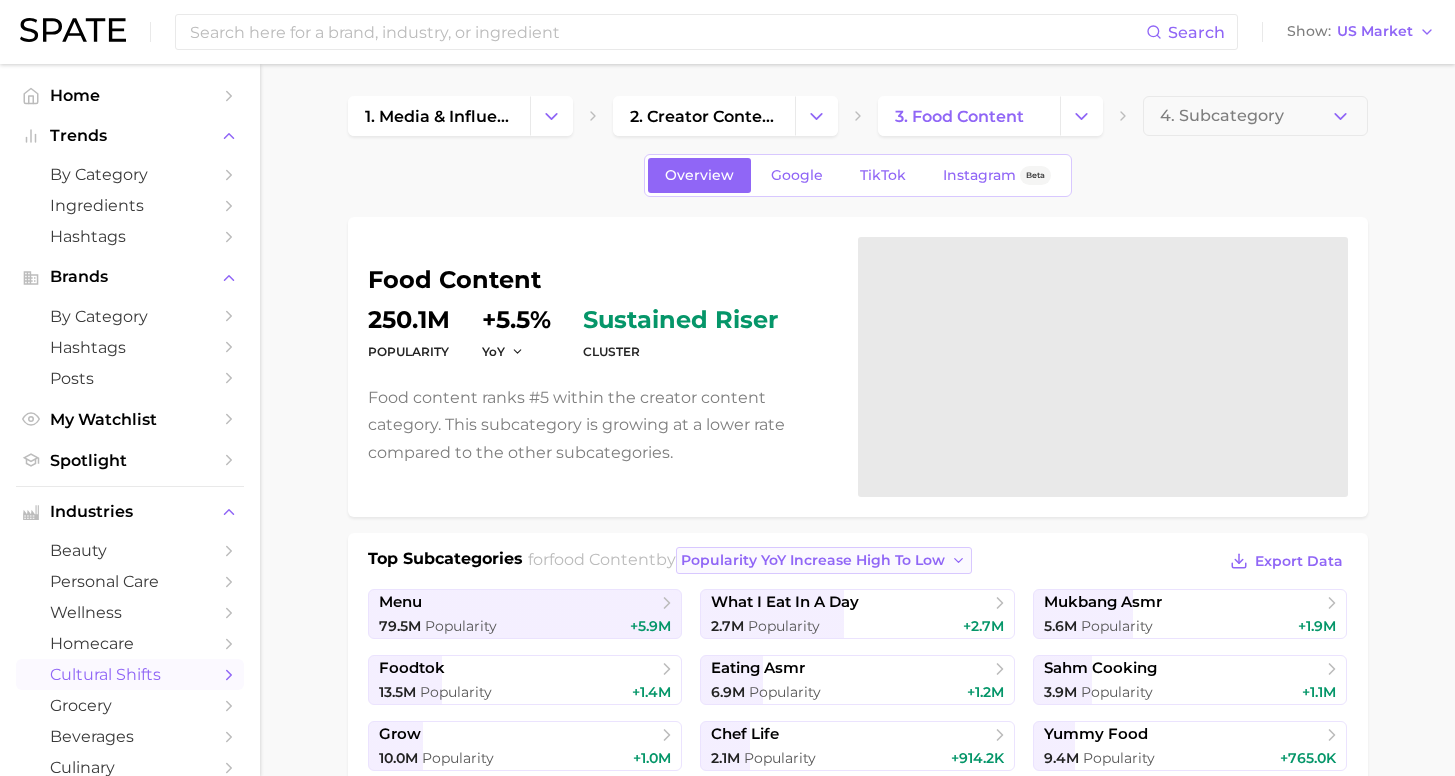 click on "Popularity YoY increase high to low" at bounding box center [813, 560] 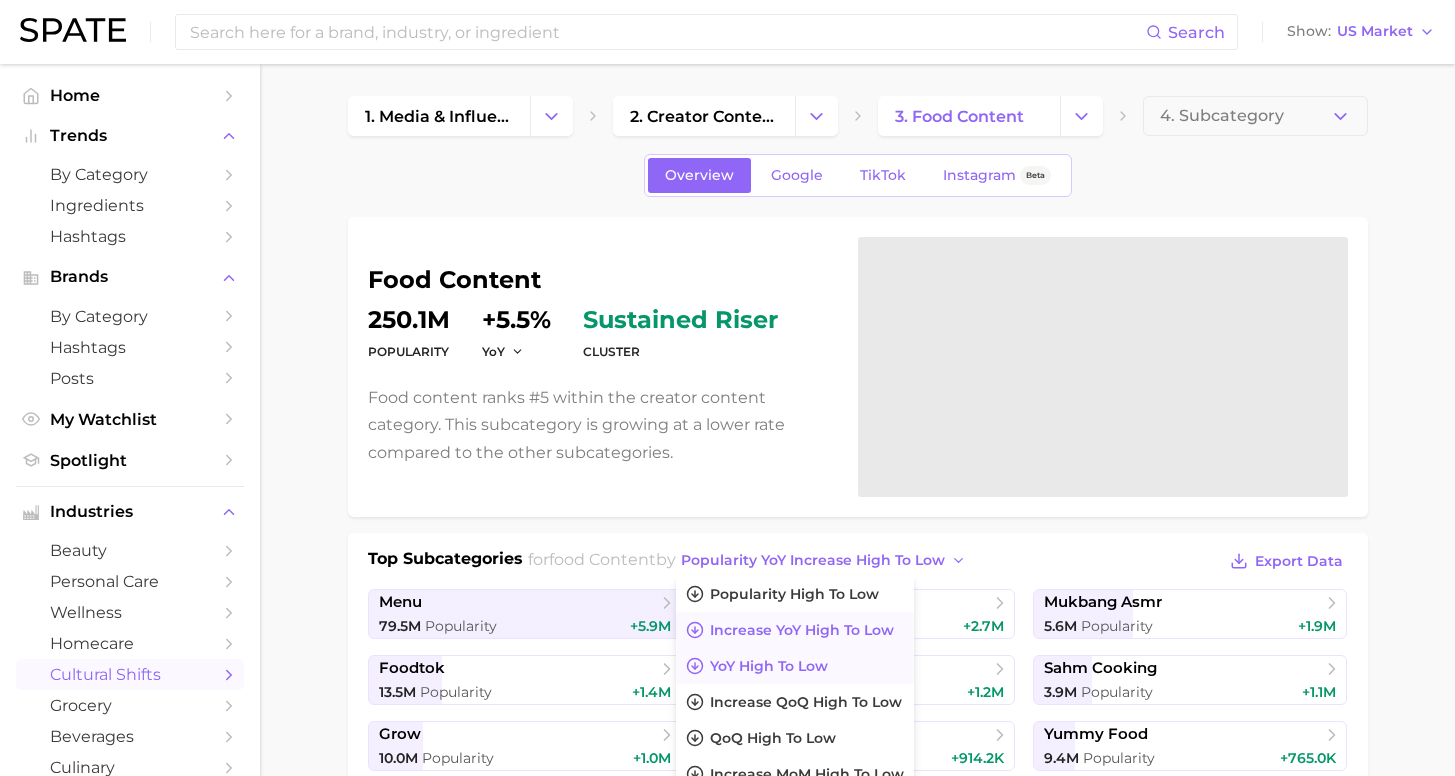 click on "YoY   high to low" at bounding box center (769, 666) 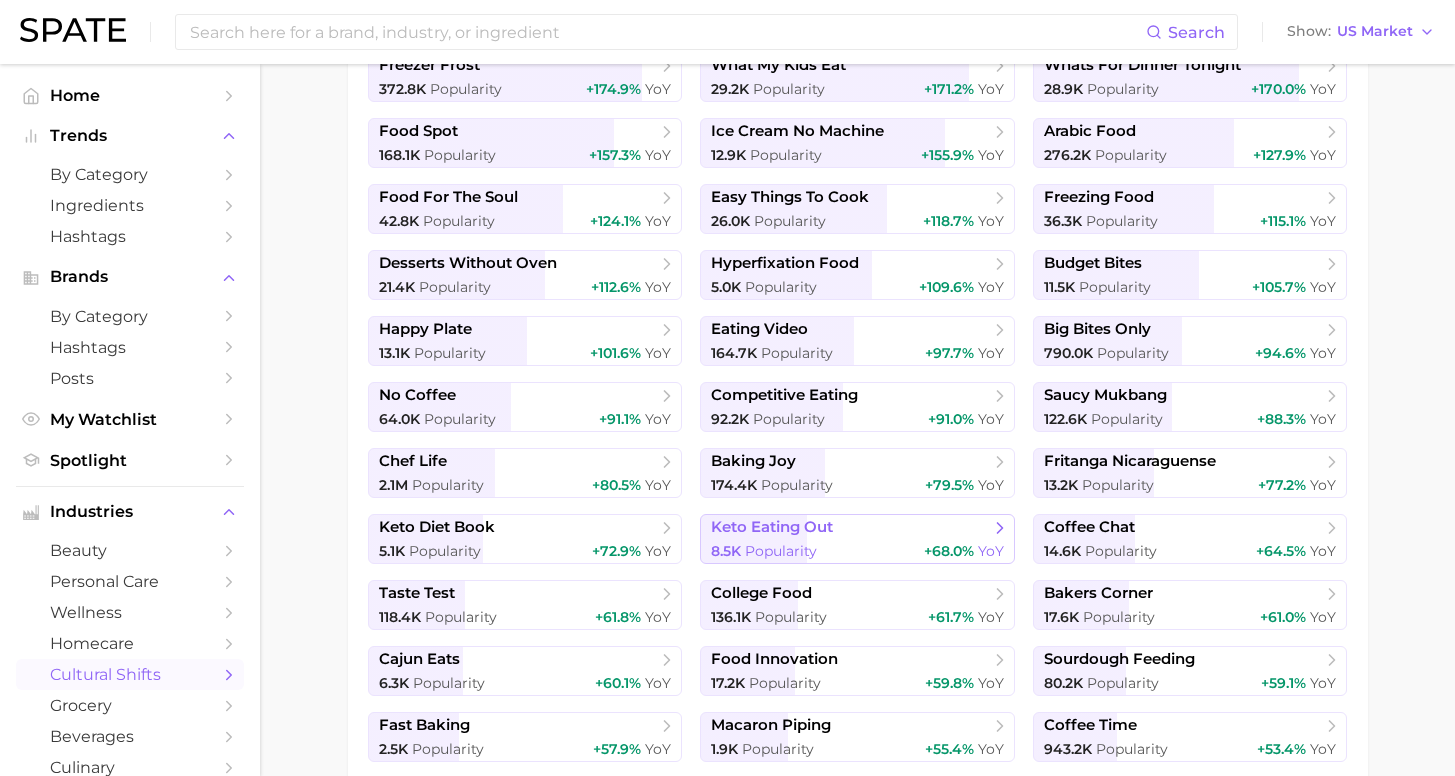 scroll, scrollTop: 1517, scrollLeft: 0, axis: vertical 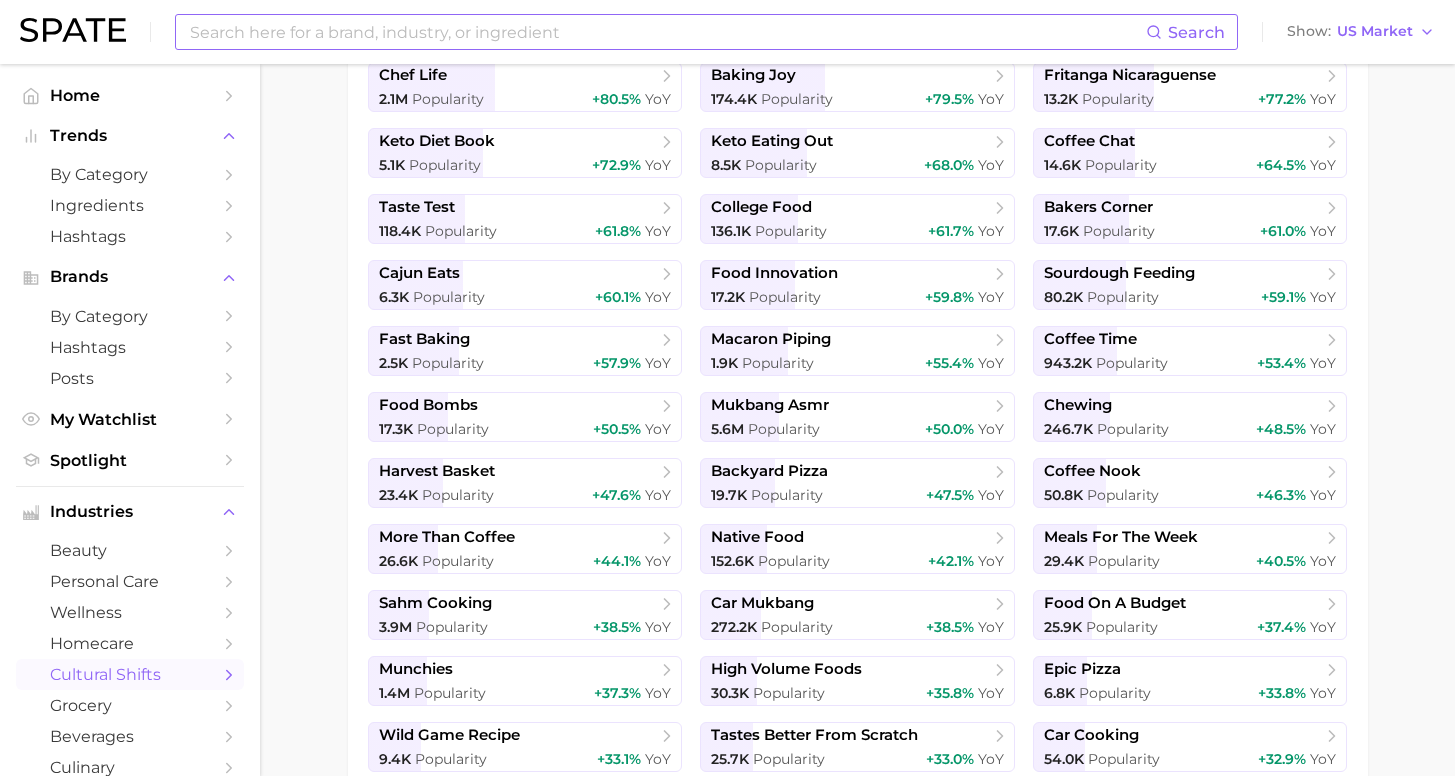 click at bounding box center (667, 32) 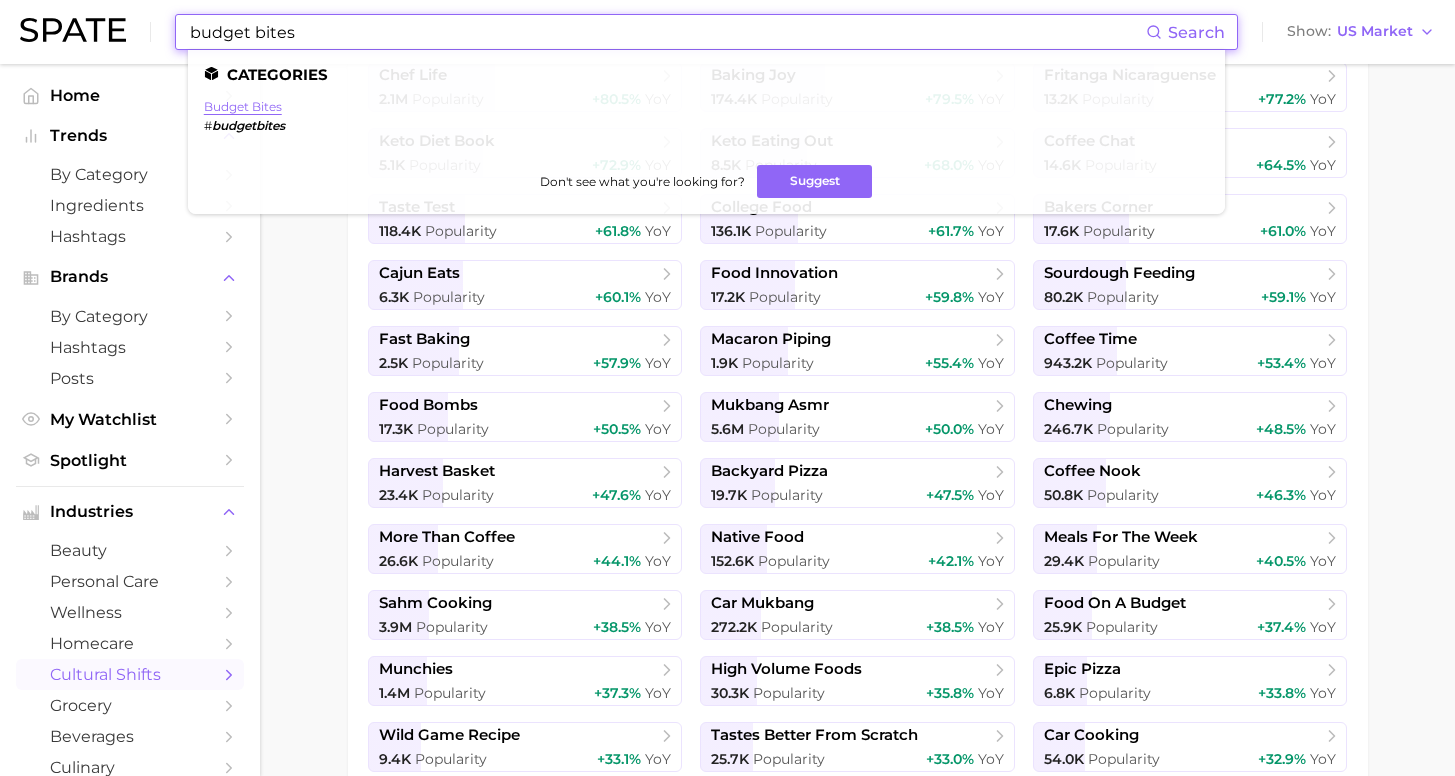 type on "budget bites" 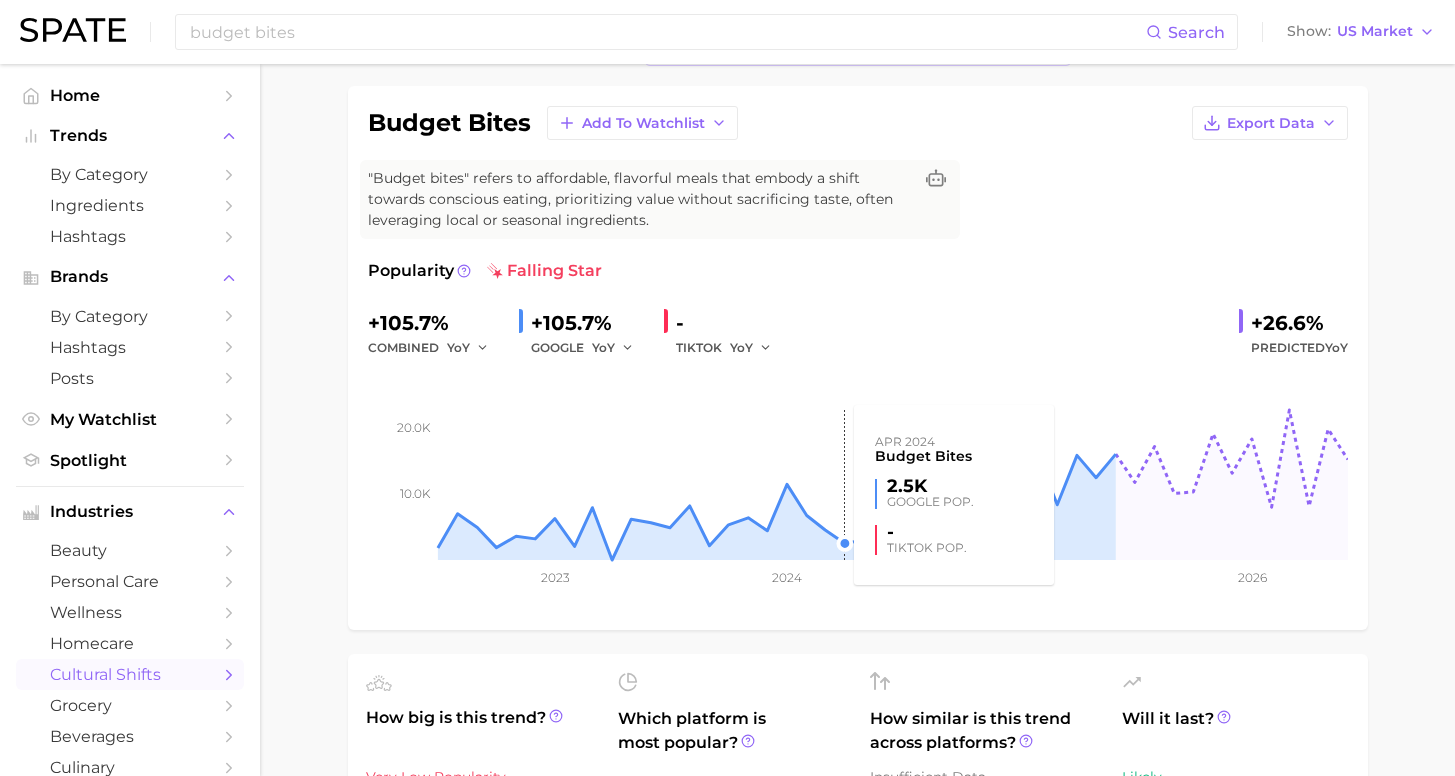 scroll, scrollTop: 275, scrollLeft: 0, axis: vertical 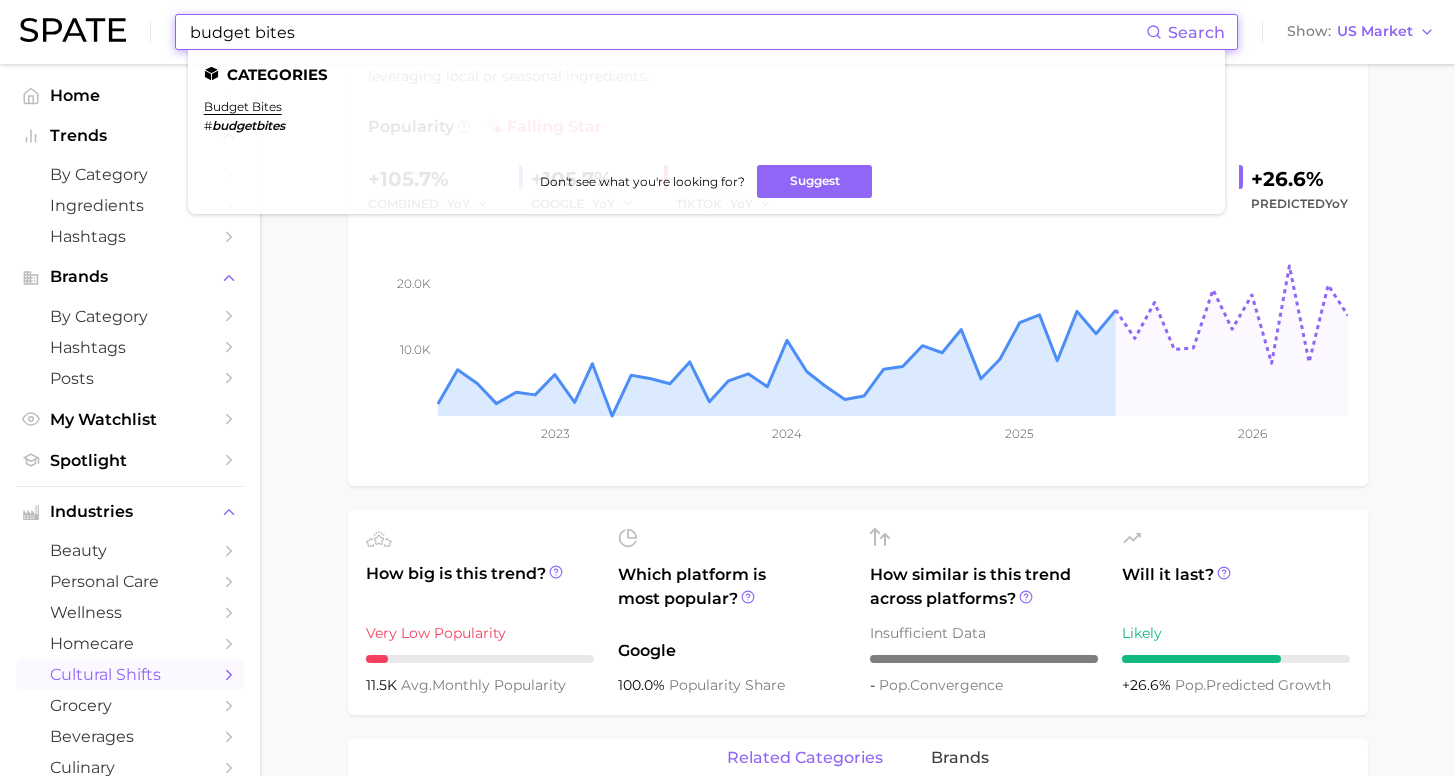 drag, startPoint x: 184, startPoint y: 28, endPoint x: 145, endPoint y: 25, distance: 39.115215 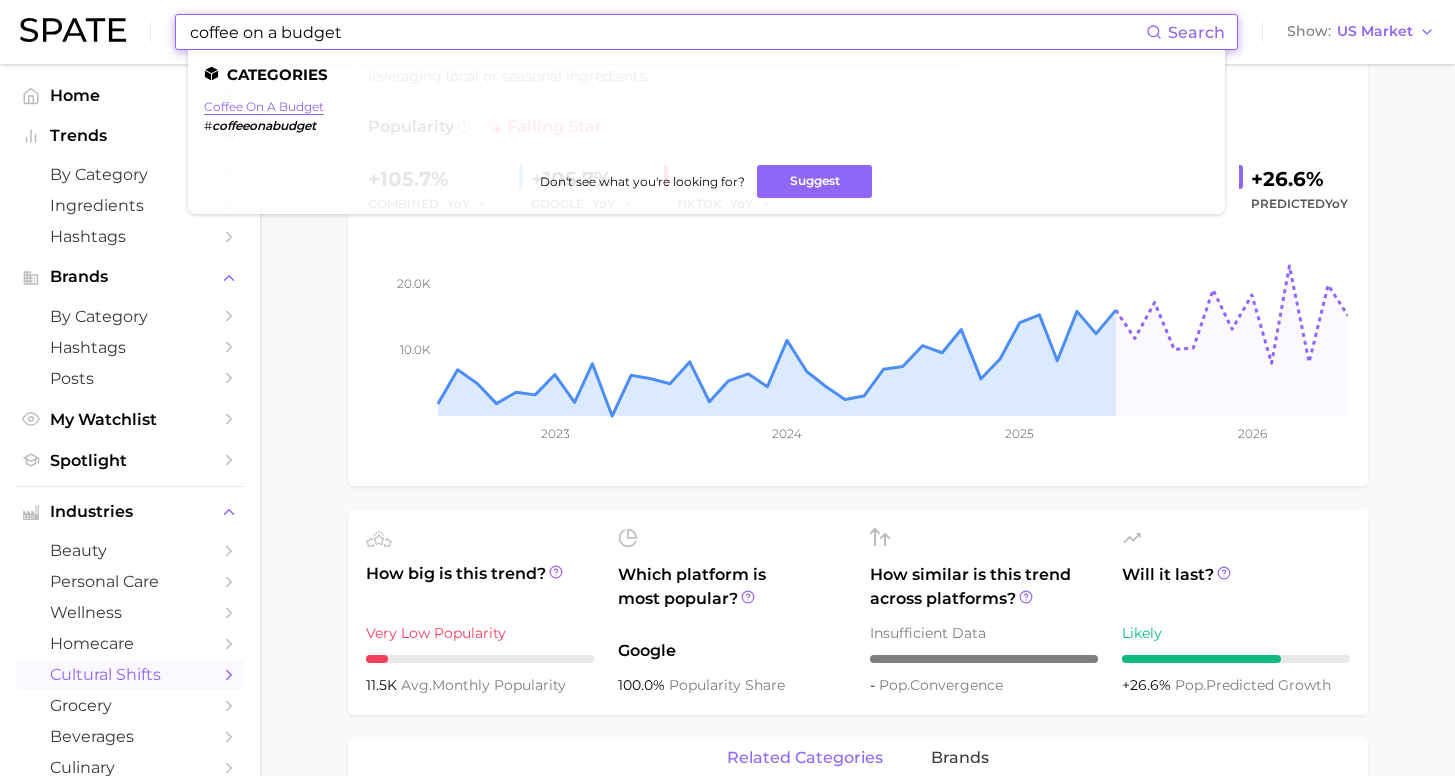 click on "coffee on a budget" at bounding box center (264, 106) 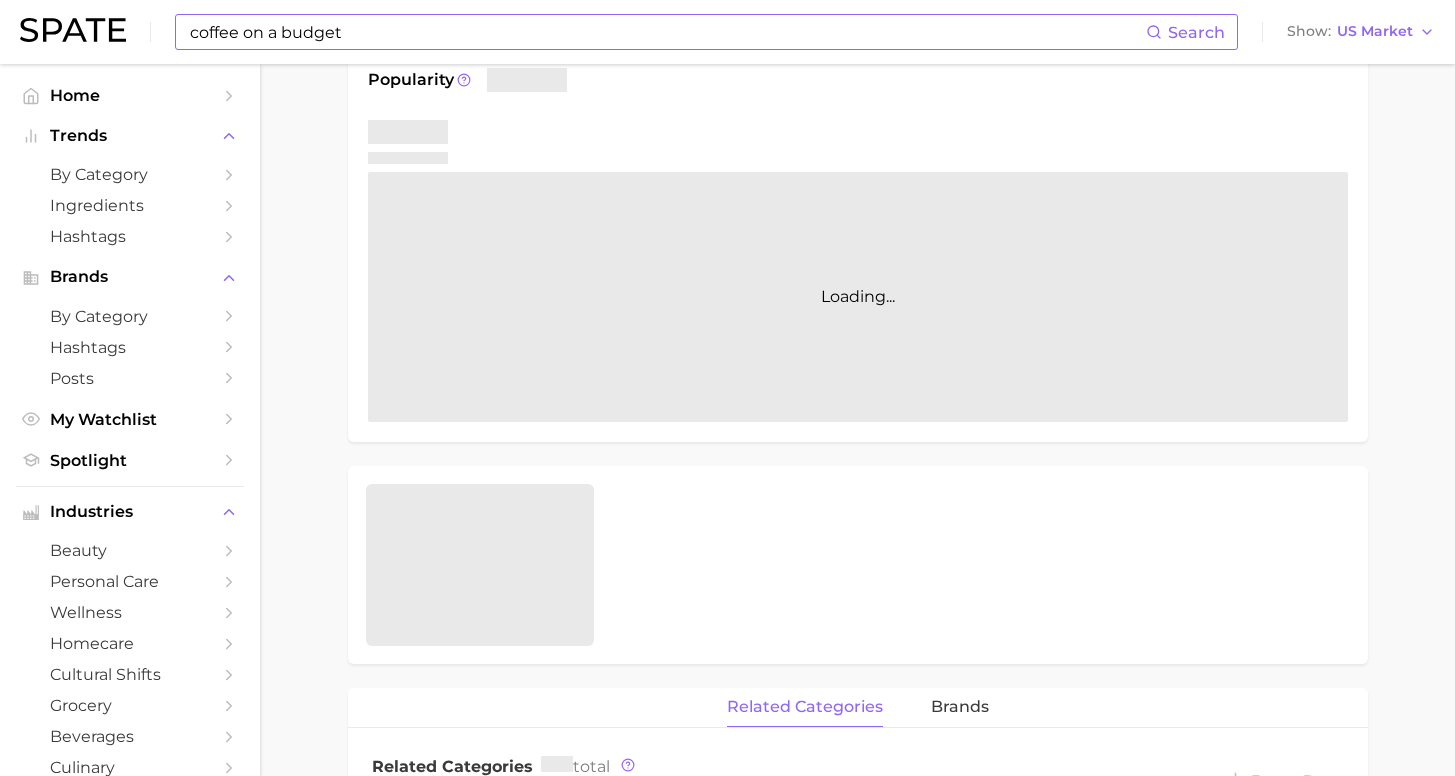 scroll, scrollTop: 0, scrollLeft: 0, axis: both 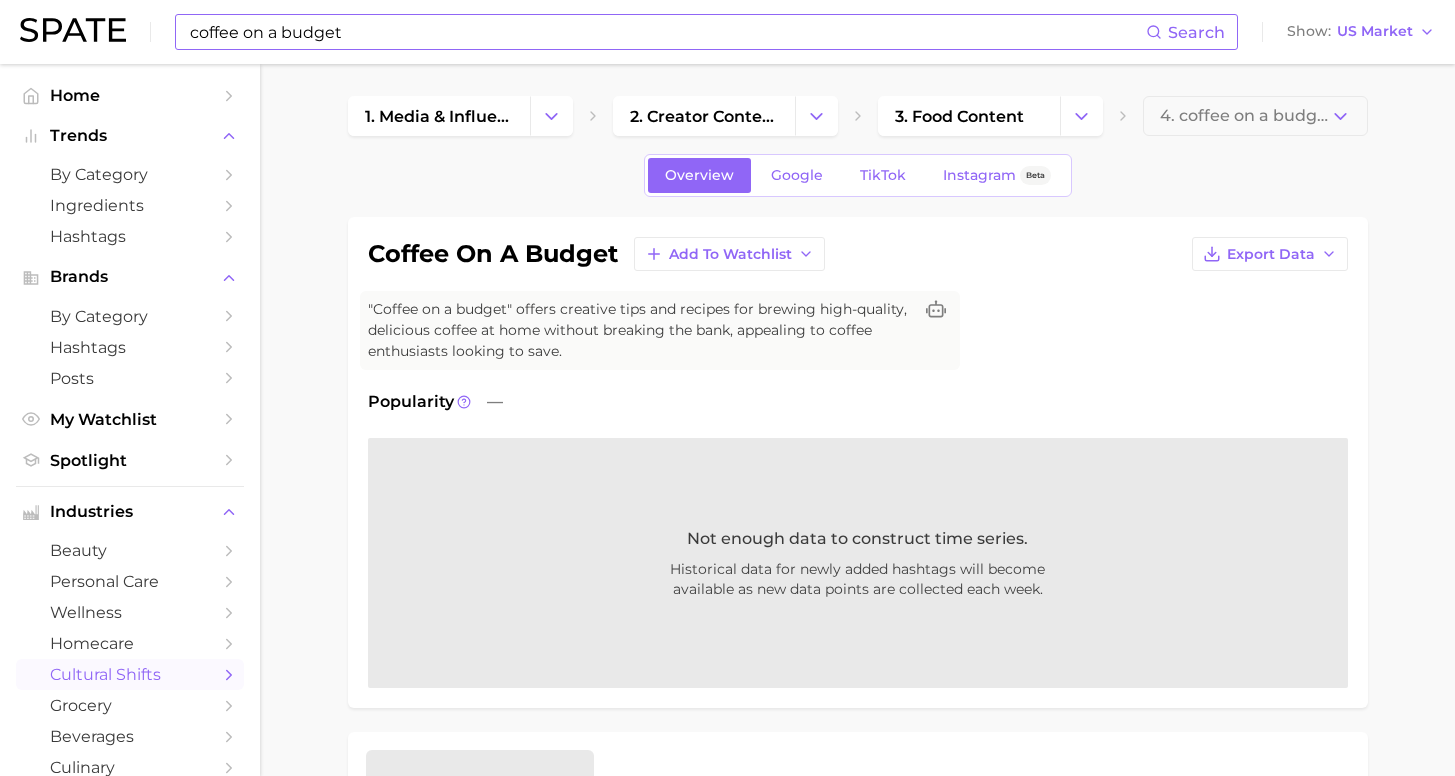 click on "coffee on a budget Search Show US Market" at bounding box center [727, 32] 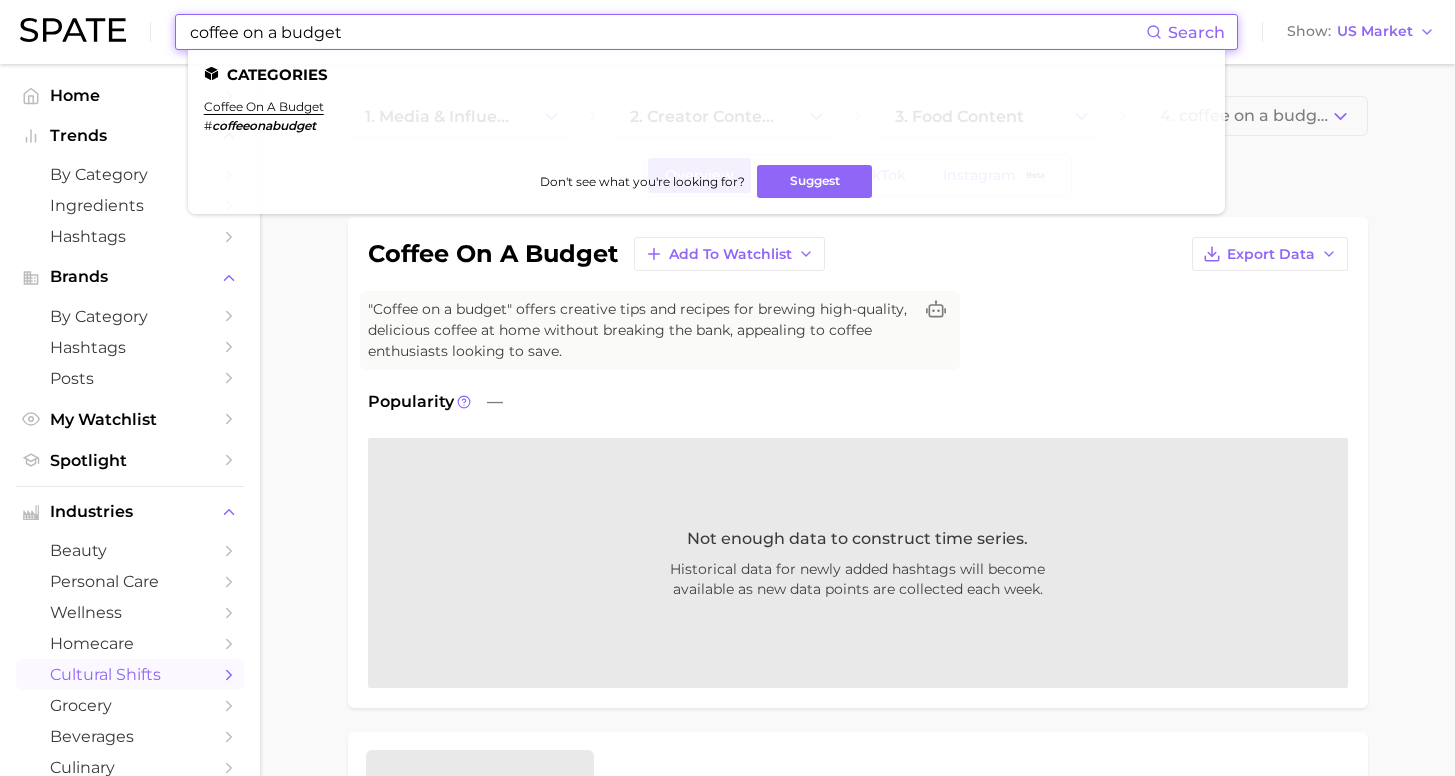 drag, startPoint x: 126, startPoint y: 28, endPoint x: 56, endPoint y: 28, distance: 70 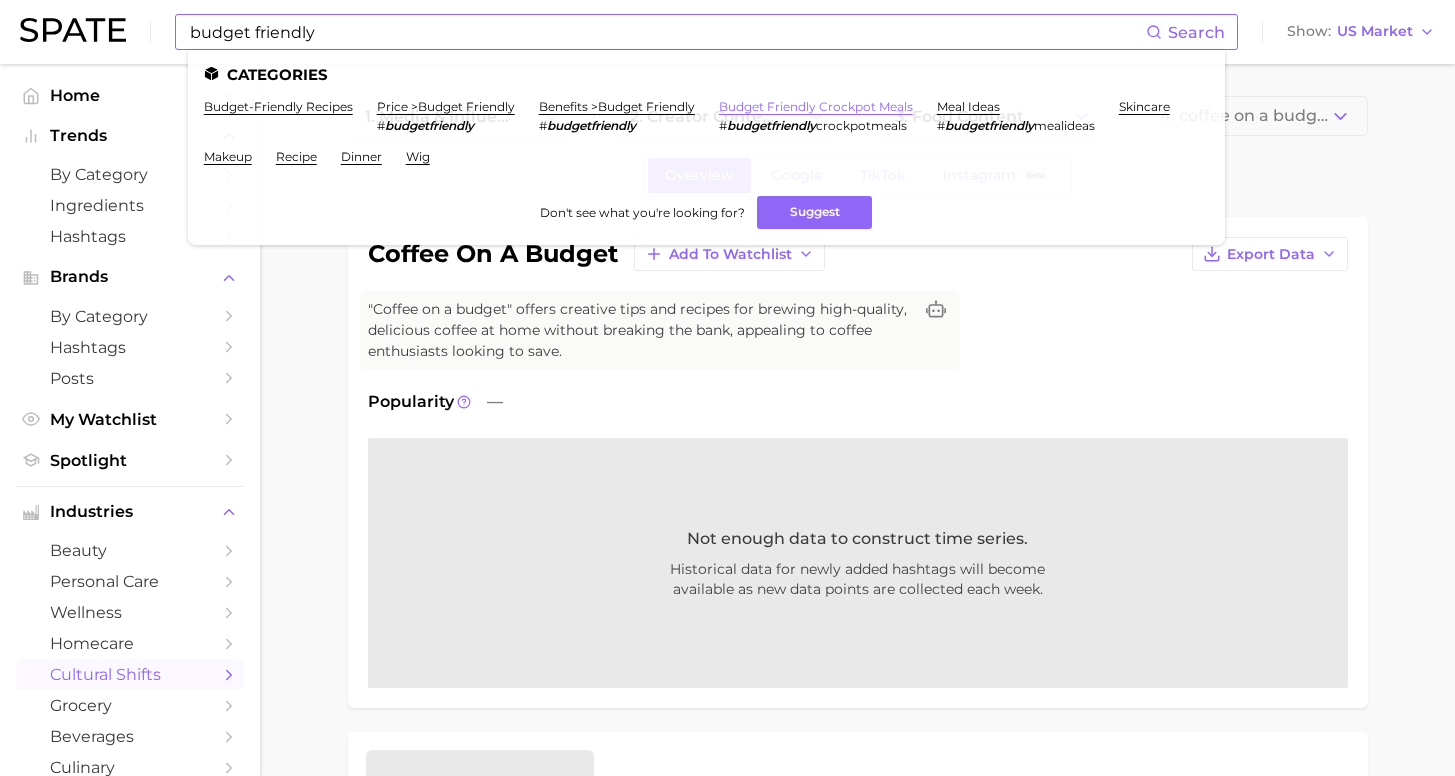 click on "budget friendly crockpot meals" at bounding box center (816, 106) 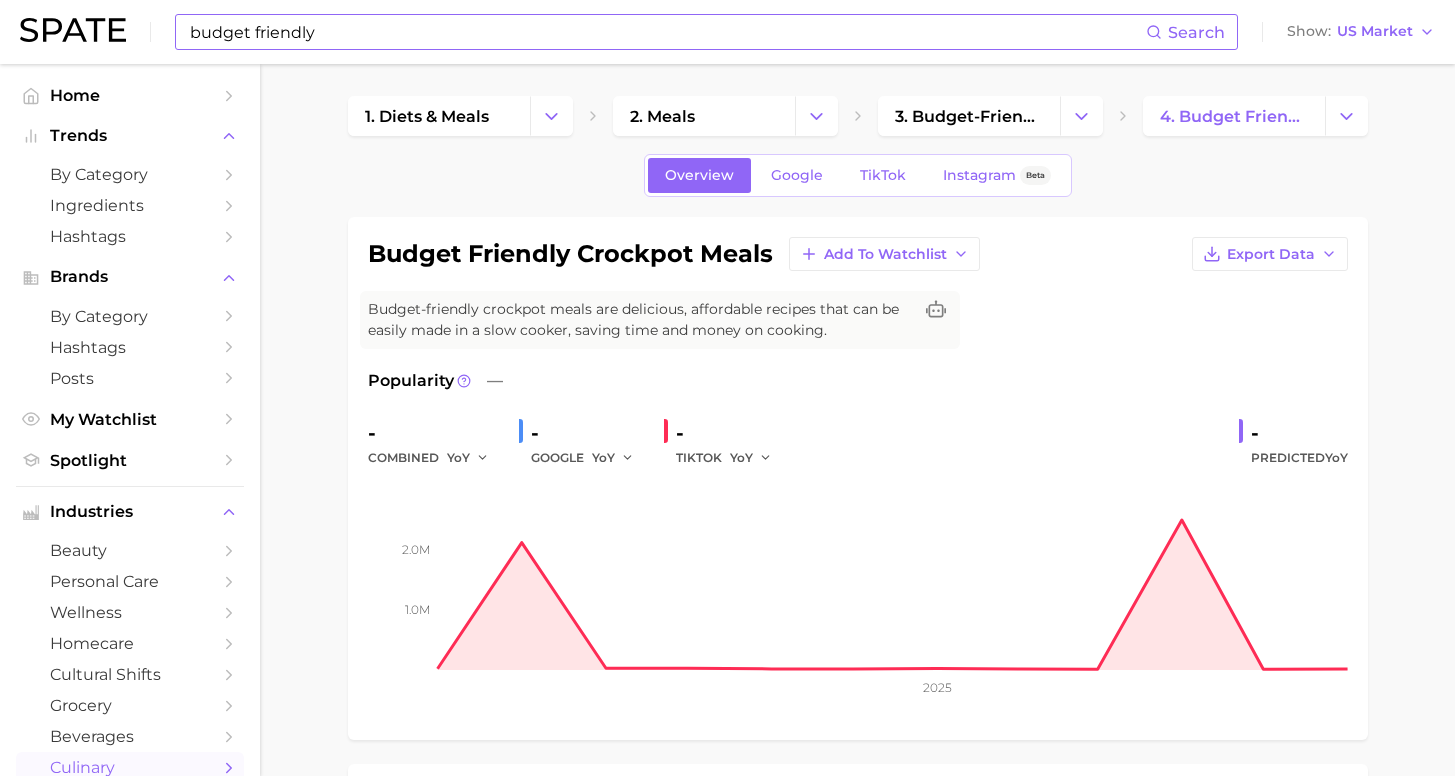 click on "budget friendly" at bounding box center [667, 32] 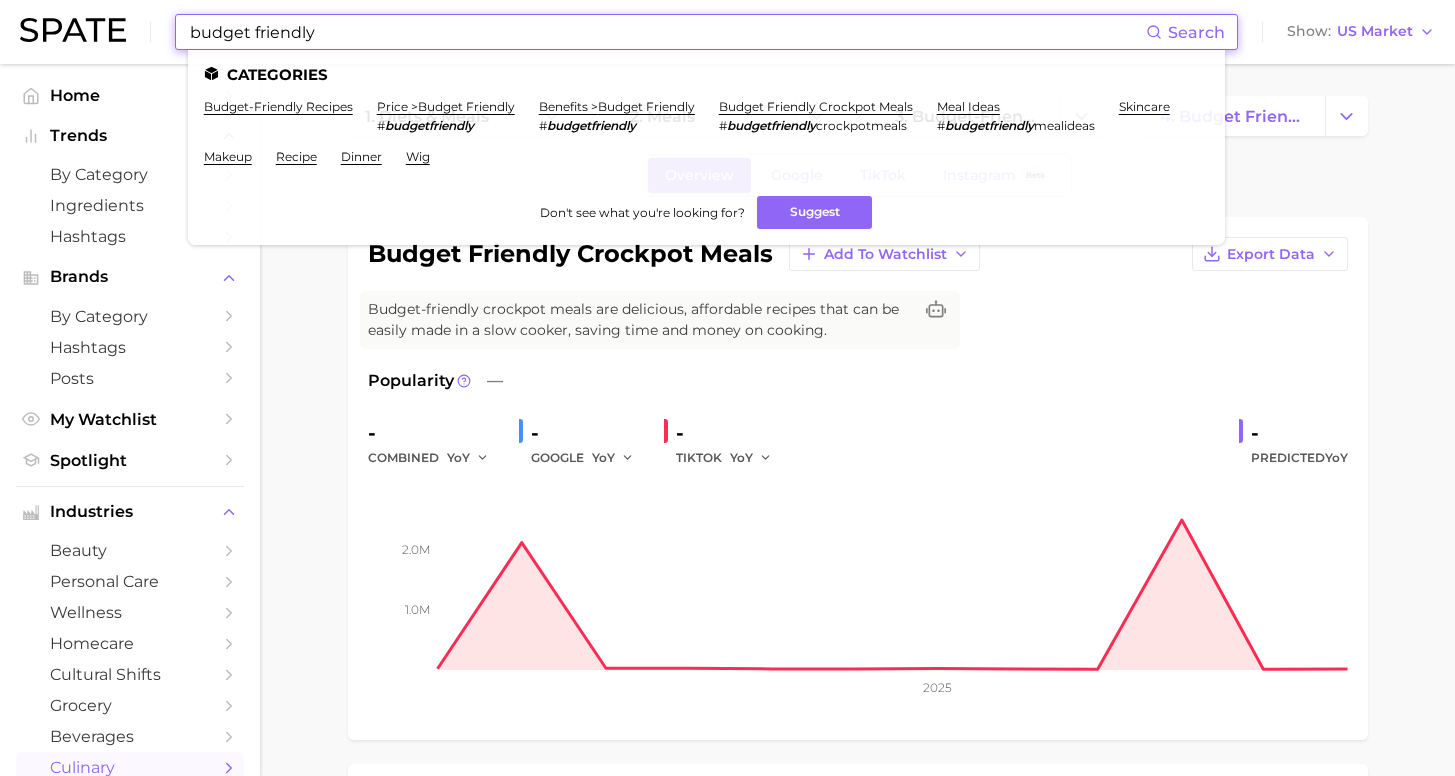 drag, startPoint x: 310, startPoint y: 23, endPoint x: 142, endPoint y: 16, distance: 168.14577 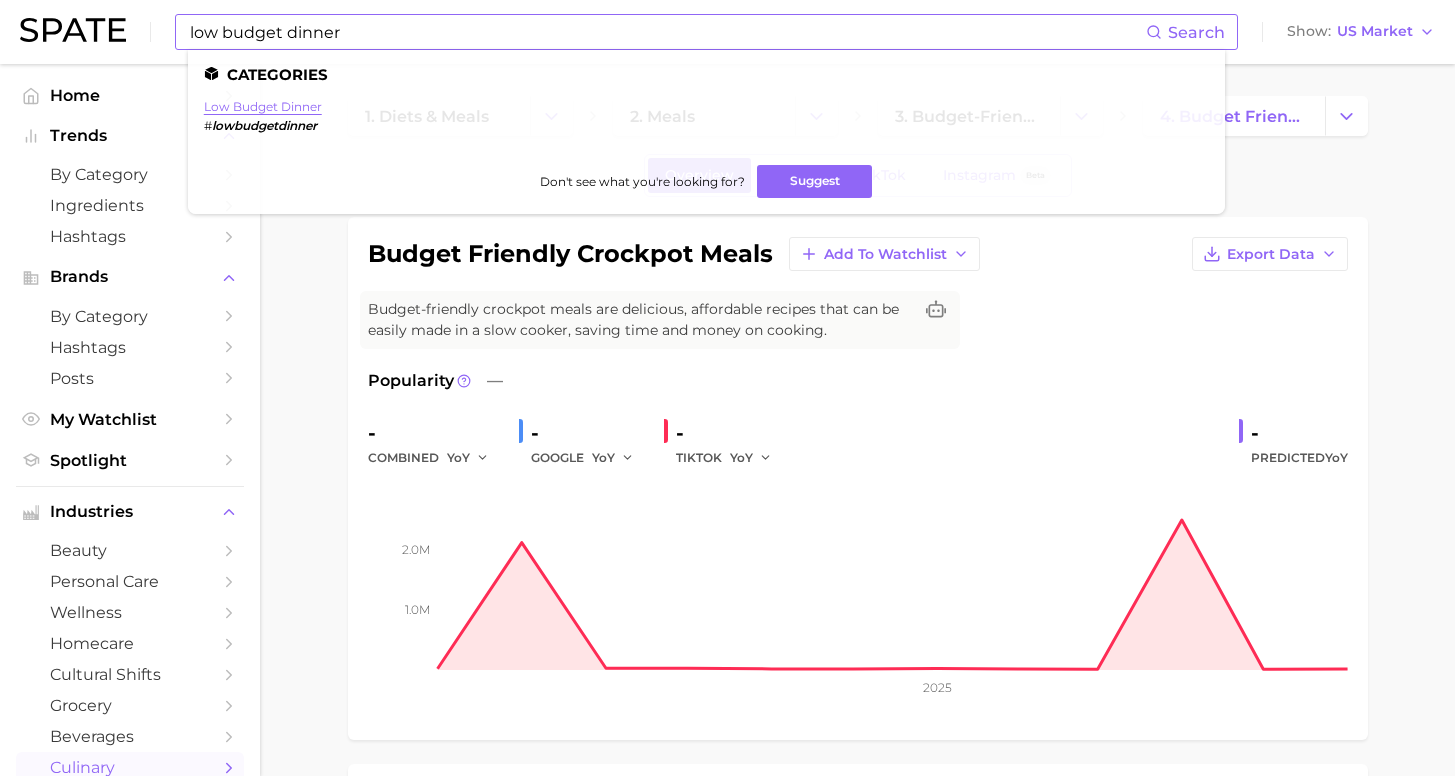 click on "low budget dinner" at bounding box center (263, 106) 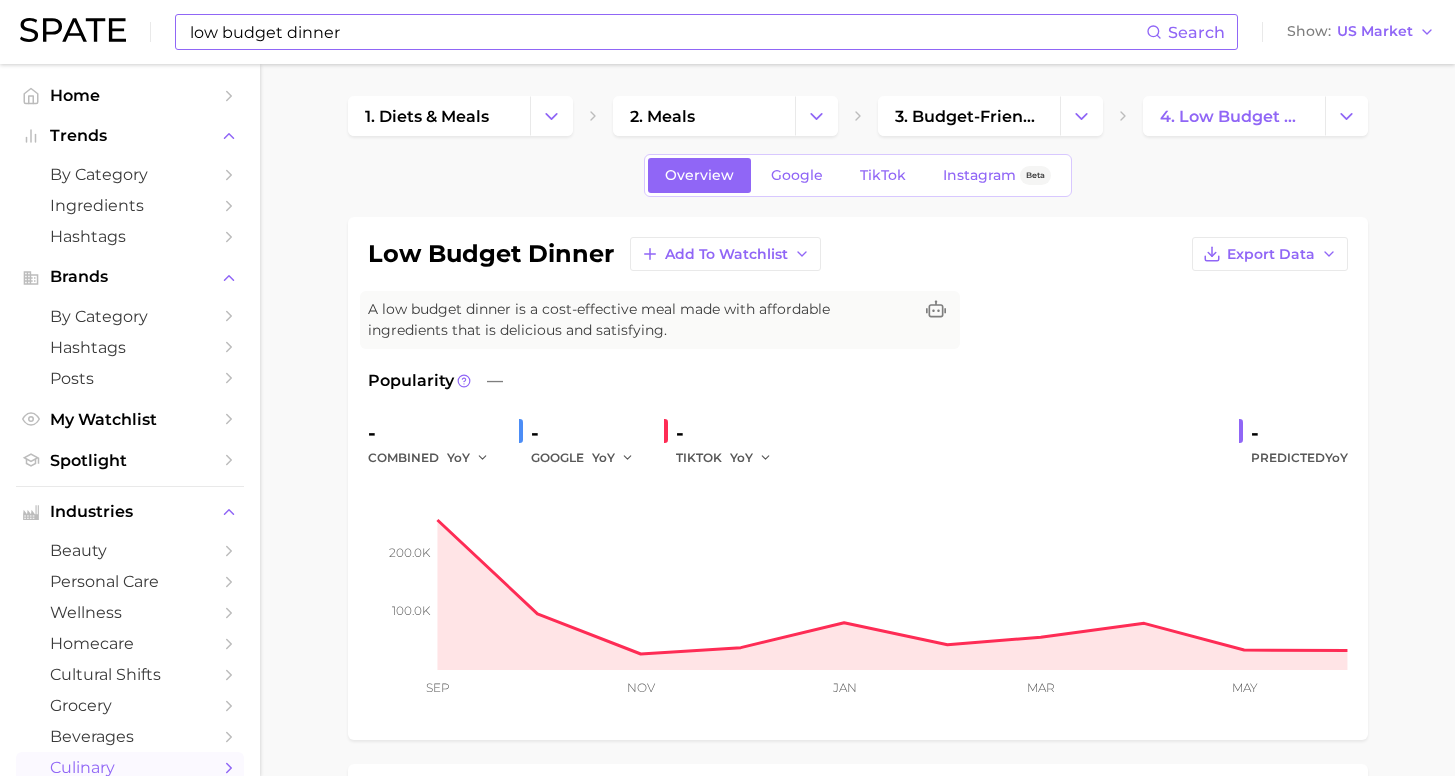 drag, startPoint x: 487, startPoint y: 51, endPoint x: 187, endPoint y: 54, distance: 300.015 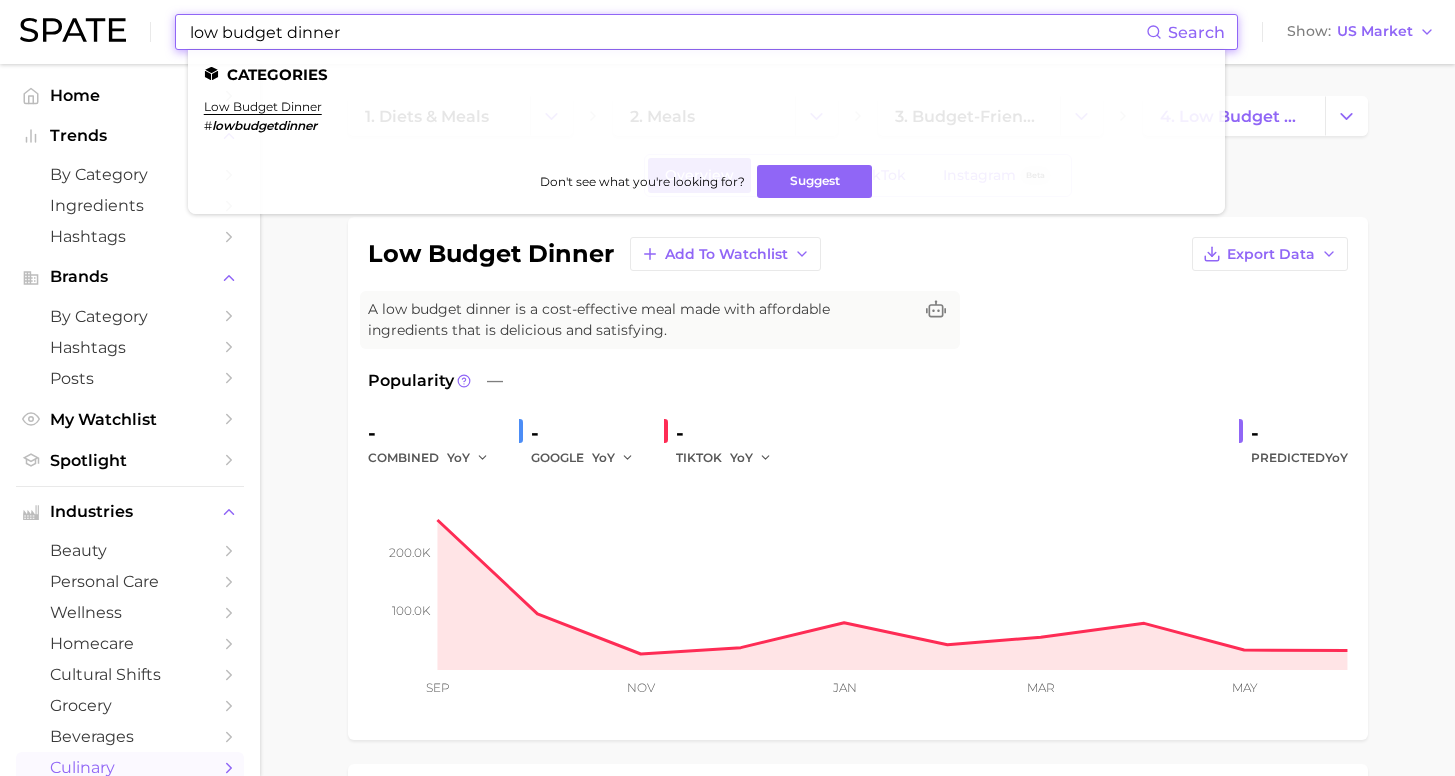 drag, startPoint x: 429, startPoint y: 18, endPoint x: 450, endPoint y: 21, distance: 21.213203 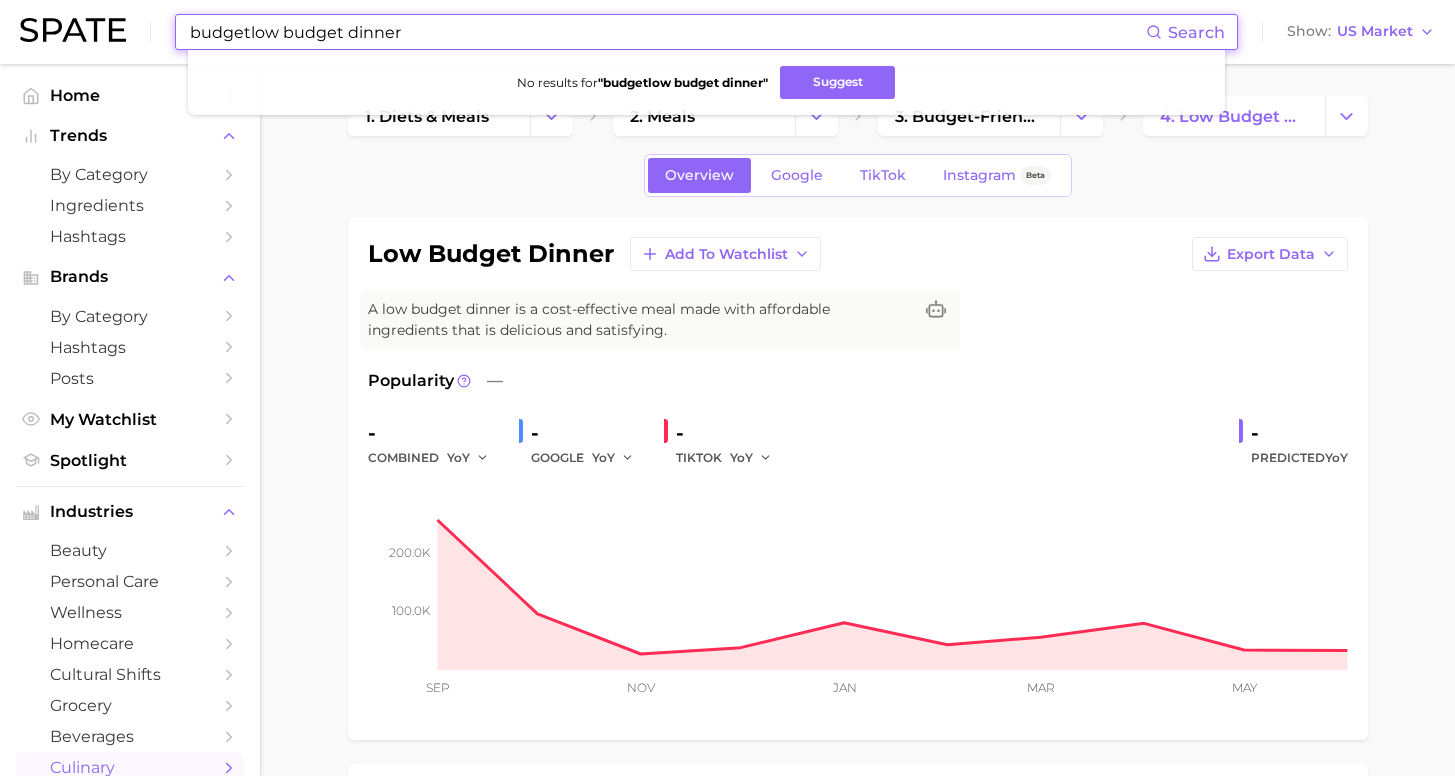 drag, startPoint x: 354, startPoint y: 31, endPoint x: 332, endPoint y: 2, distance: 36.40055 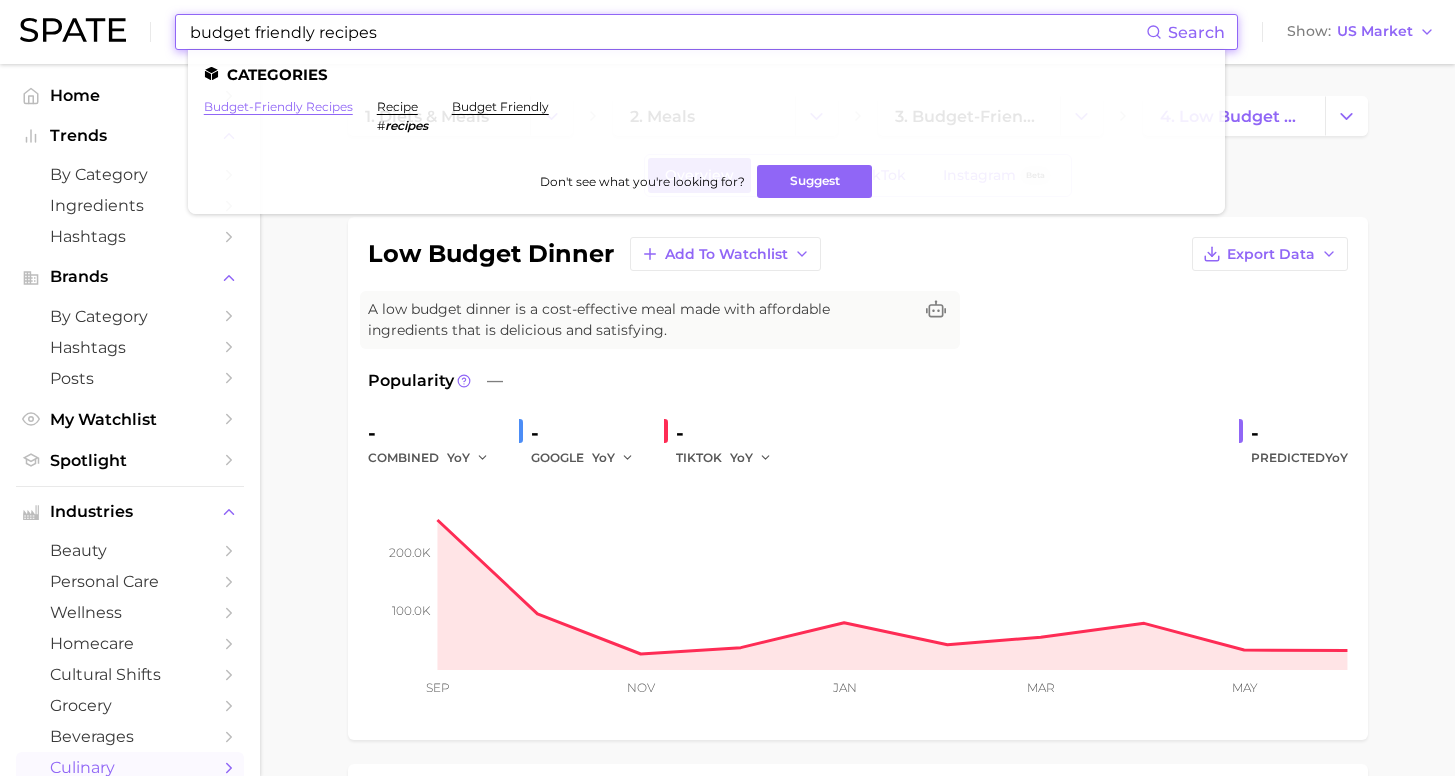 type on "budget friendly recipes" 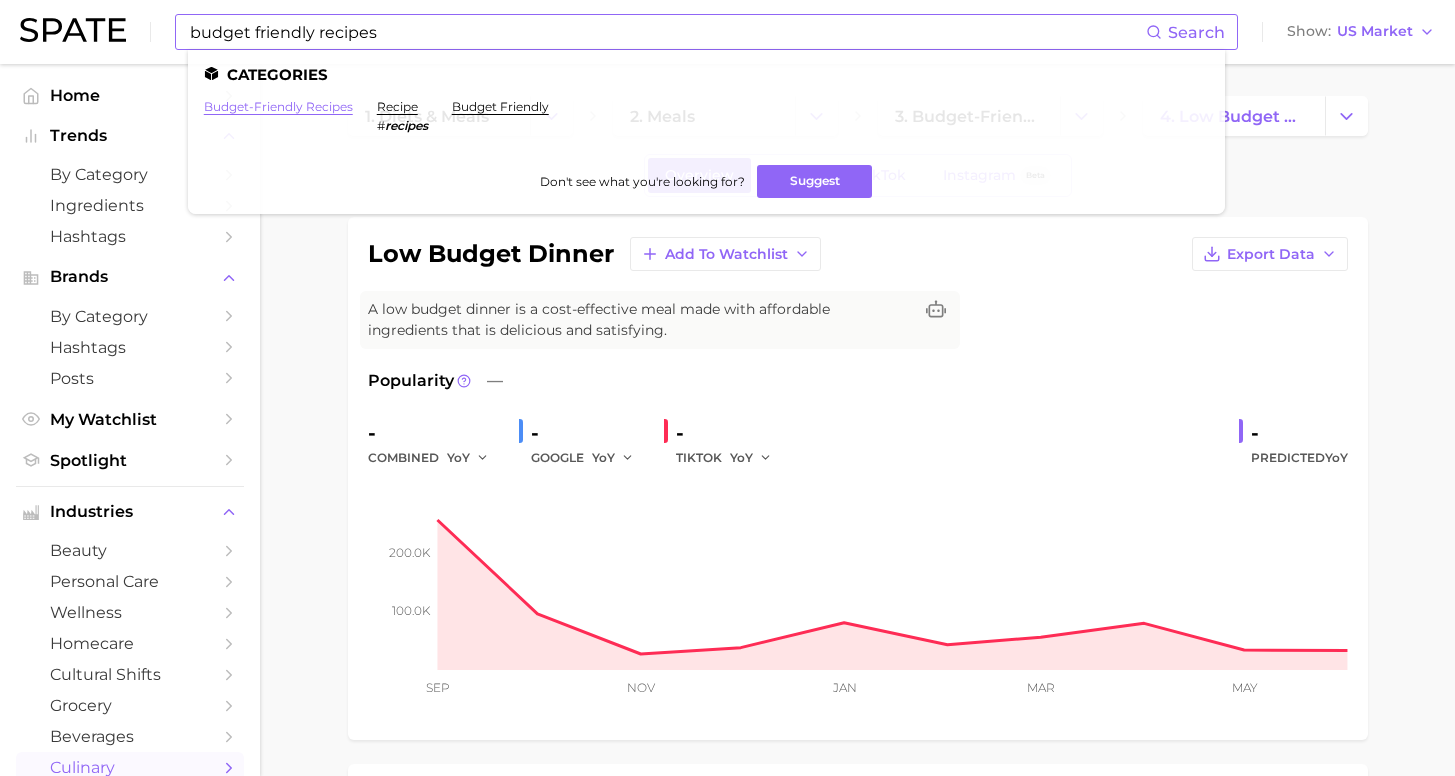 click on "budget-friendly recipes" at bounding box center (278, 106) 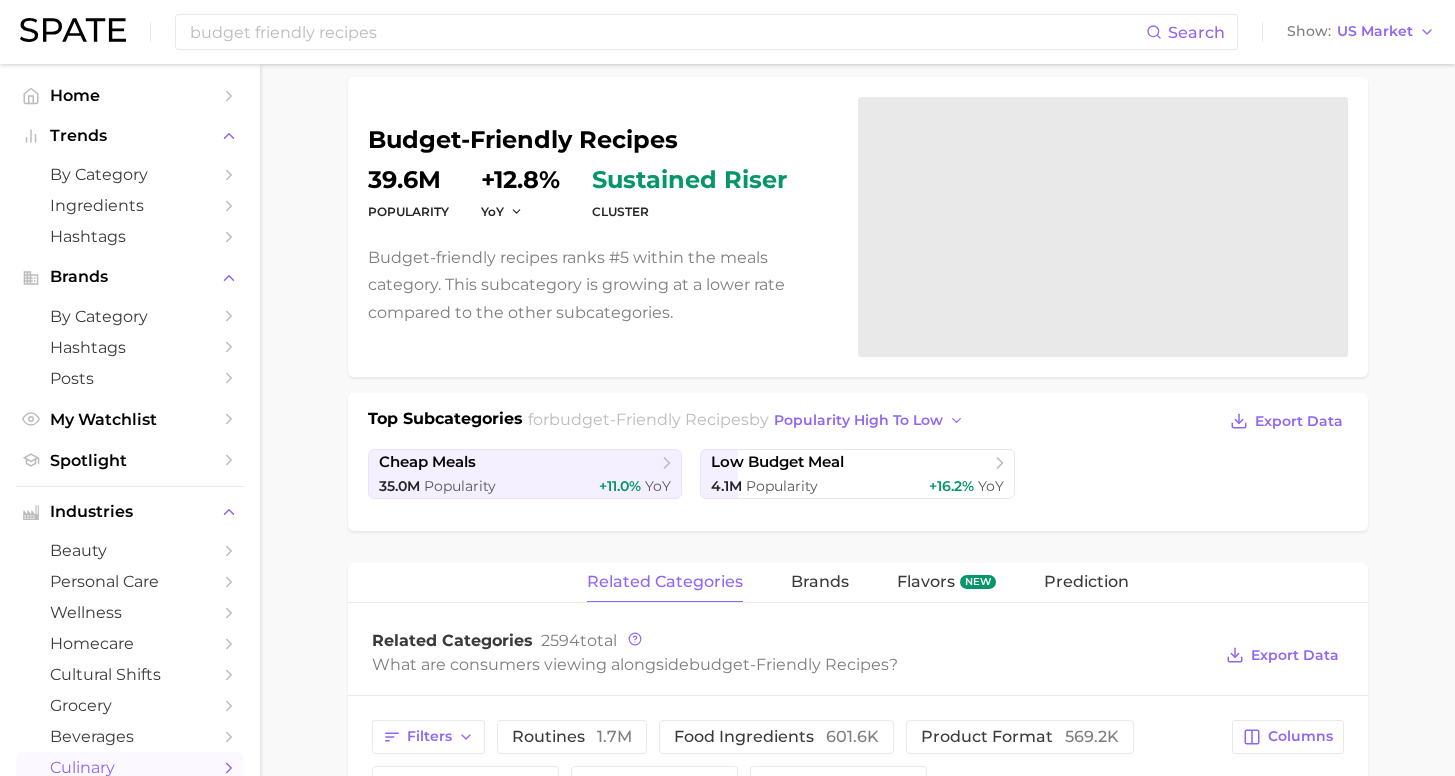 scroll, scrollTop: 135, scrollLeft: 0, axis: vertical 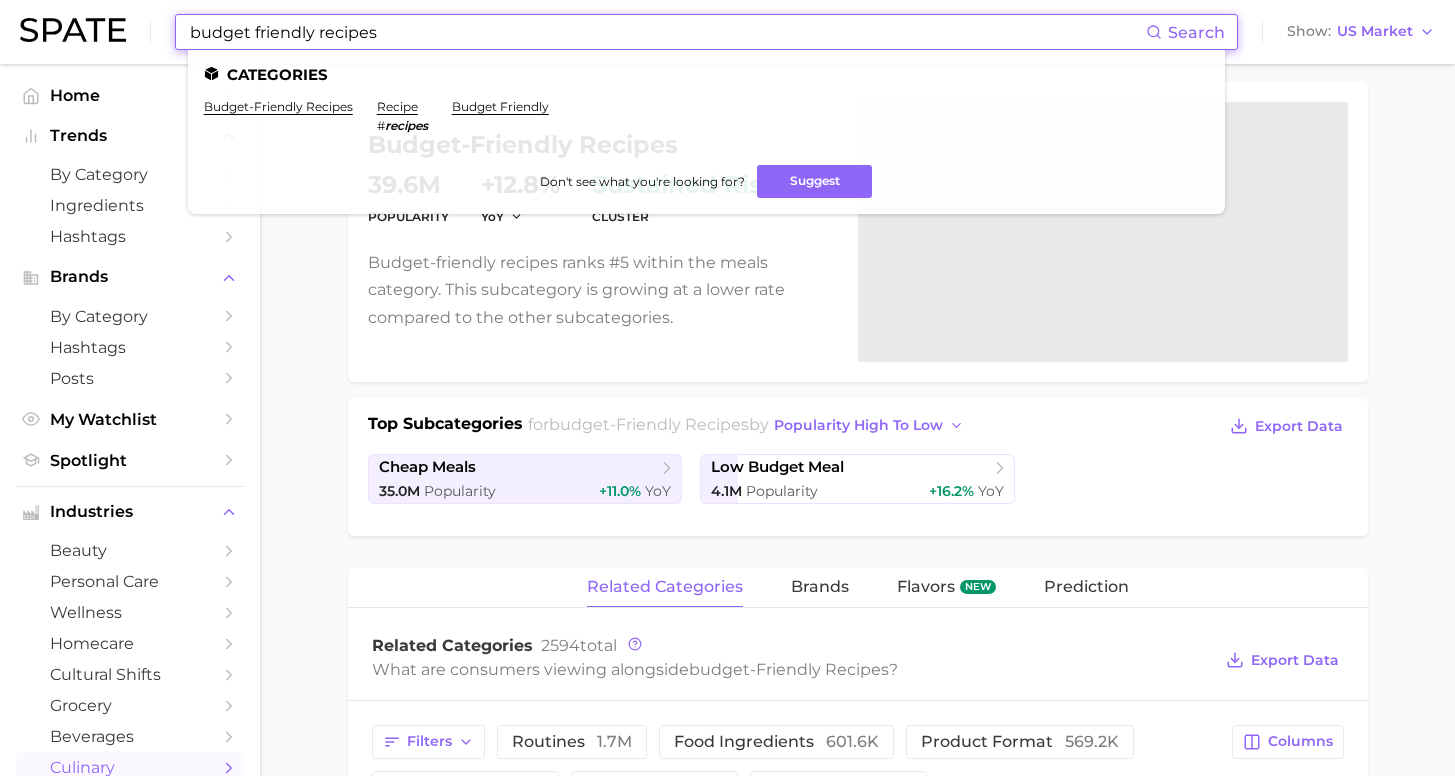 drag, startPoint x: 393, startPoint y: 30, endPoint x: 43, endPoint y: 24, distance: 350.05142 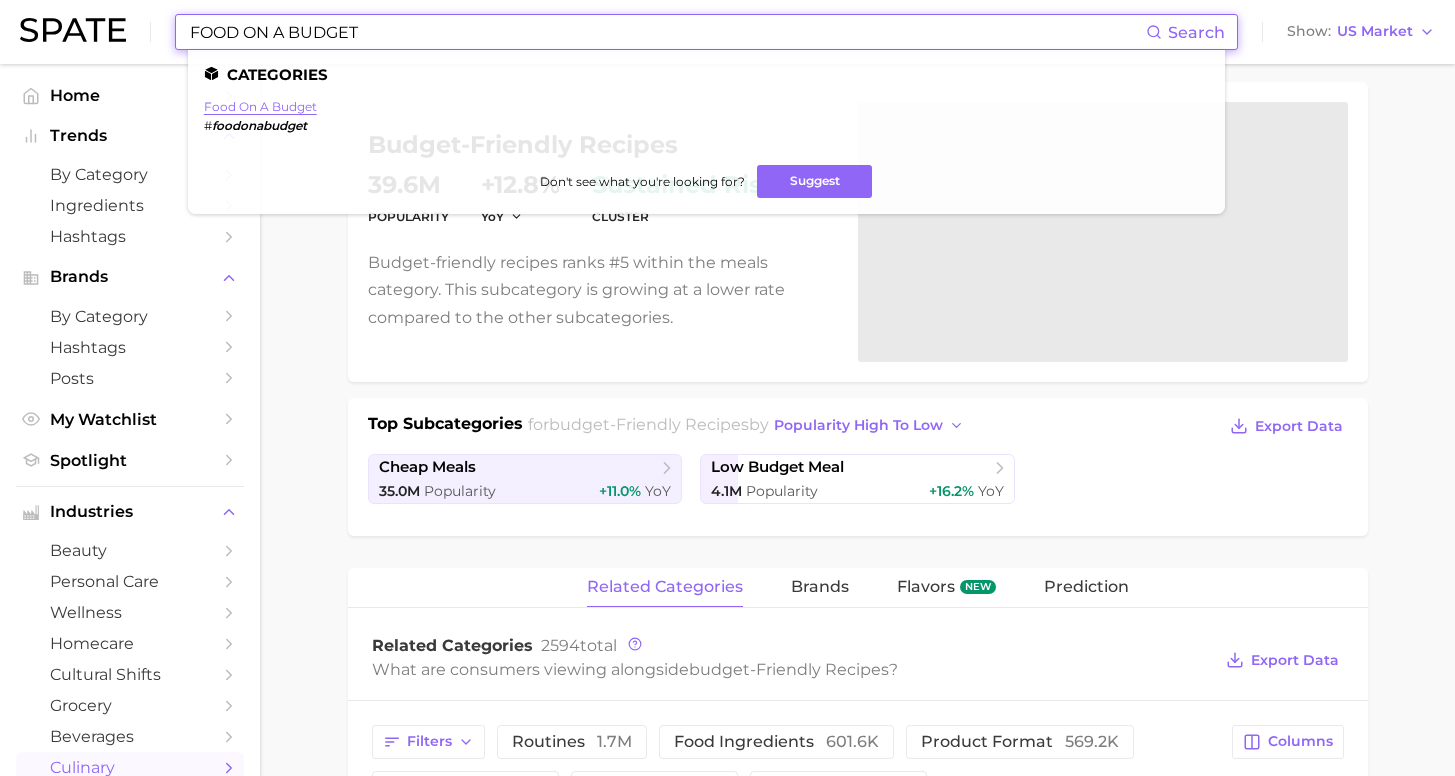 type on "FOOD ON A BUDGET" 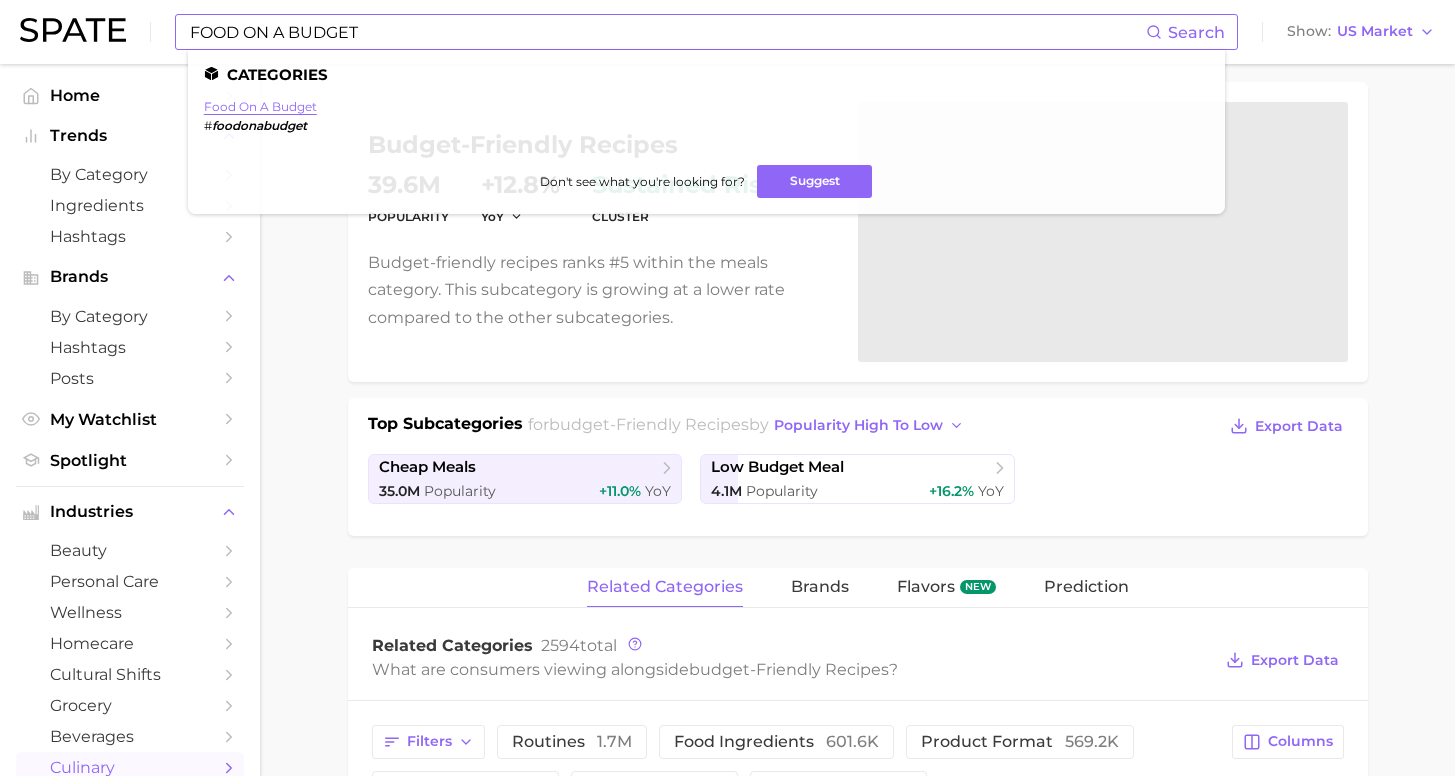 click on "food on a budget" at bounding box center (260, 106) 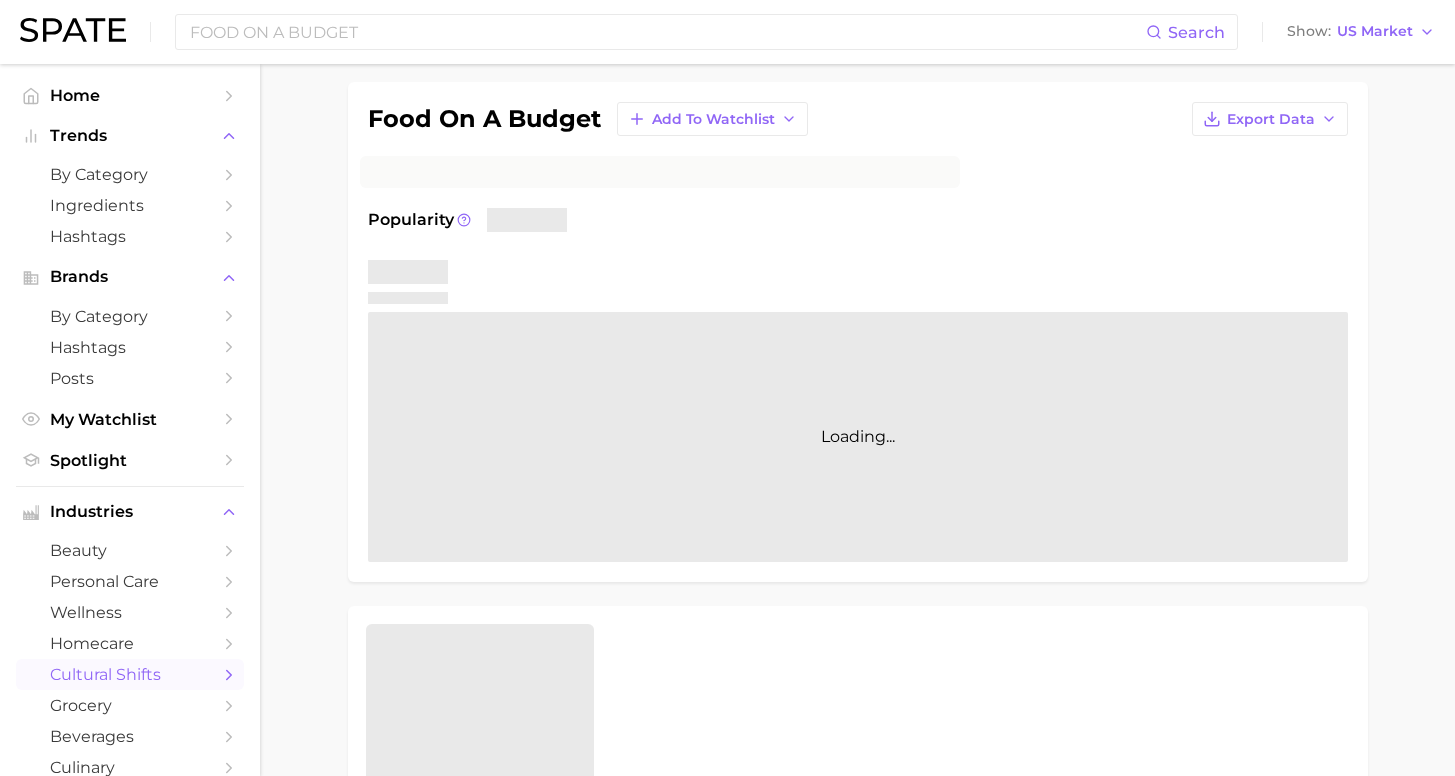 scroll, scrollTop: 0, scrollLeft: 0, axis: both 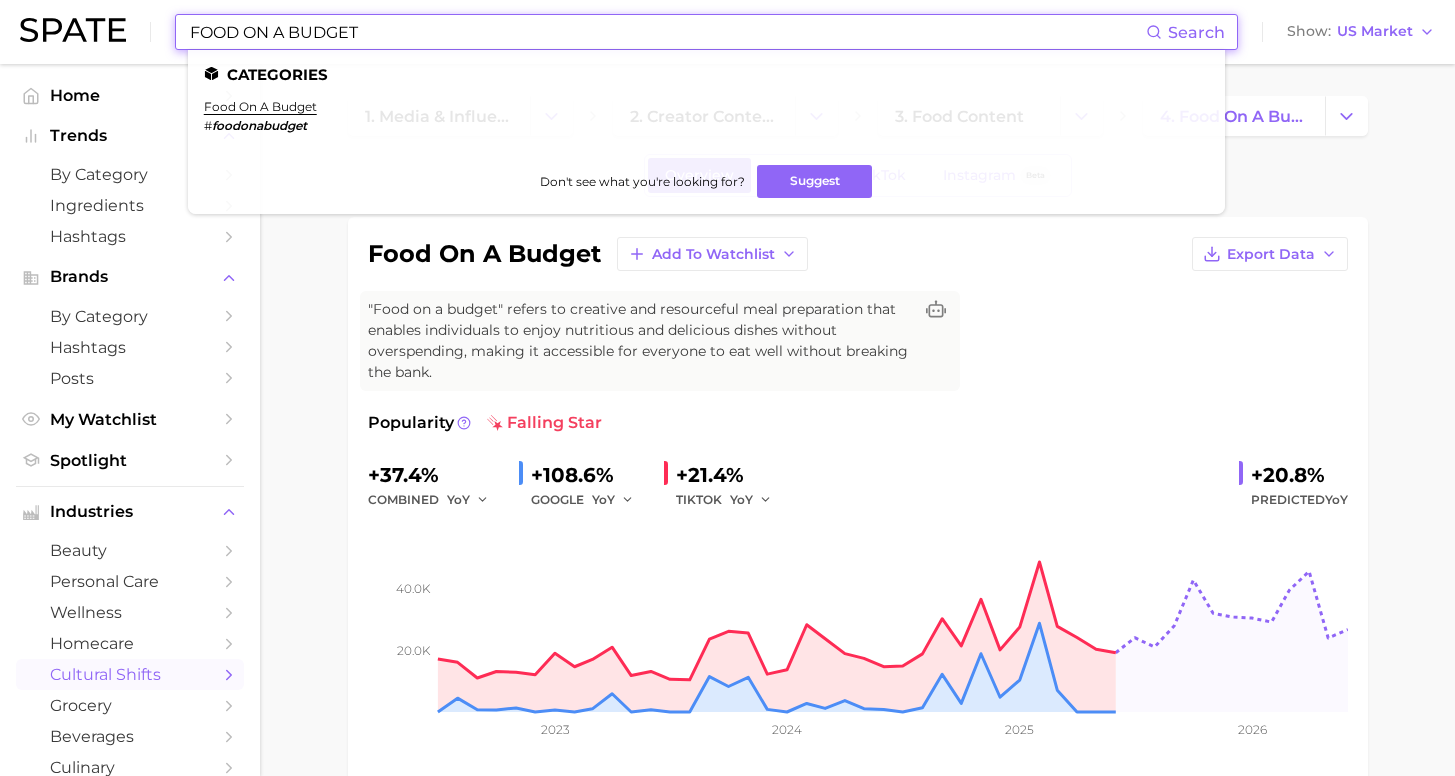 drag, startPoint x: 401, startPoint y: 22, endPoint x: 136, endPoint y: 33, distance: 265.2282 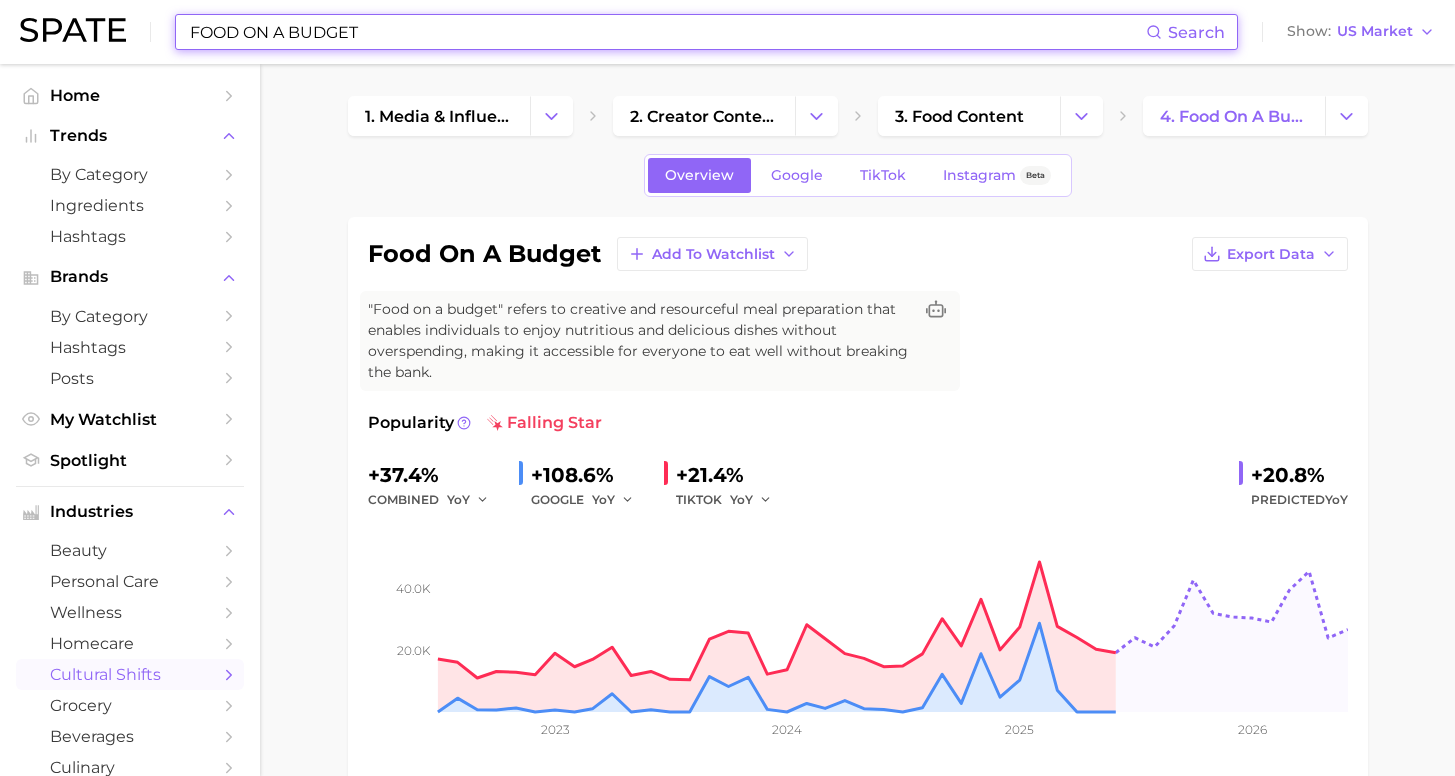 drag, startPoint x: 381, startPoint y: 27, endPoint x: 153, endPoint y: 34, distance: 228.10744 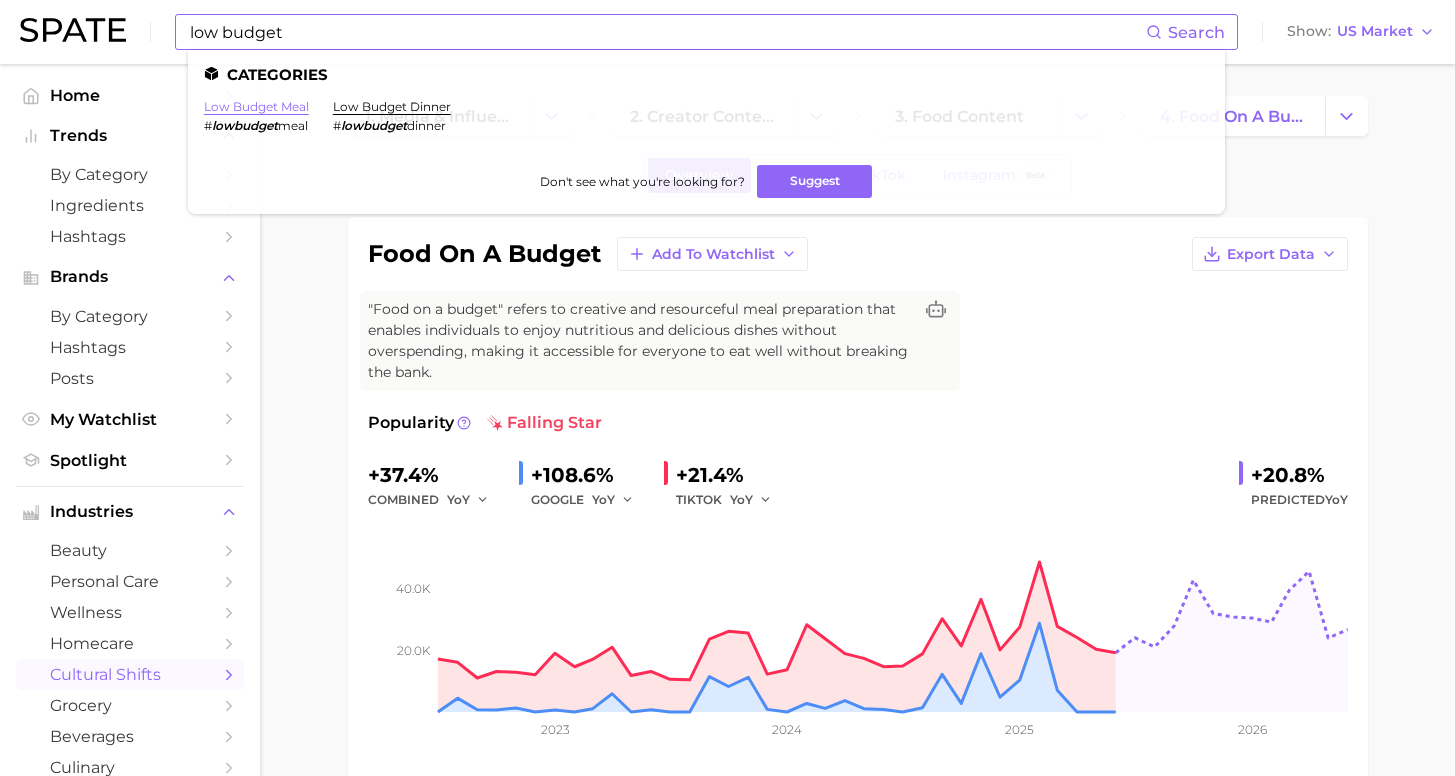 click on "low budget meal" at bounding box center (256, 106) 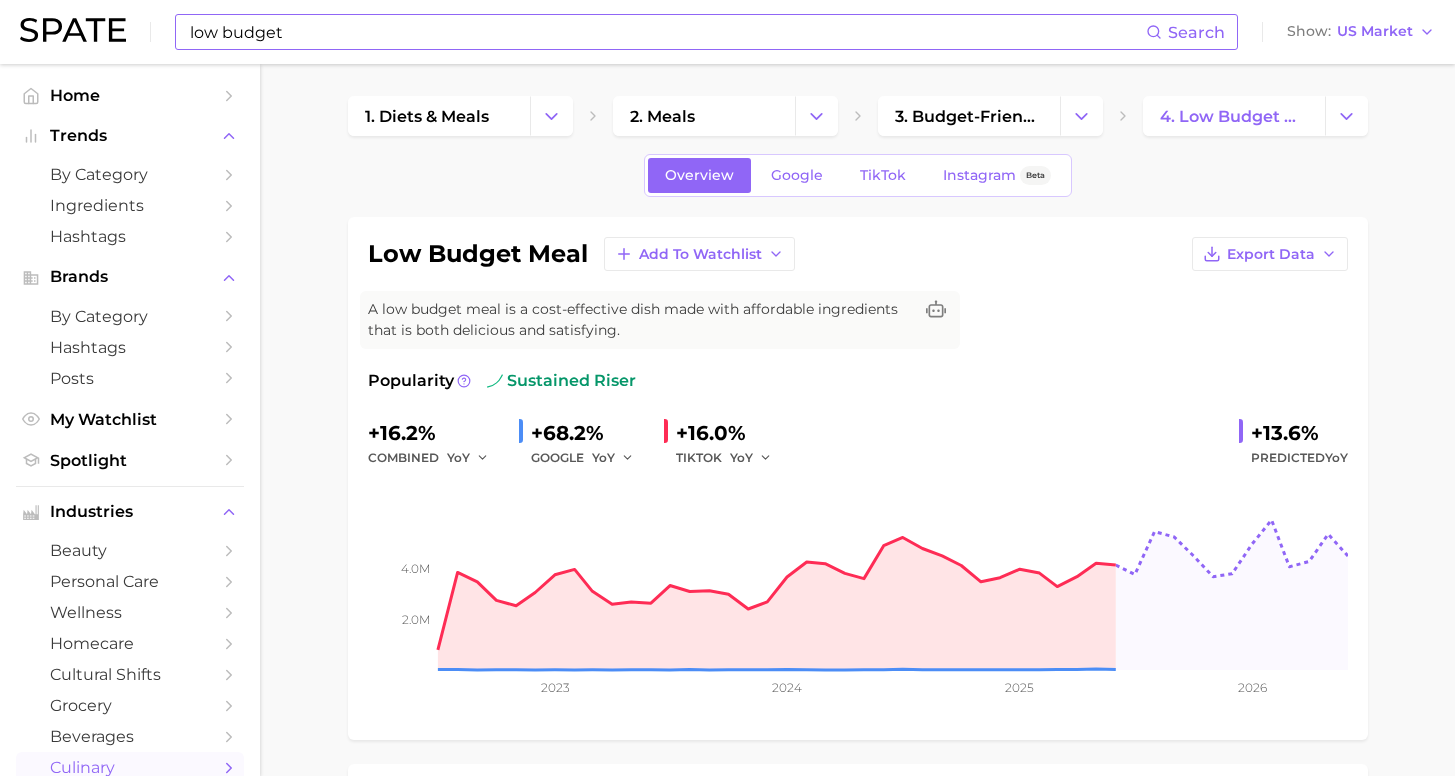 click on "combined YoY" at bounding box center [435, 458] 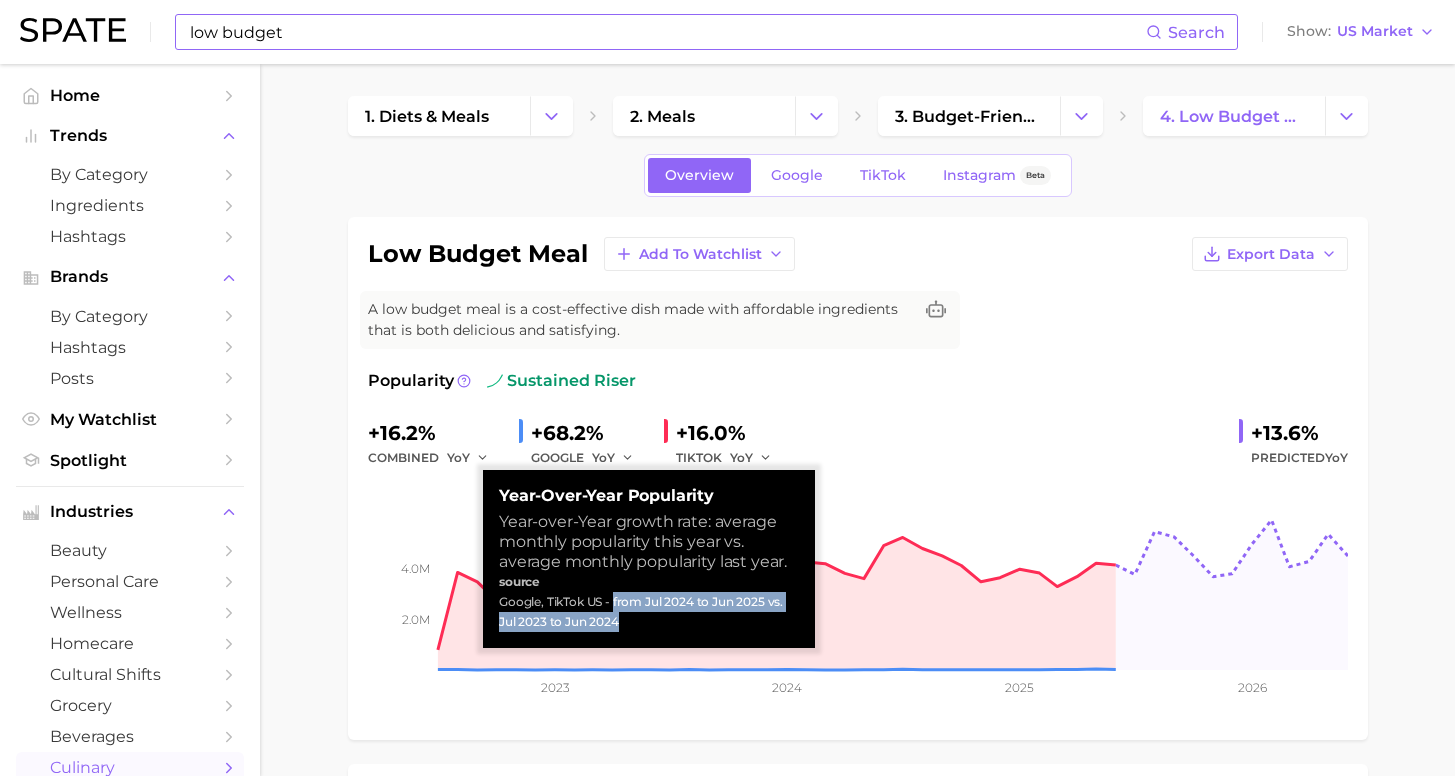 drag, startPoint x: 606, startPoint y: 603, endPoint x: 692, endPoint y: 631, distance: 90.44335 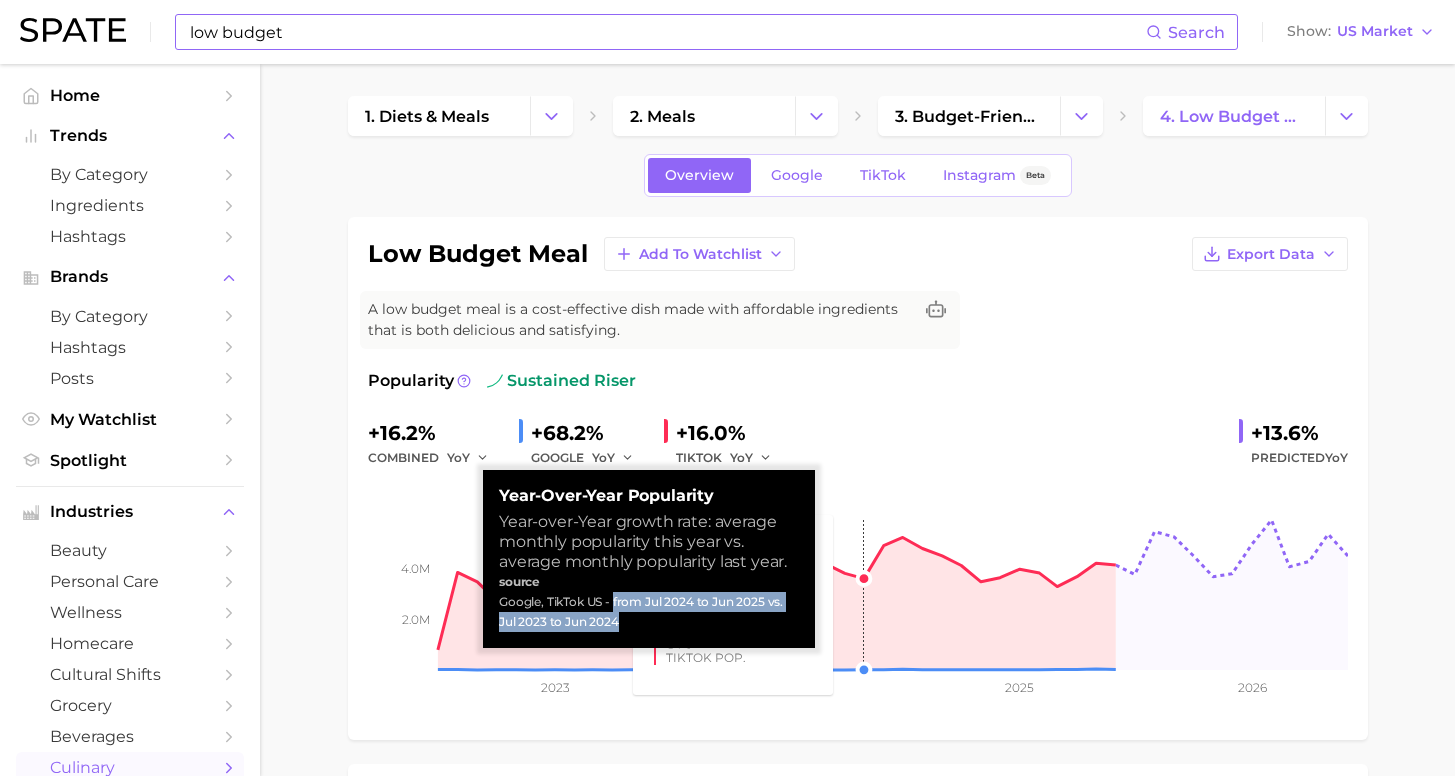 copy on "from Jul 2024 to Jun 2025 vs. Jul 2023 to Jun 2024" 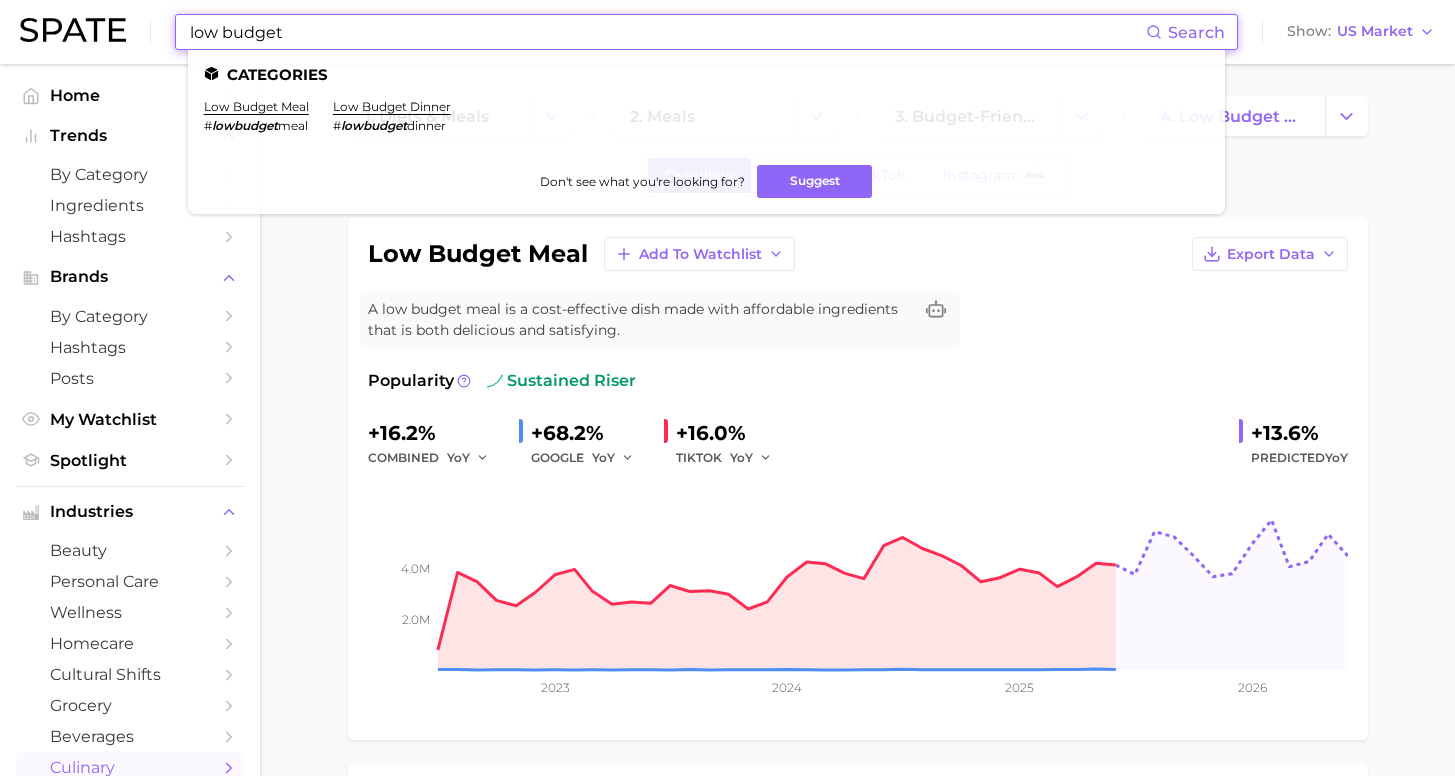 drag, startPoint x: 279, startPoint y: 34, endPoint x: 146, endPoint y: 30, distance: 133.06013 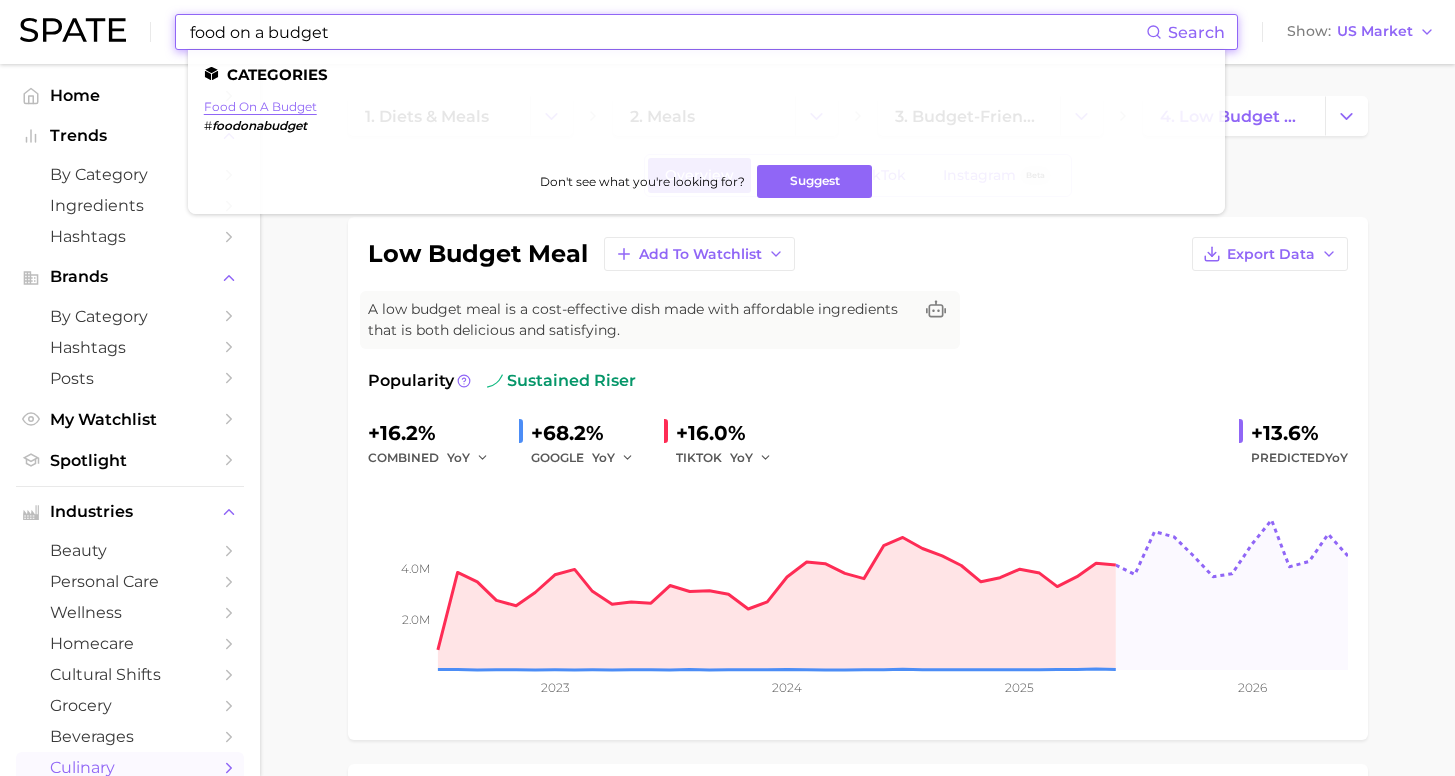 type on "food on a budget" 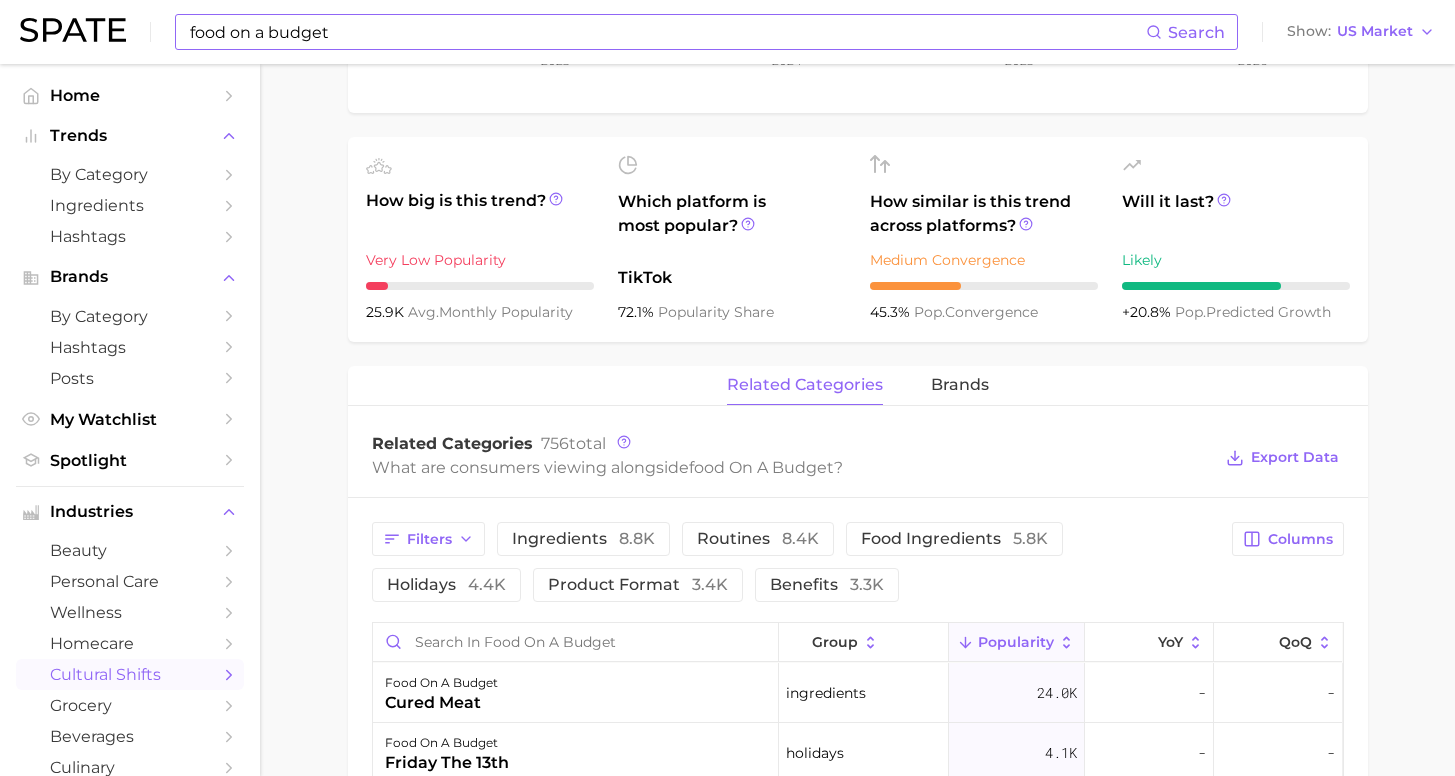 scroll, scrollTop: 844, scrollLeft: 0, axis: vertical 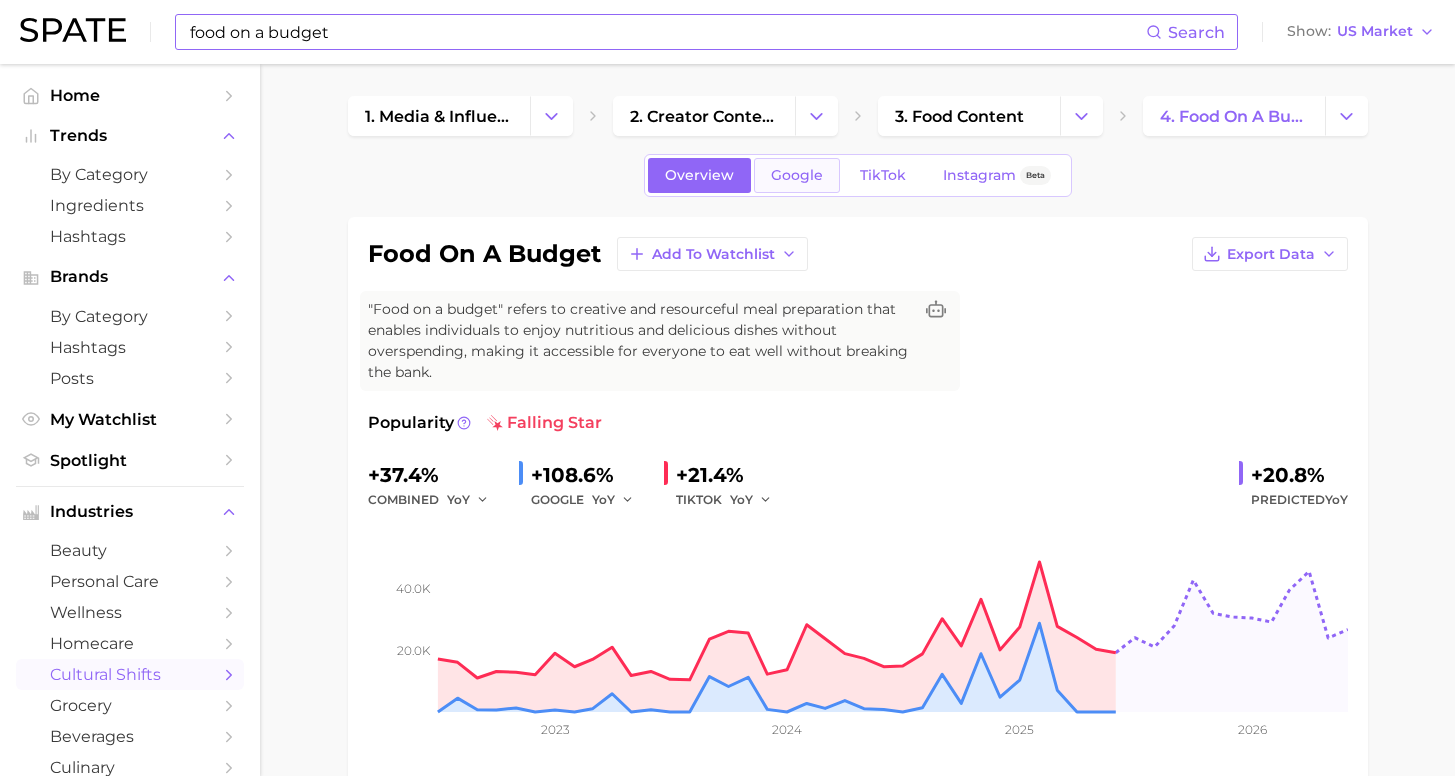 click on "Google" at bounding box center (797, 175) 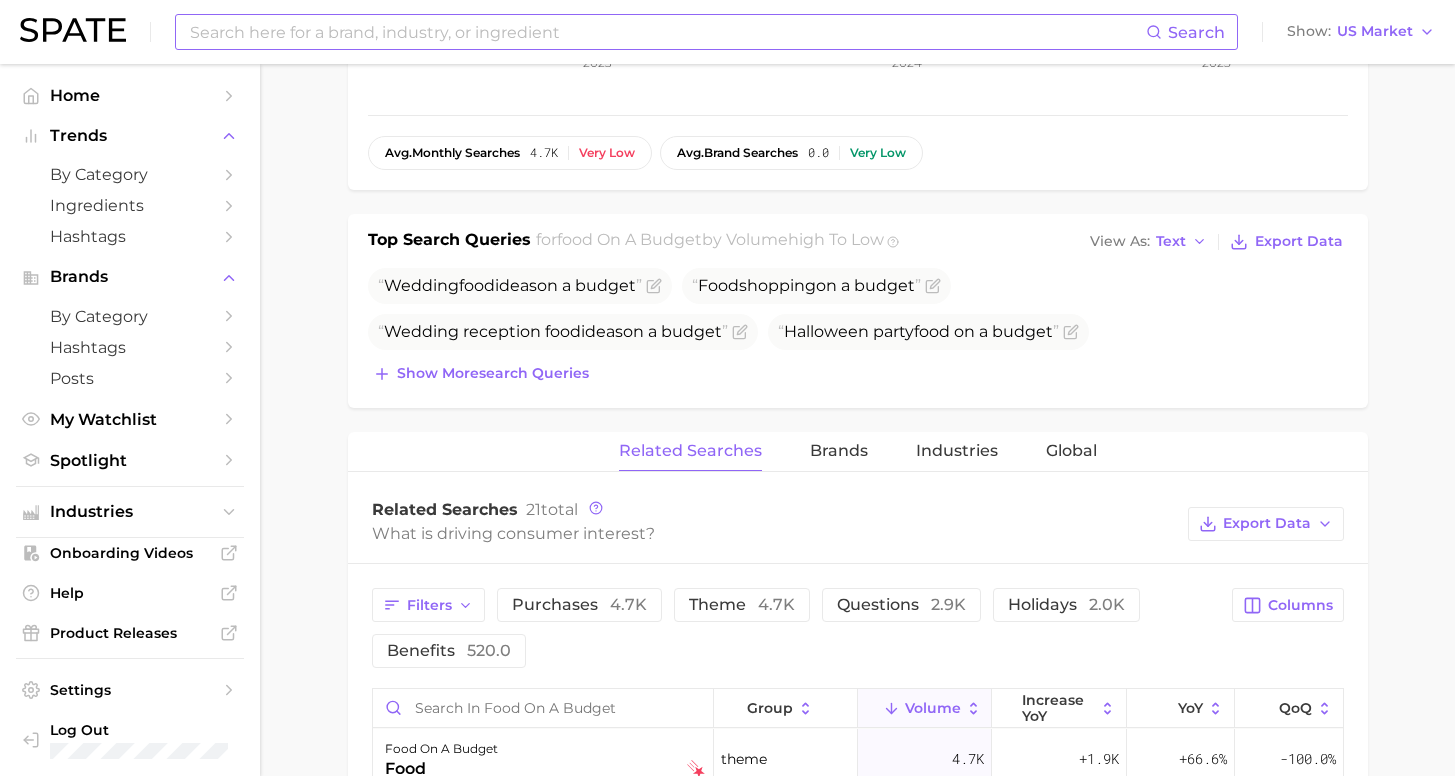 scroll, scrollTop: 0, scrollLeft: 0, axis: both 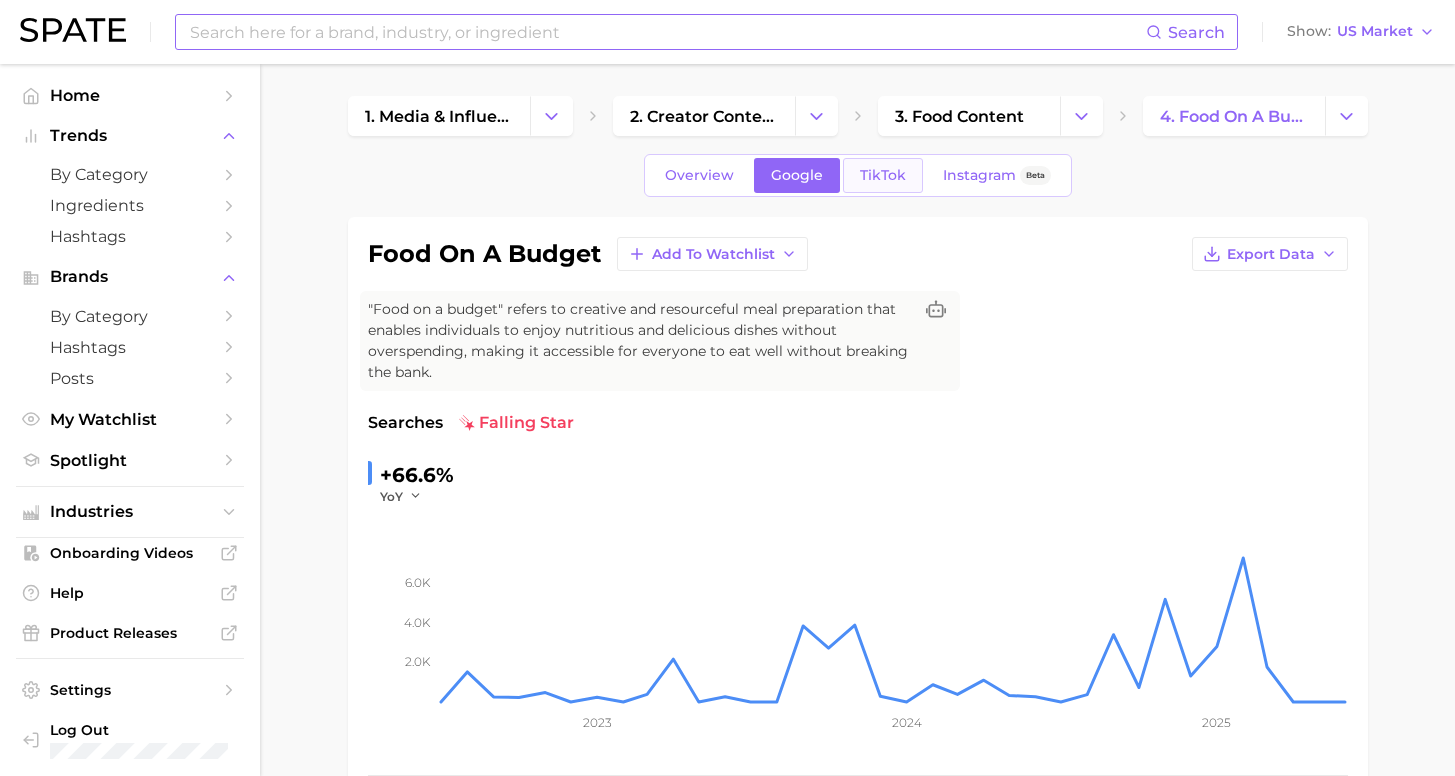 click on "TikTok" at bounding box center (883, 175) 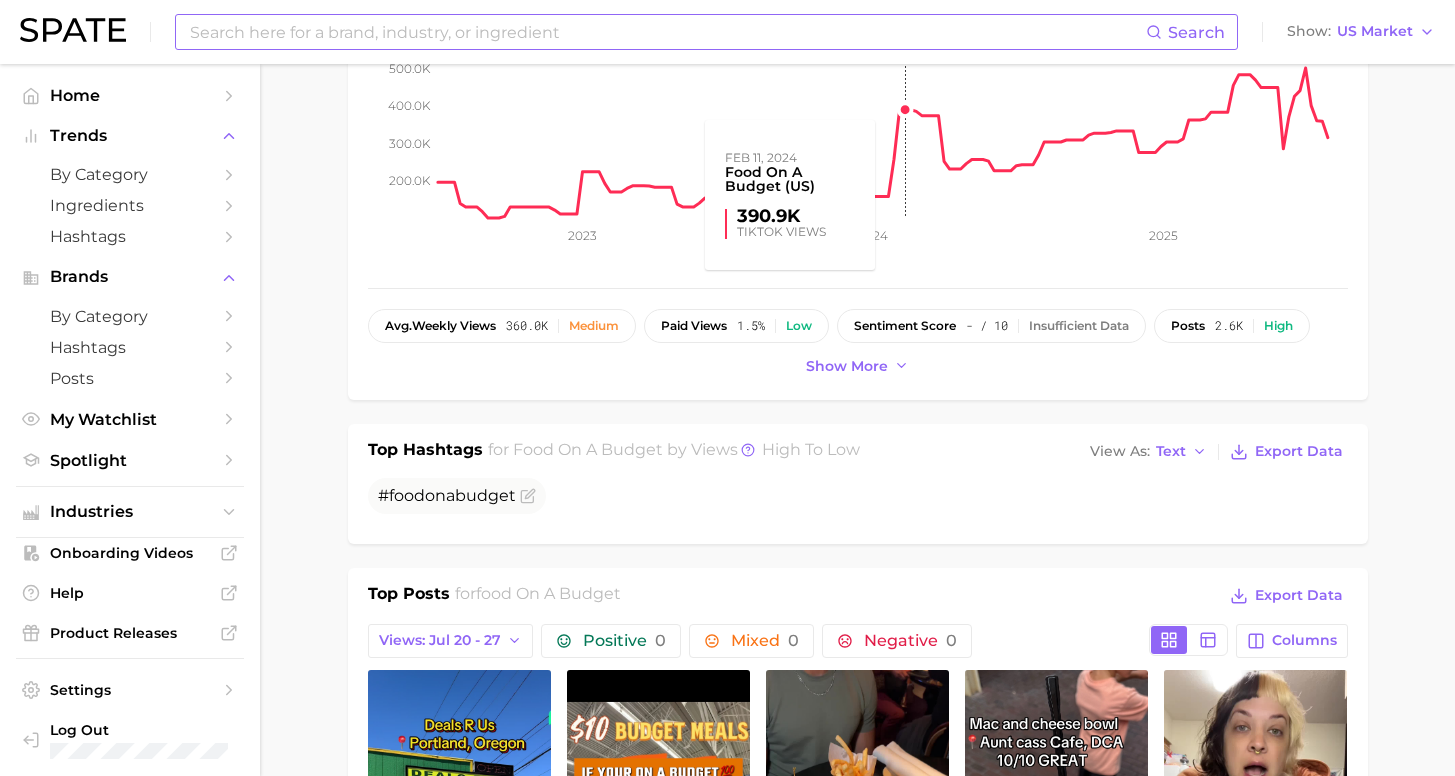 scroll, scrollTop: 45, scrollLeft: 0, axis: vertical 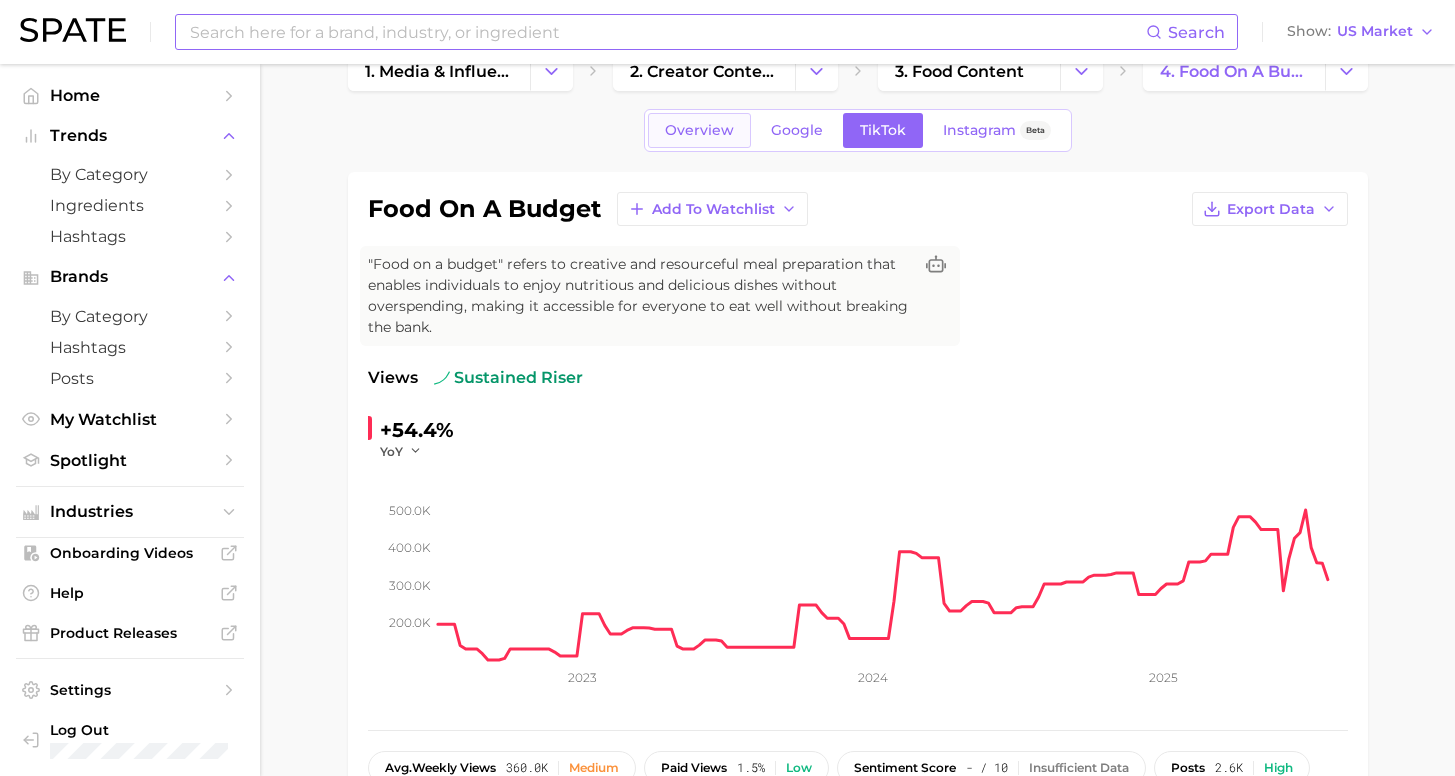 click on "Overview" at bounding box center [699, 130] 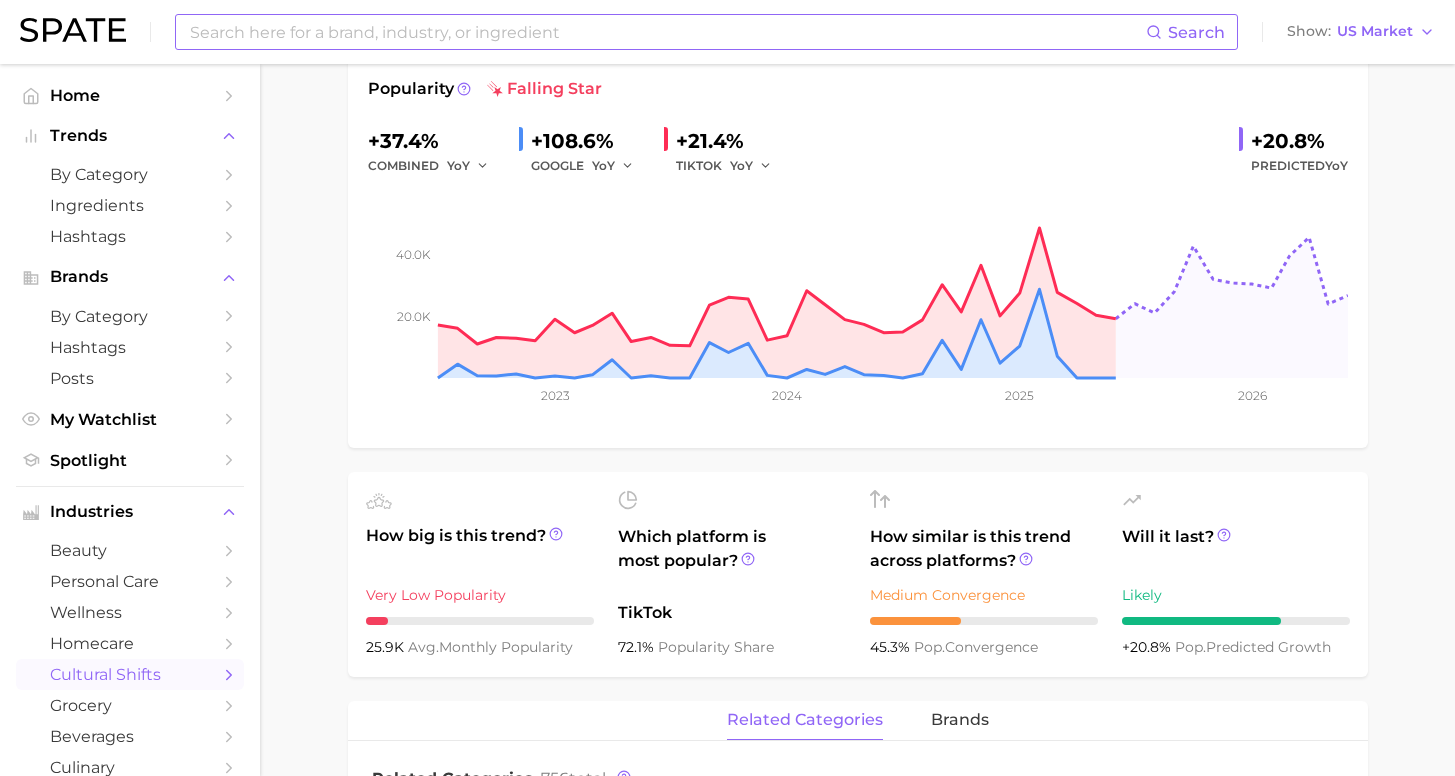 scroll, scrollTop: 0, scrollLeft: 0, axis: both 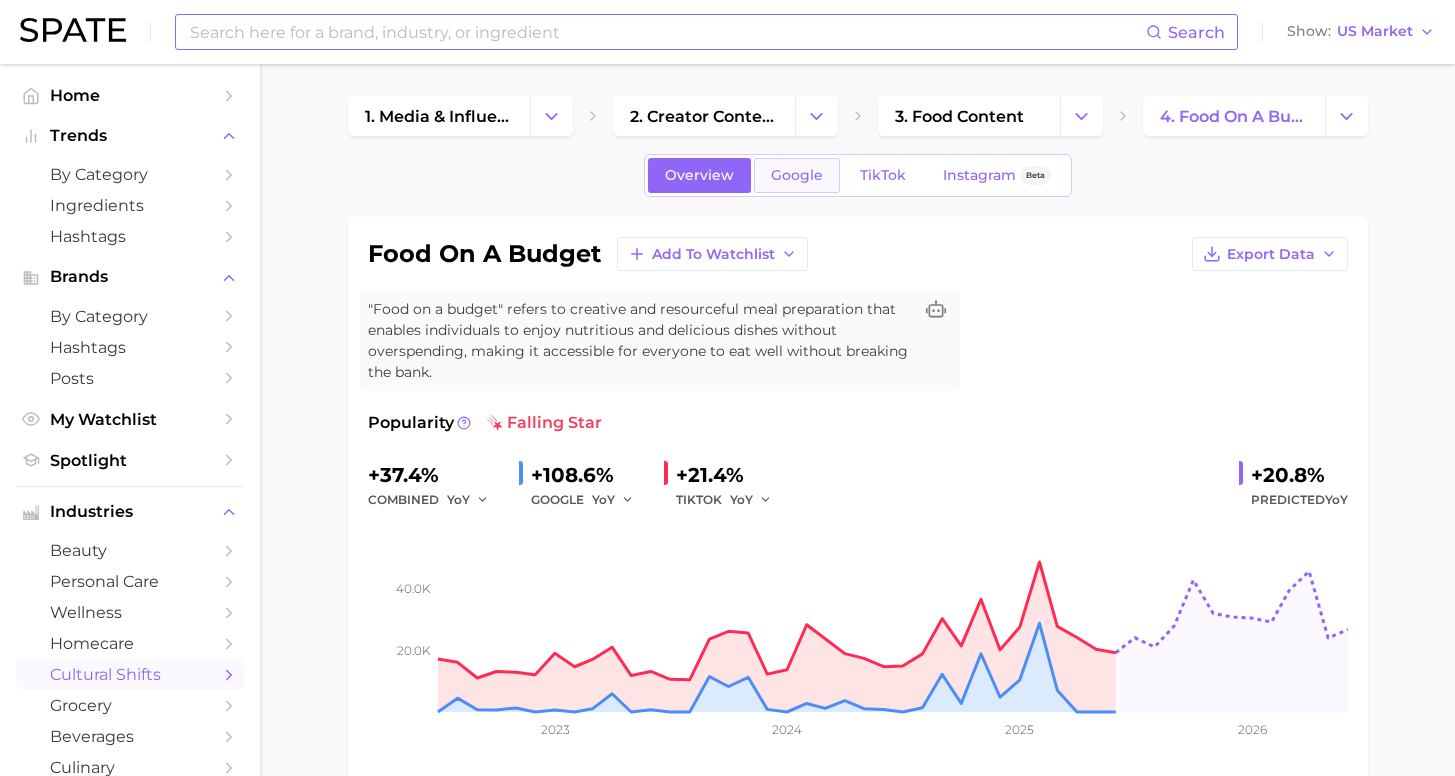 click on "Google" at bounding box center (797, 175) 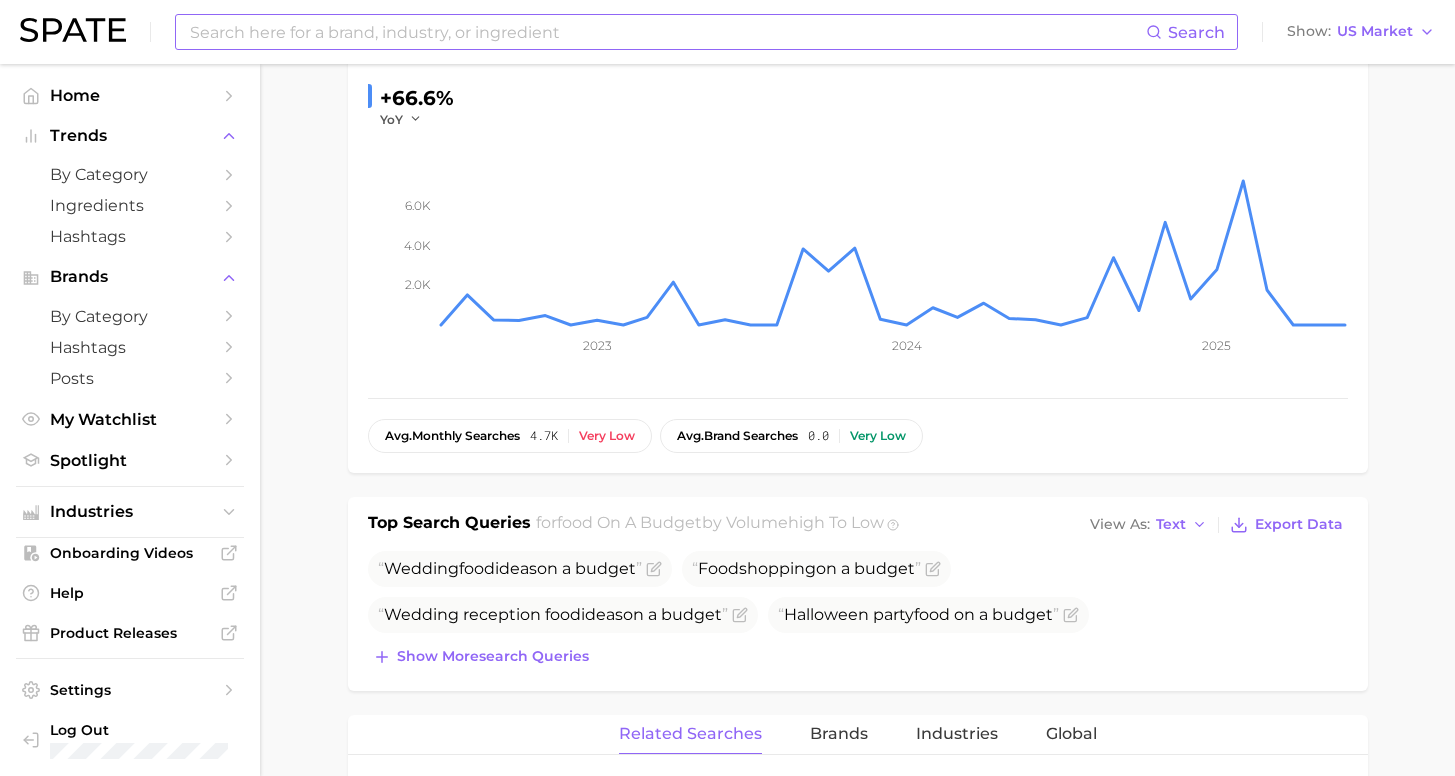 scroll, scrollTop: 513, scrollLeft: 0, axis: vertical 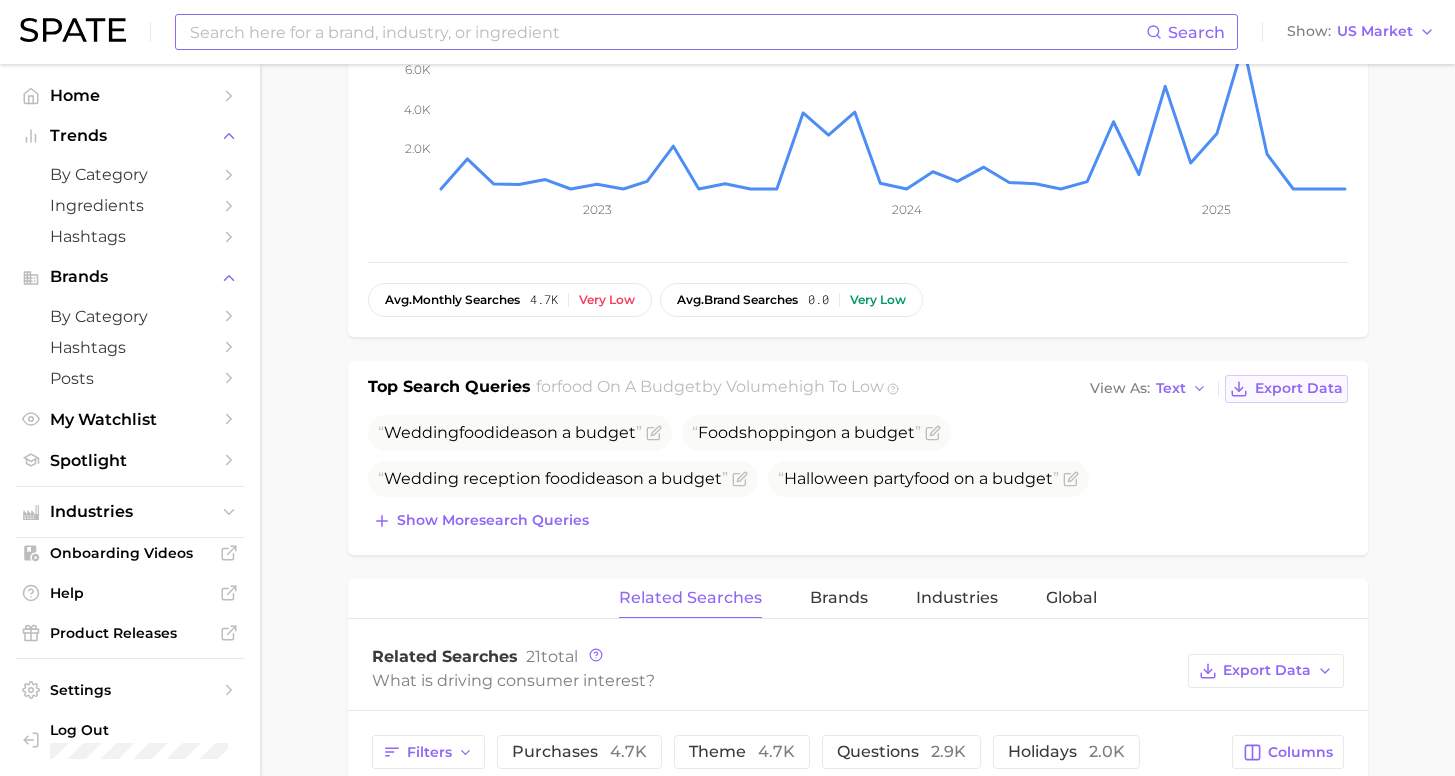 click on "Export Data" at bounding box center (1299, 388) 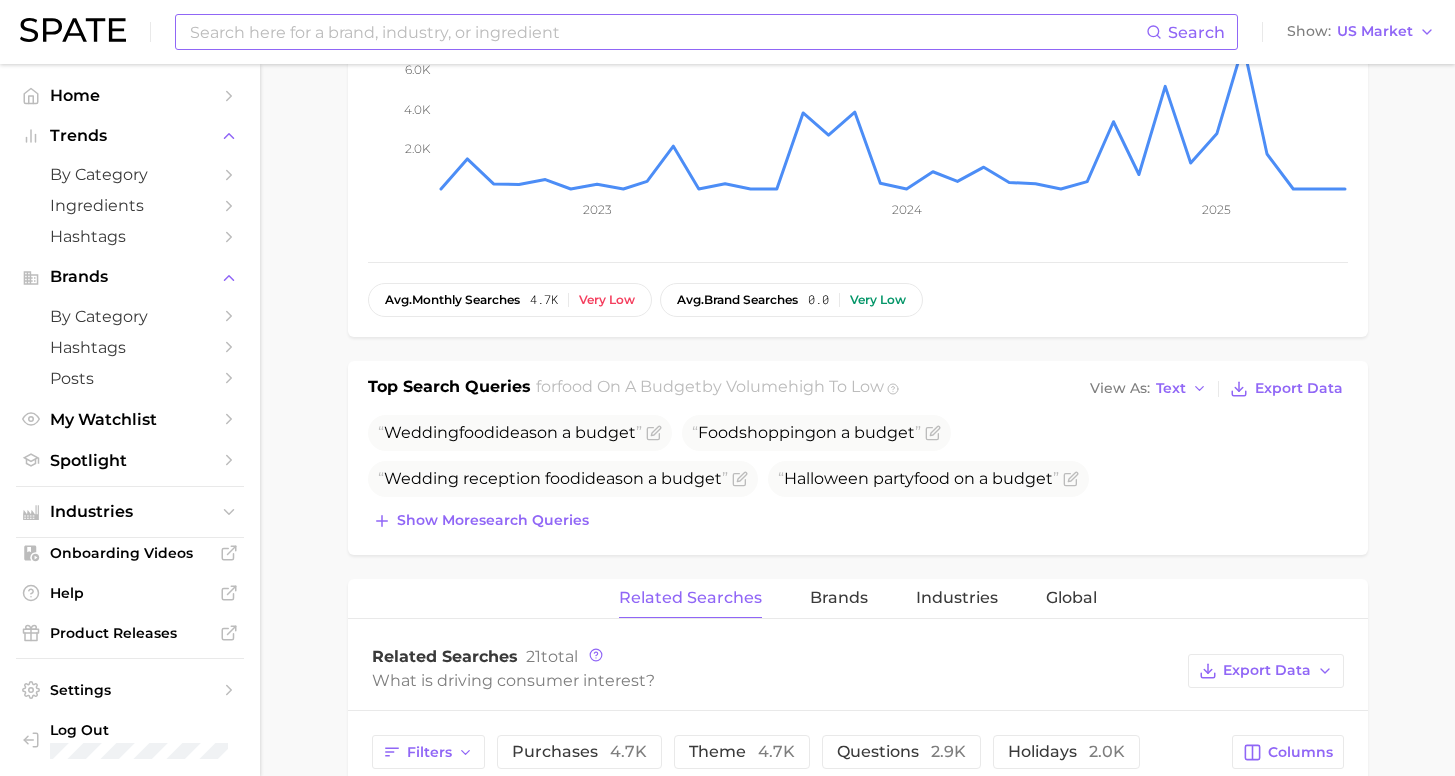 scroll, scrollTop: 0, scrollLeft: 0, axis: both 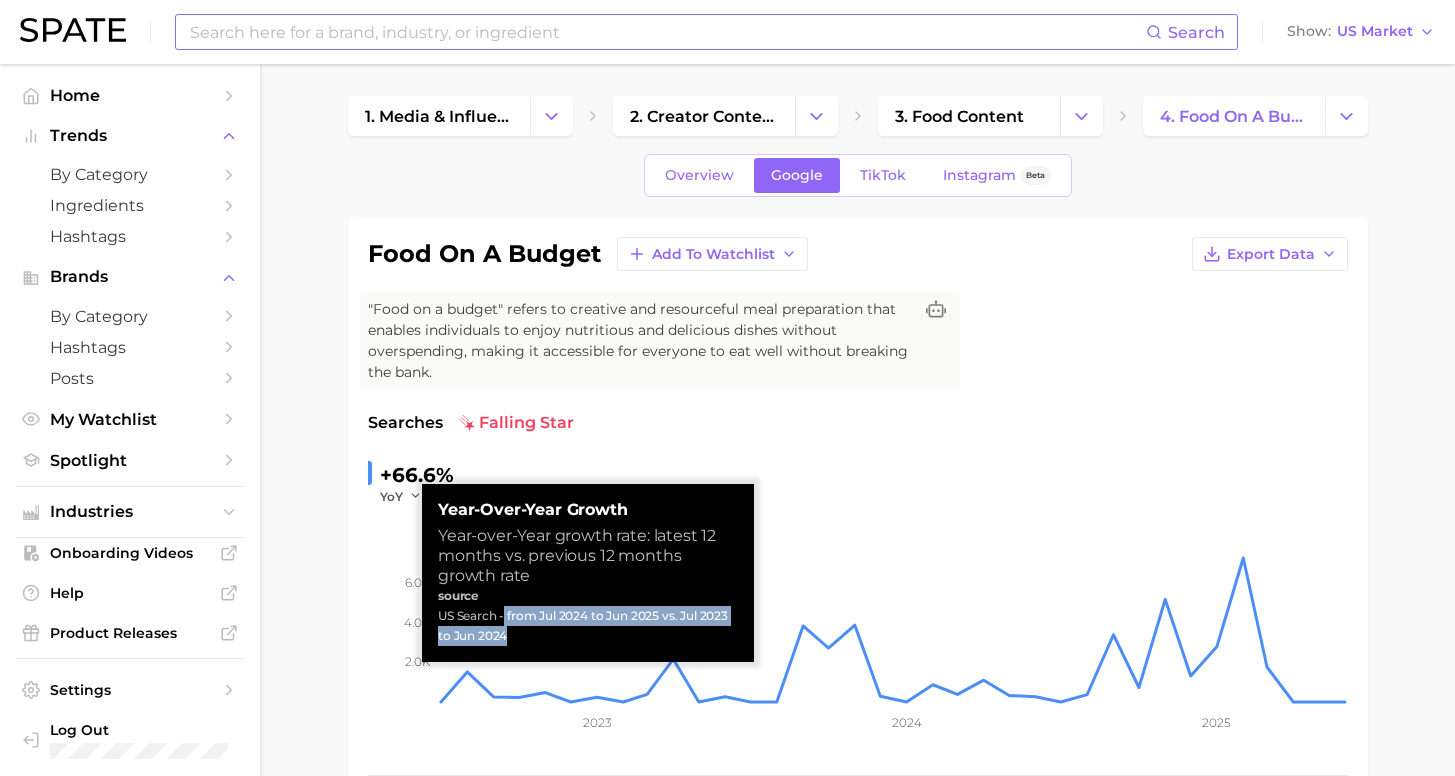 drag, startPoint x: 502, startPoint y: 595, endPoint x: 527, endPoint y: 622, distance: 36.796738 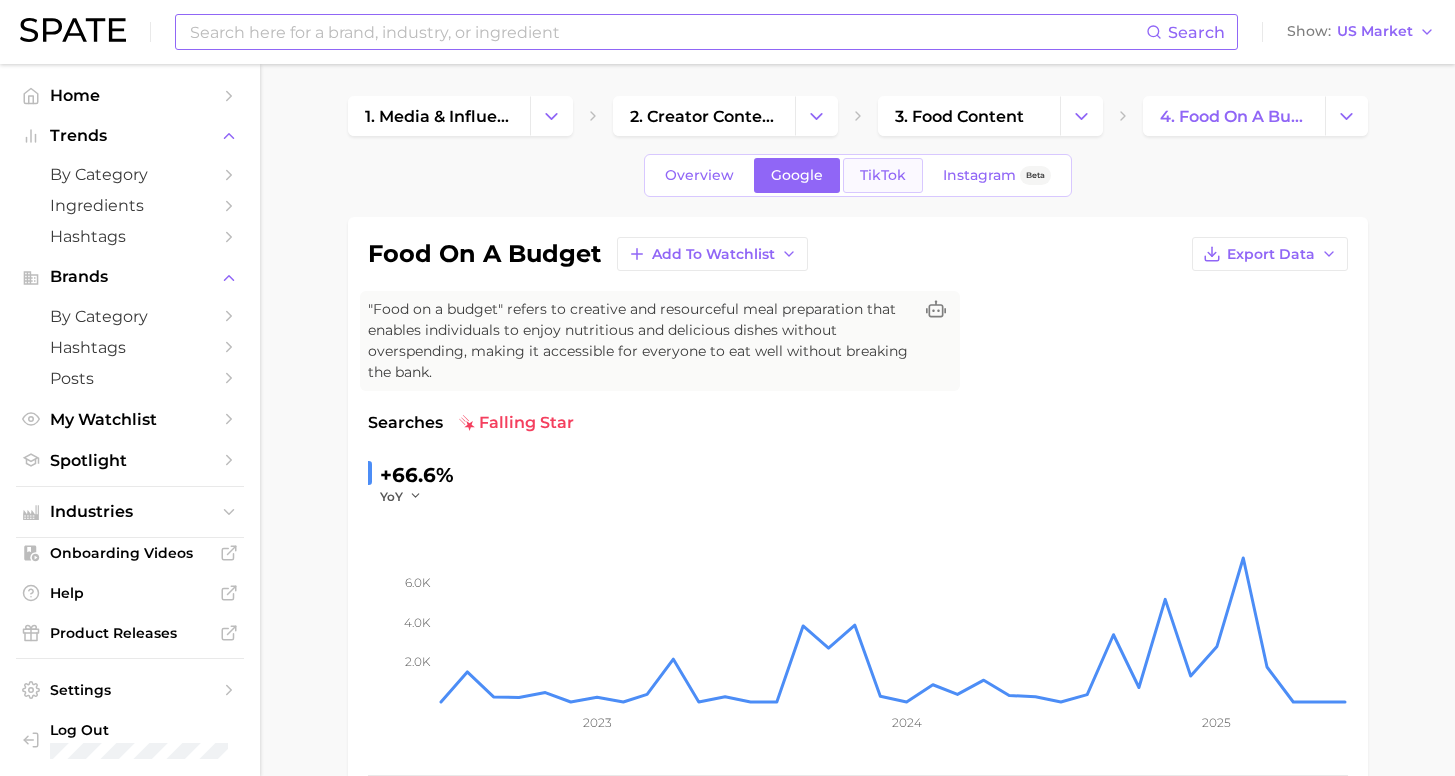 click on "TikTok" at bounding box center [883, 175] 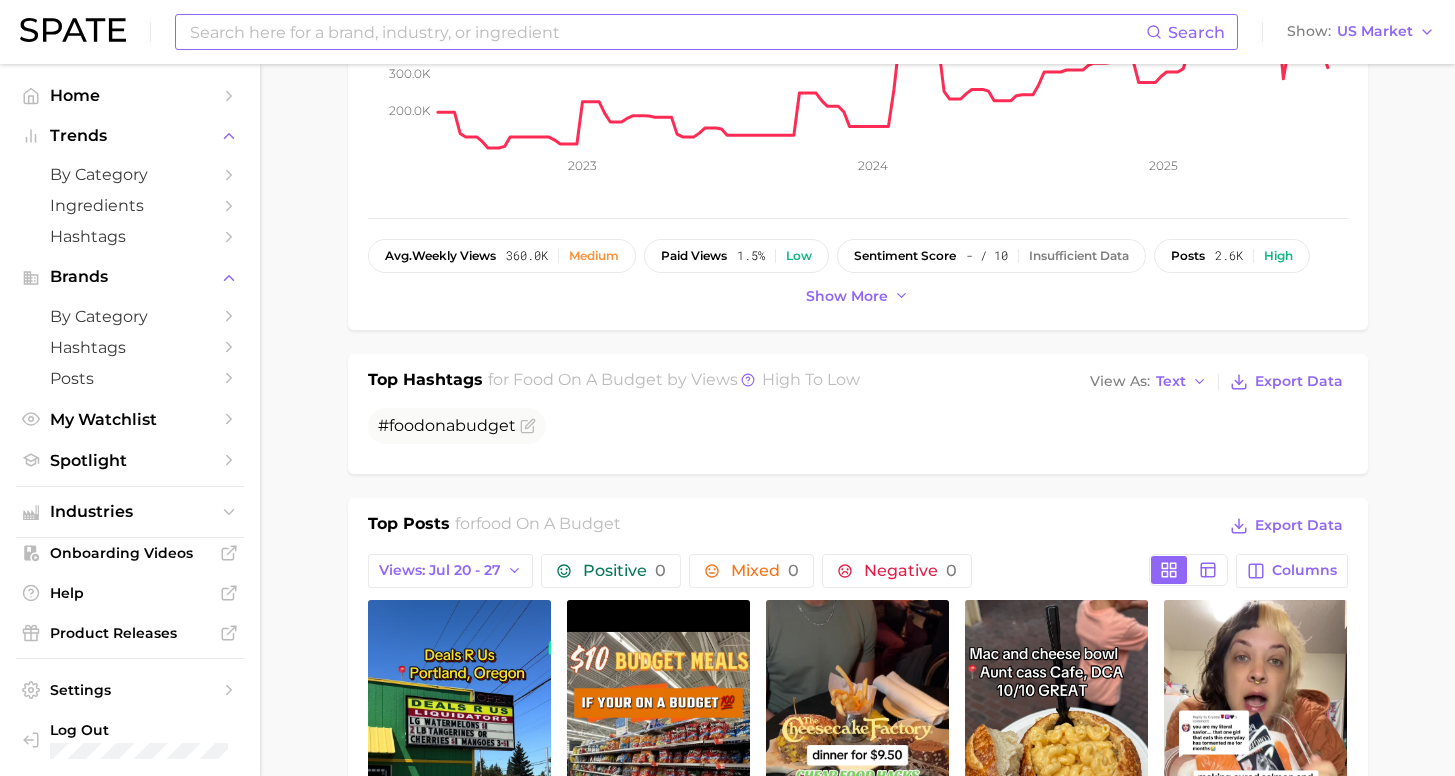 scroll, scrollTop: 587, scrollLeft: 0, axis: vertical 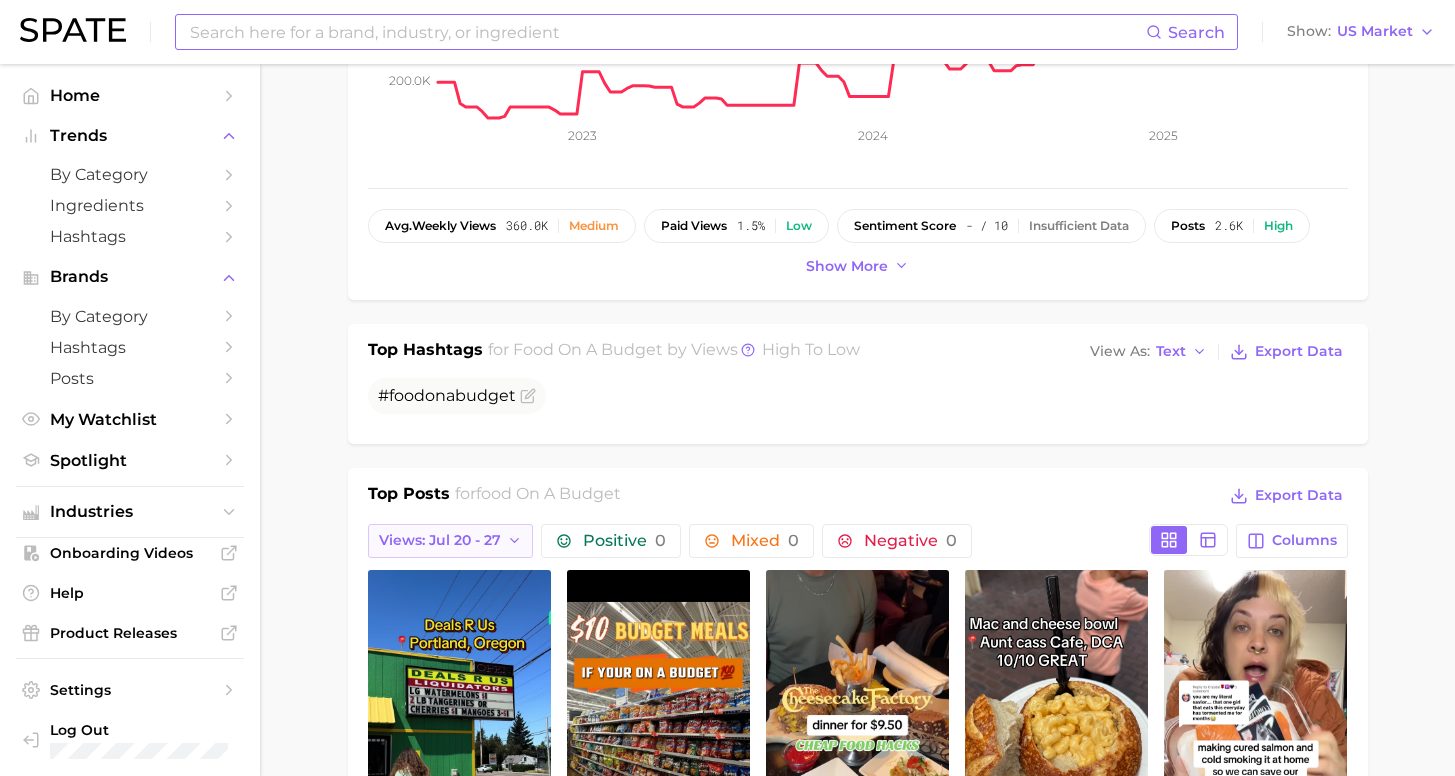 click on "Views: Jul 20 -  27" at bounding box center [451, 541] 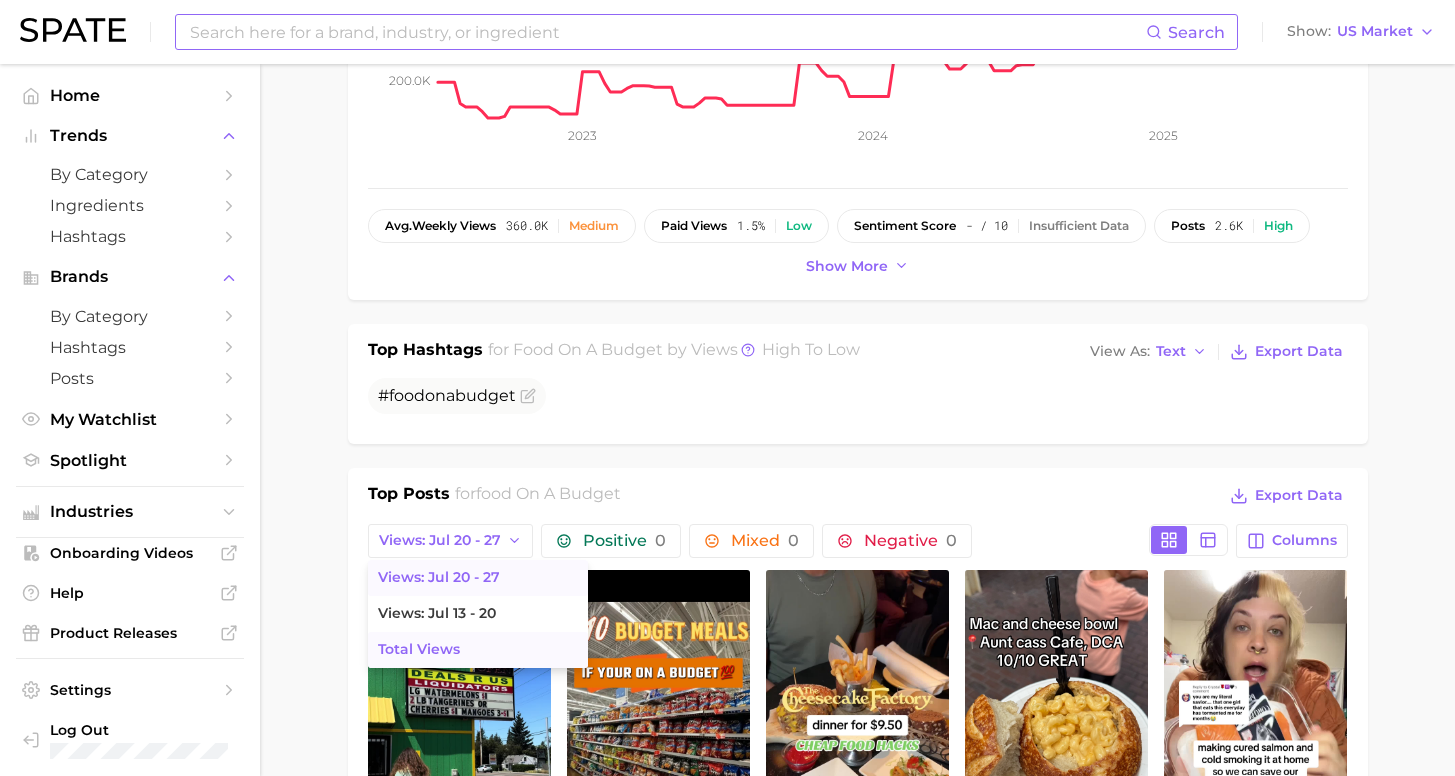 click on "Total Views" at bounding box center (478, 650) 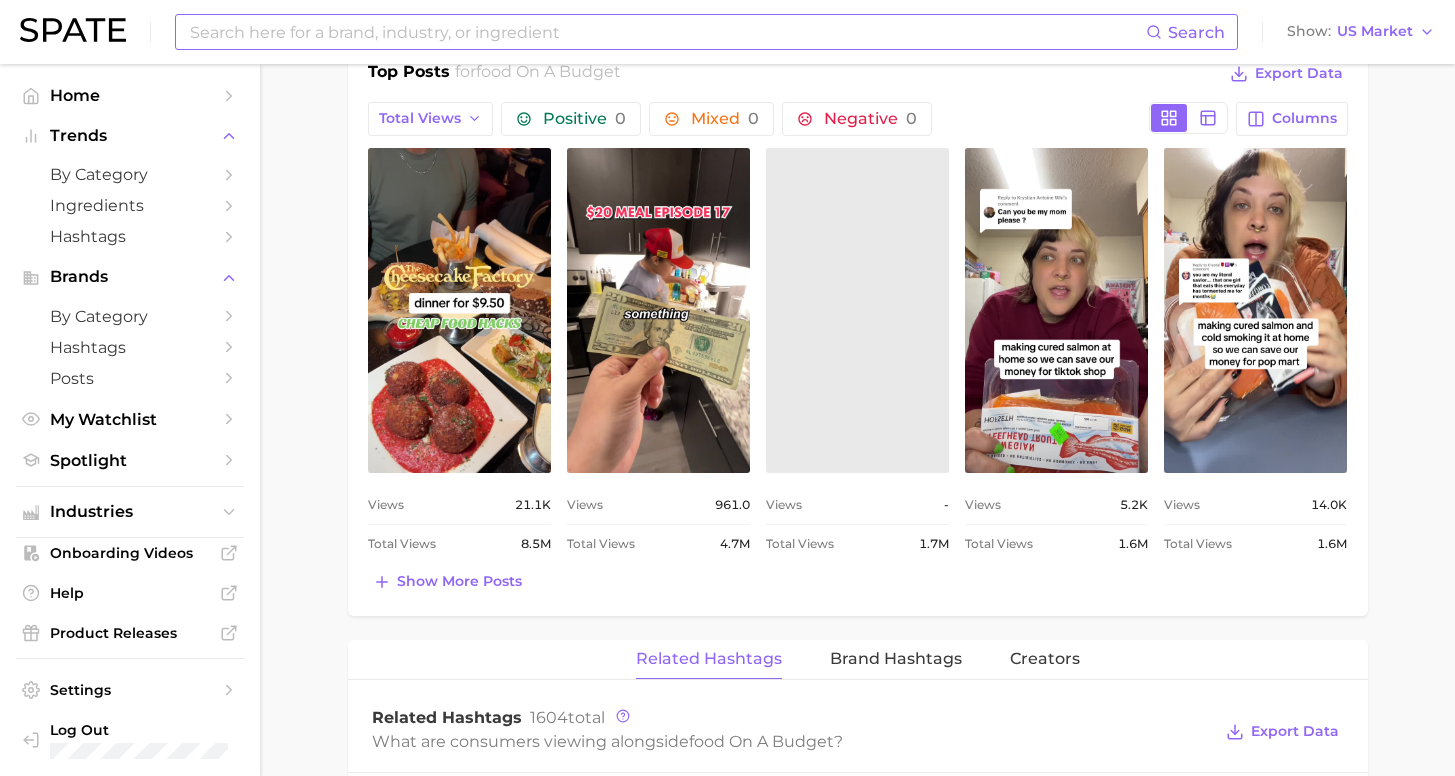 scroll, scrollTop: 973, scrollLeft: 0, axis: vertical 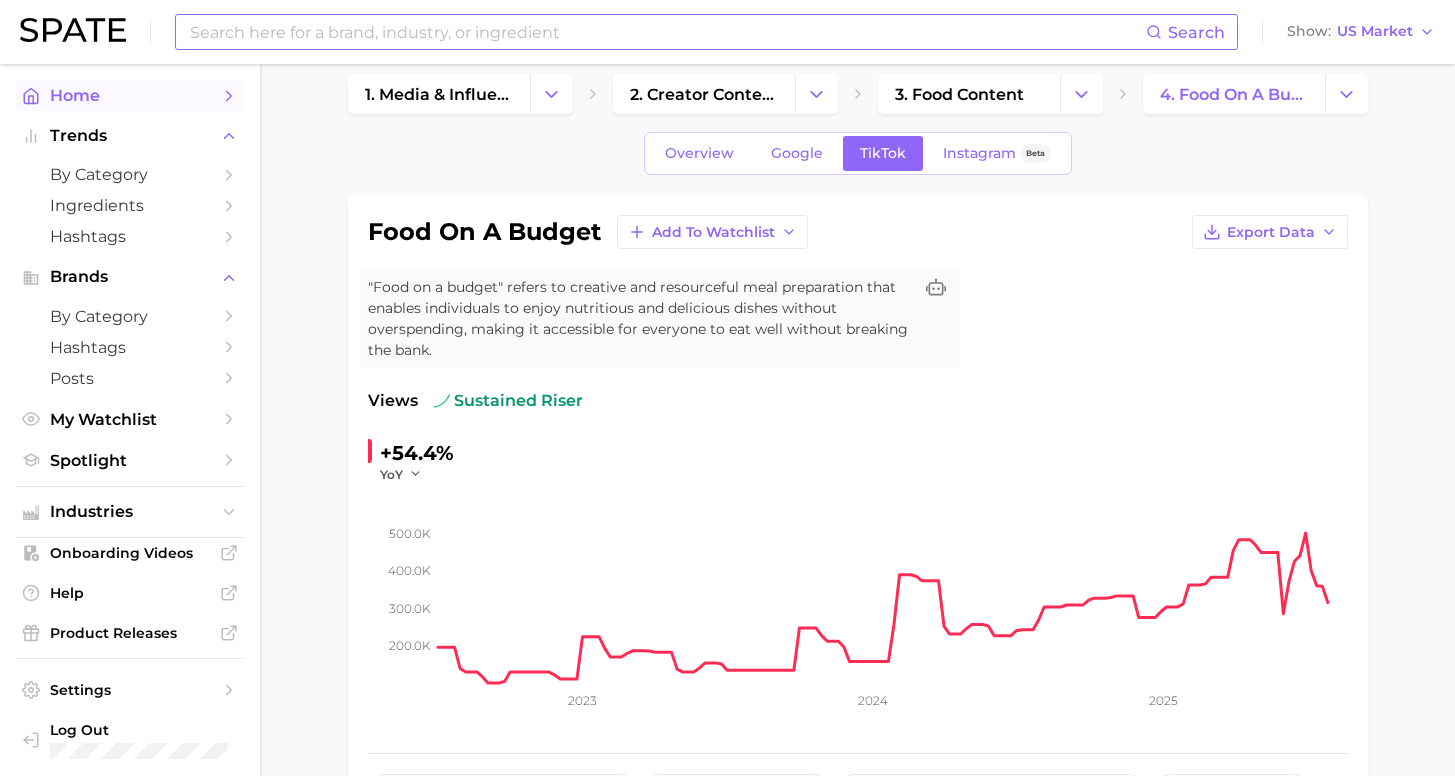 click on "Home" at bounding box center (130, 95) 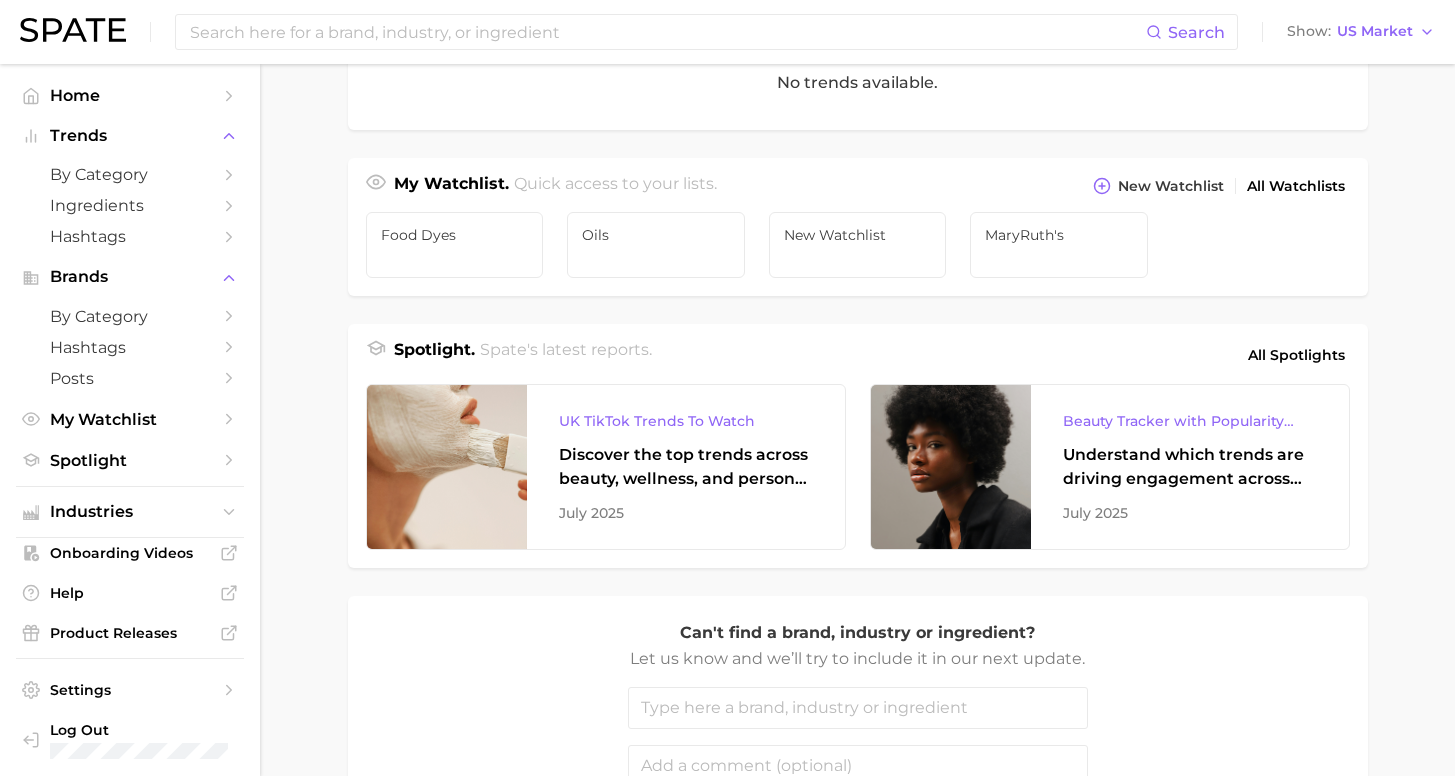 scroll, scrollTop: 659, scrollLeft: 0, axis: vertical 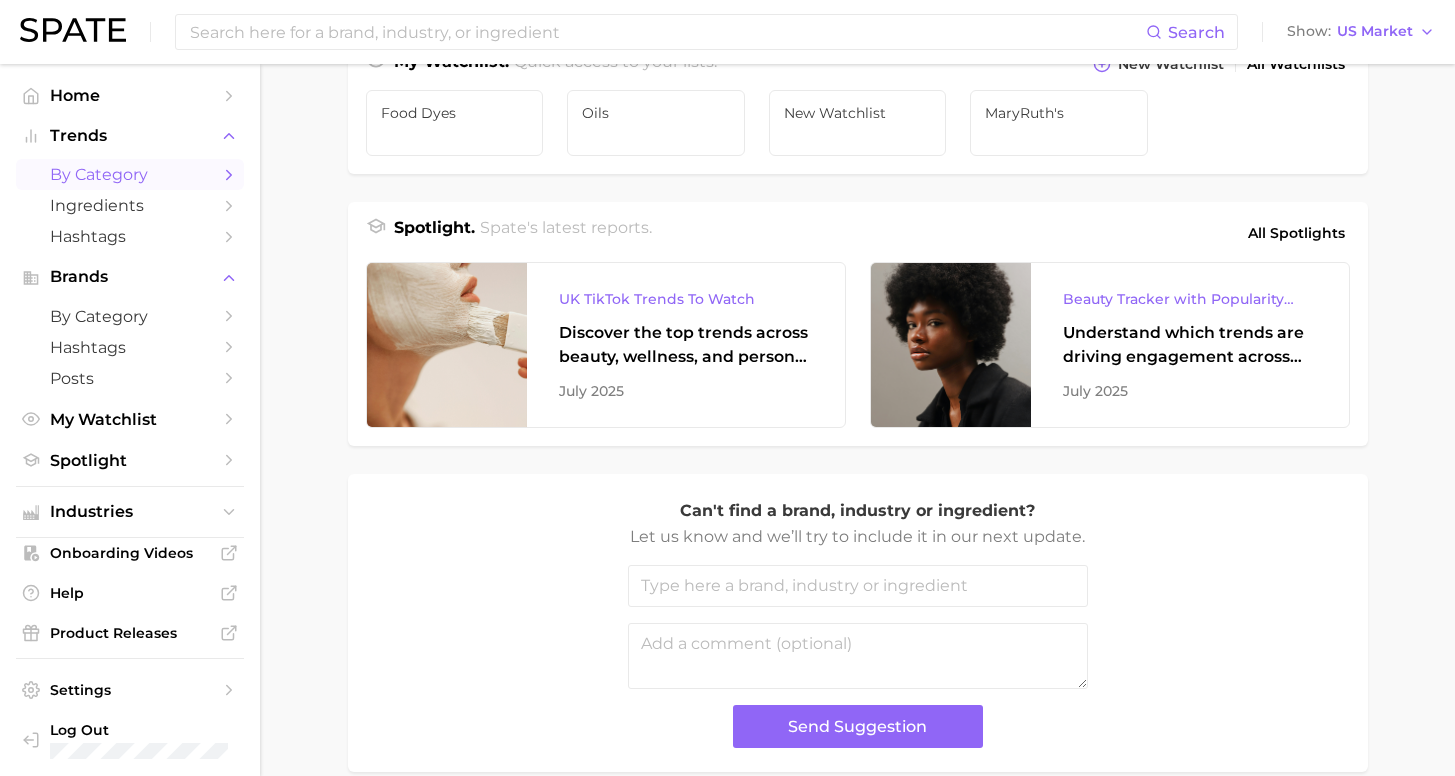 click on "by Category" at bounding box center [130, 174] 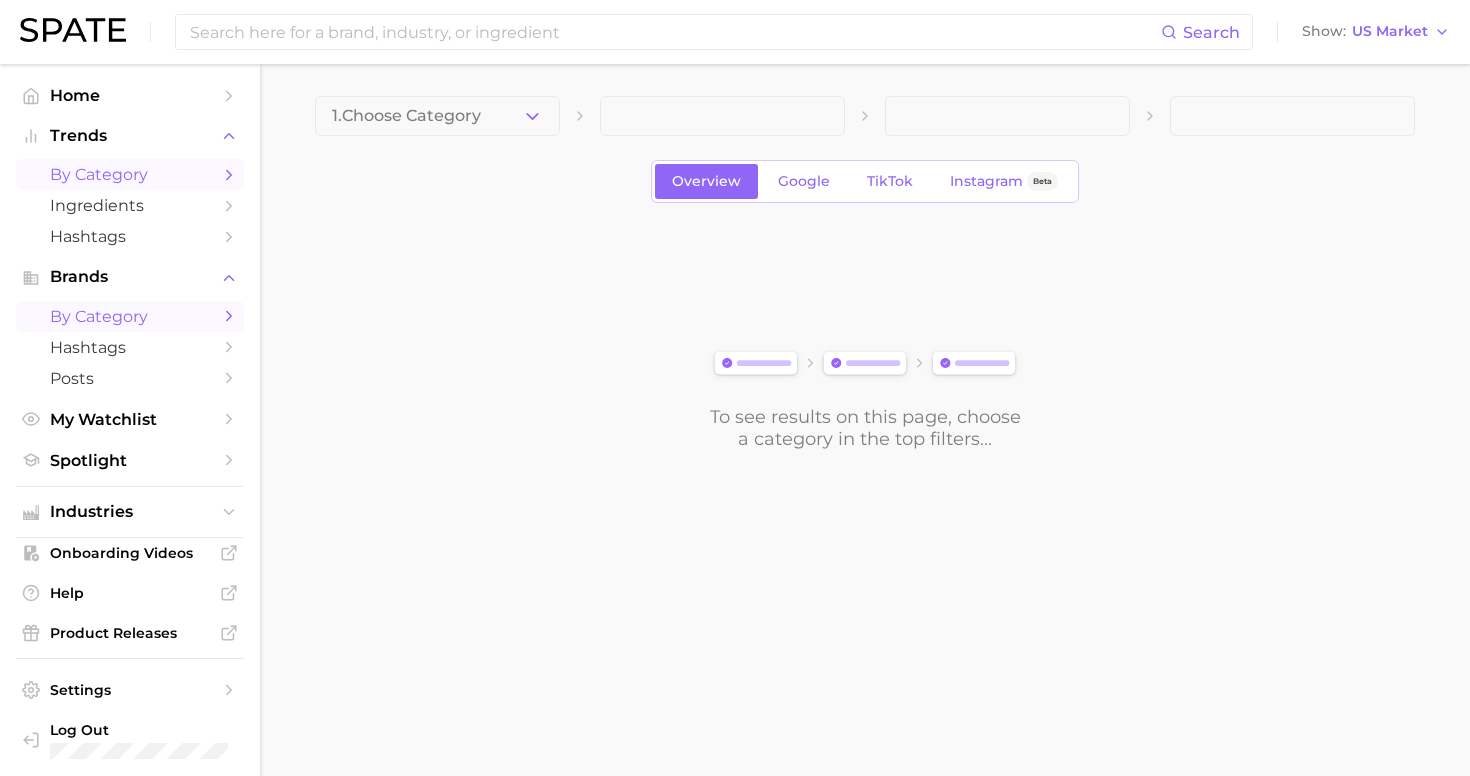 click on "by Category" at bounding box center (130, 316) 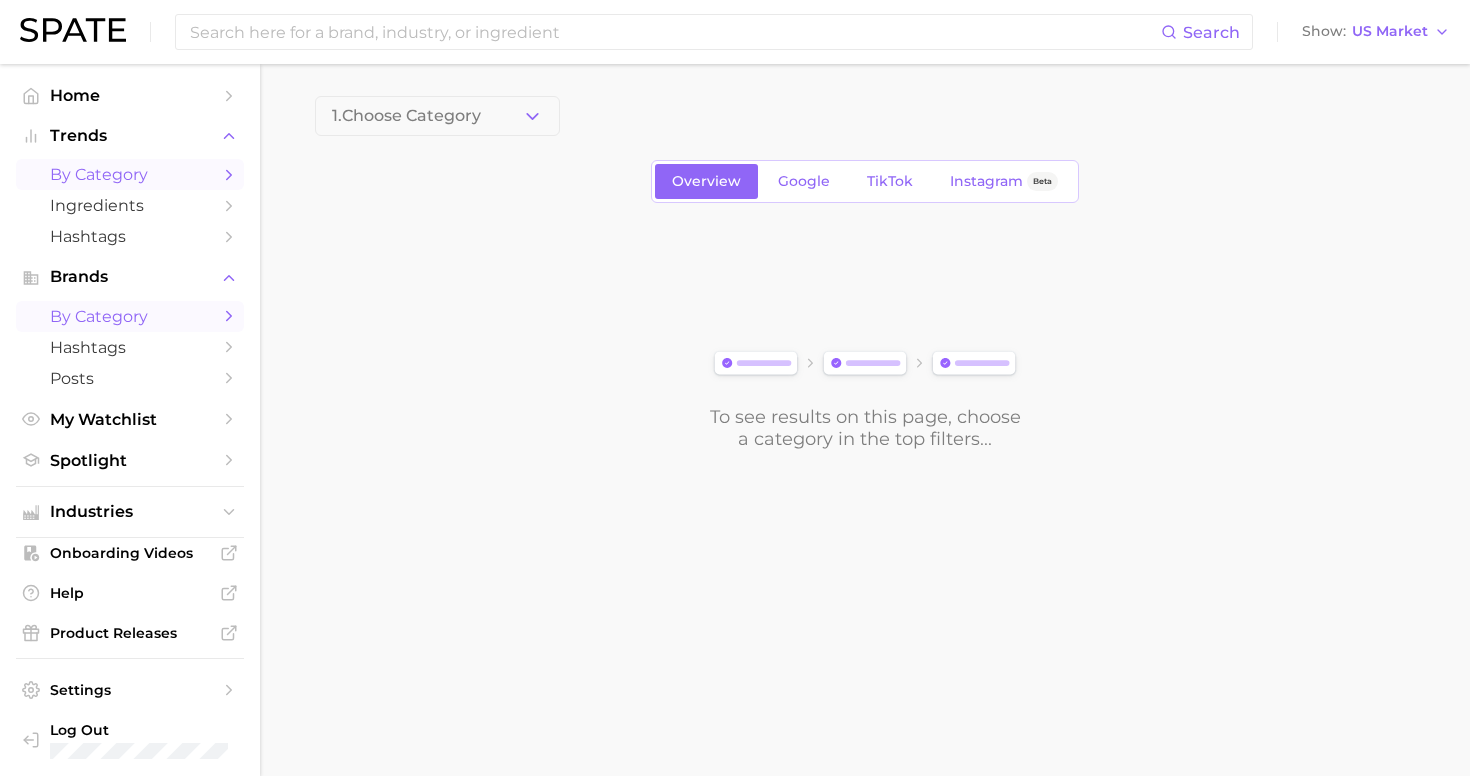 click on "by Category" at bounding box center [130, 174] 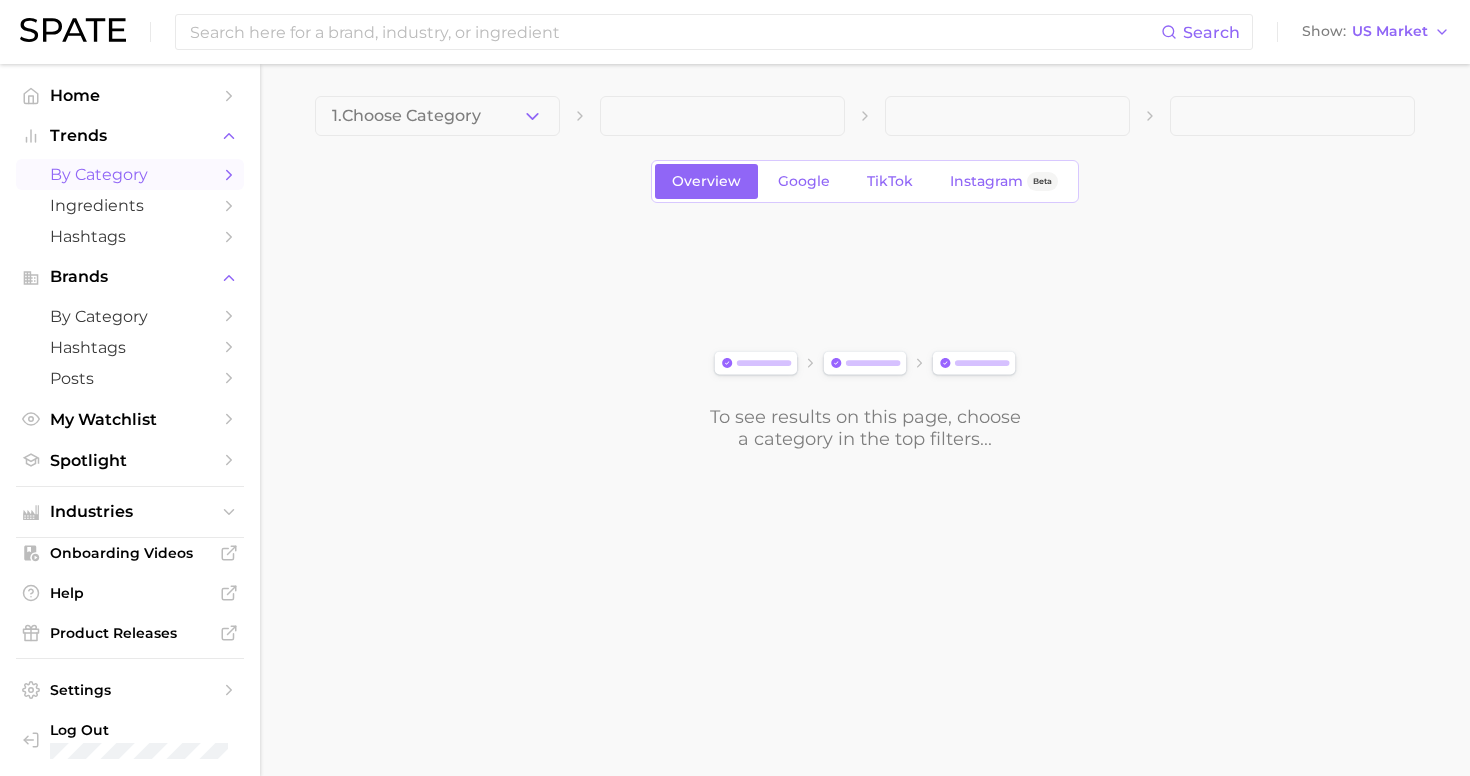 click on "1.  Choose Category" at bounding box center (437, 116) 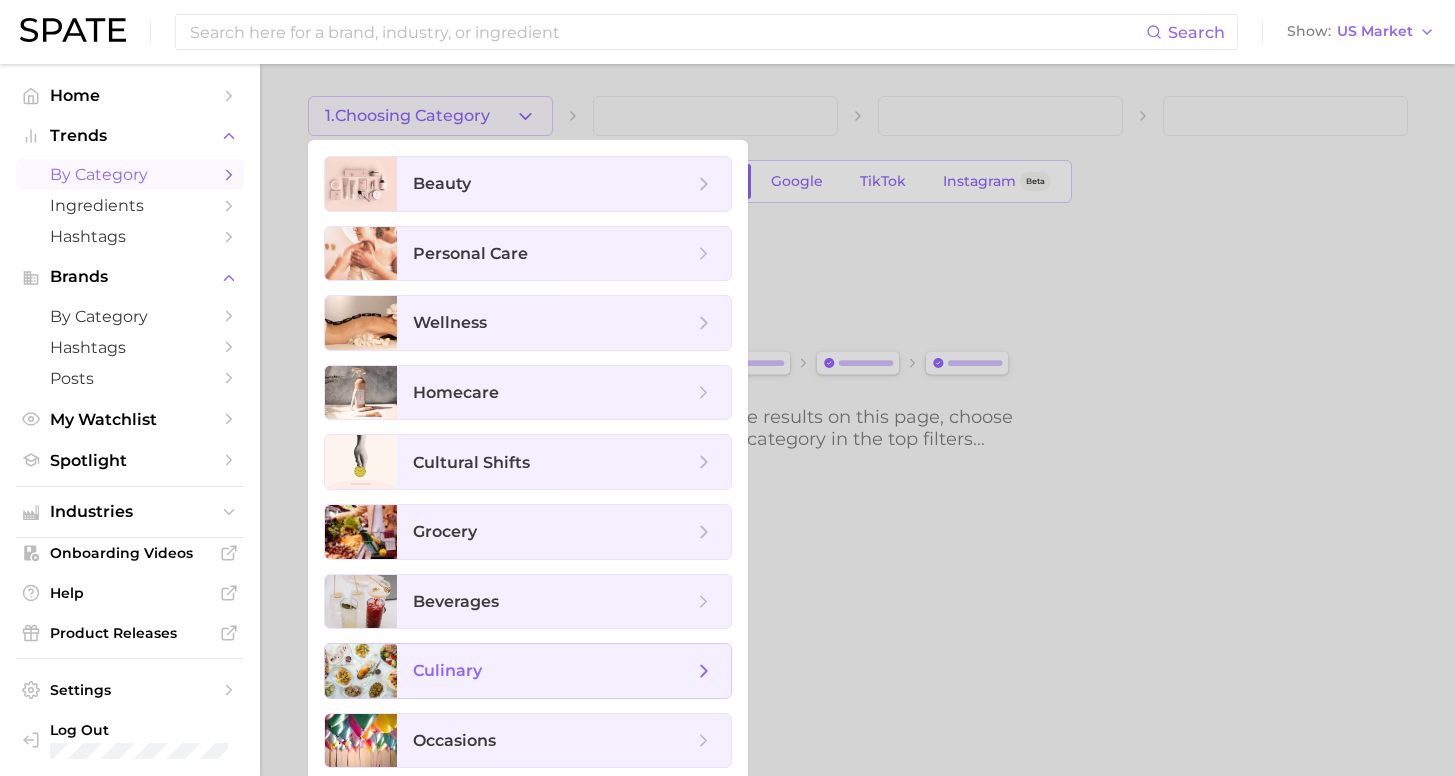 scroll, scrollTop: 8, scrollLeft: 0, axis: vertical 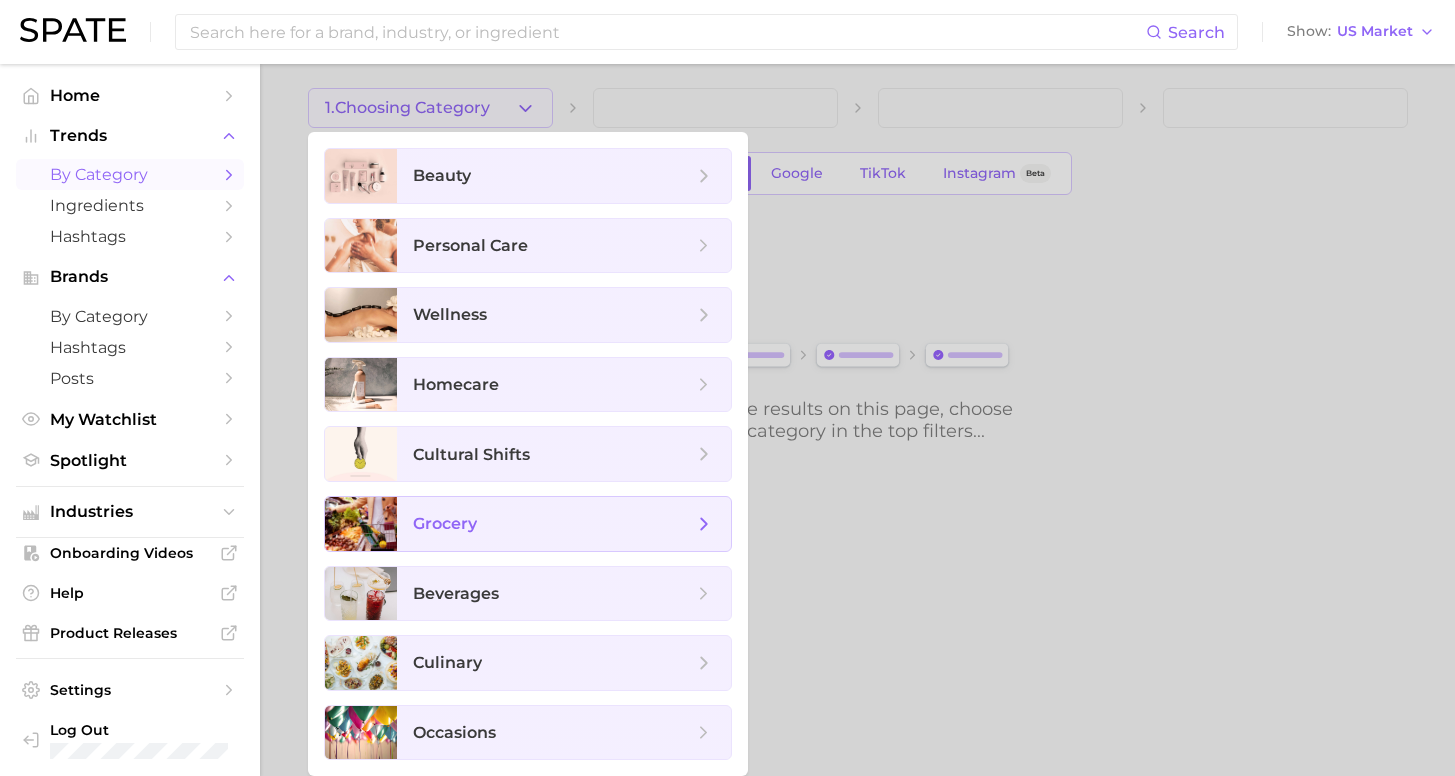 click on "grocery" at bounding box center (553, 524) 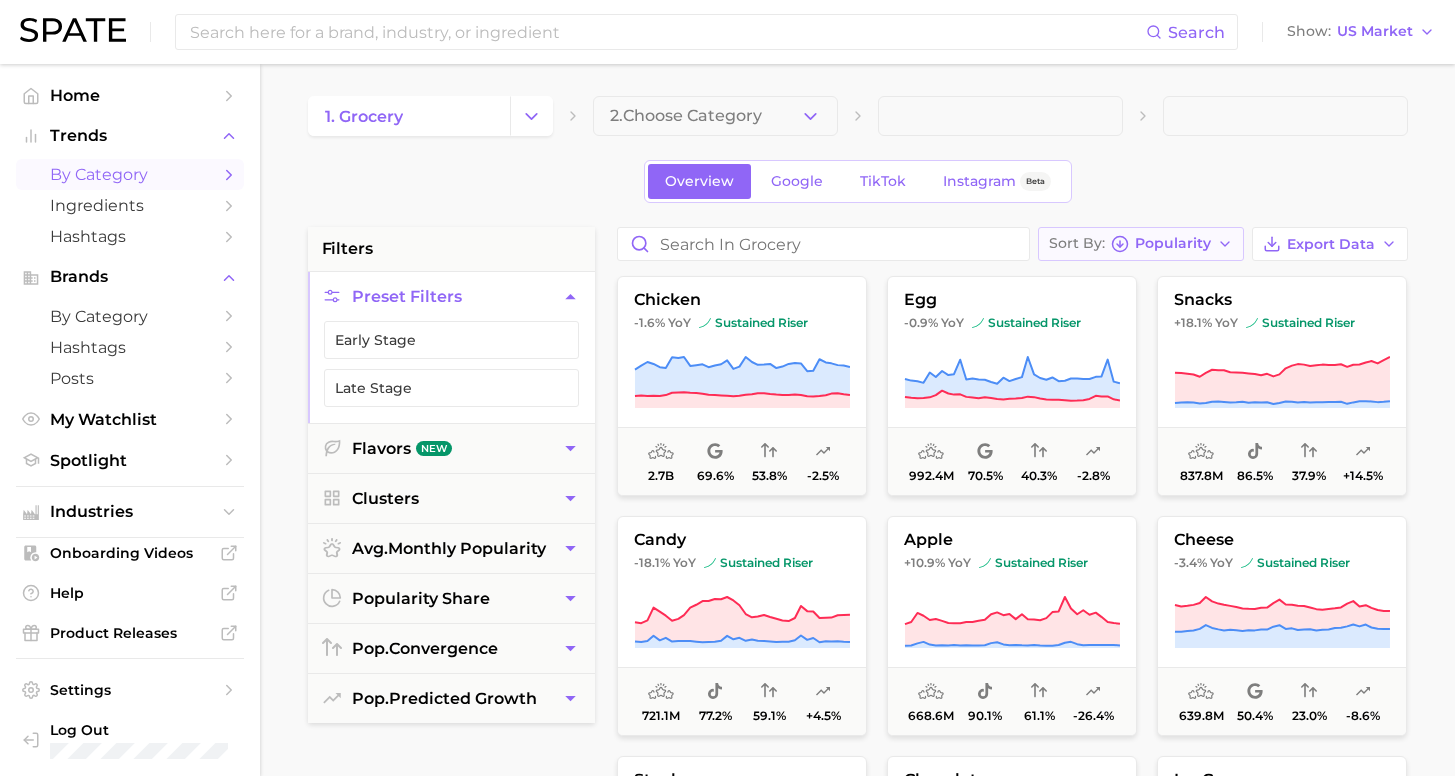 click on "Popularity" at bounding box center [1173, 243] 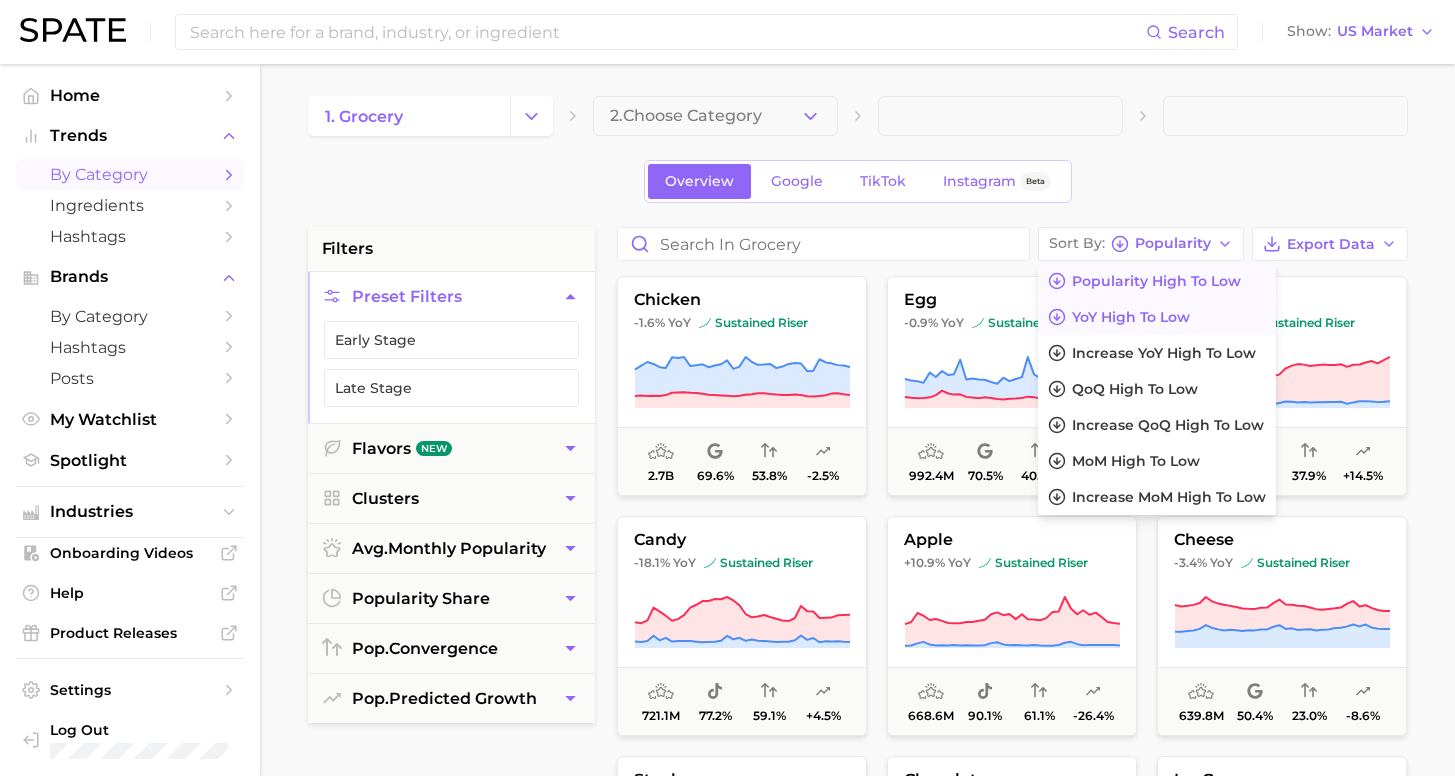 click on "YoY   high to low" at bounding box center [1131, 317] 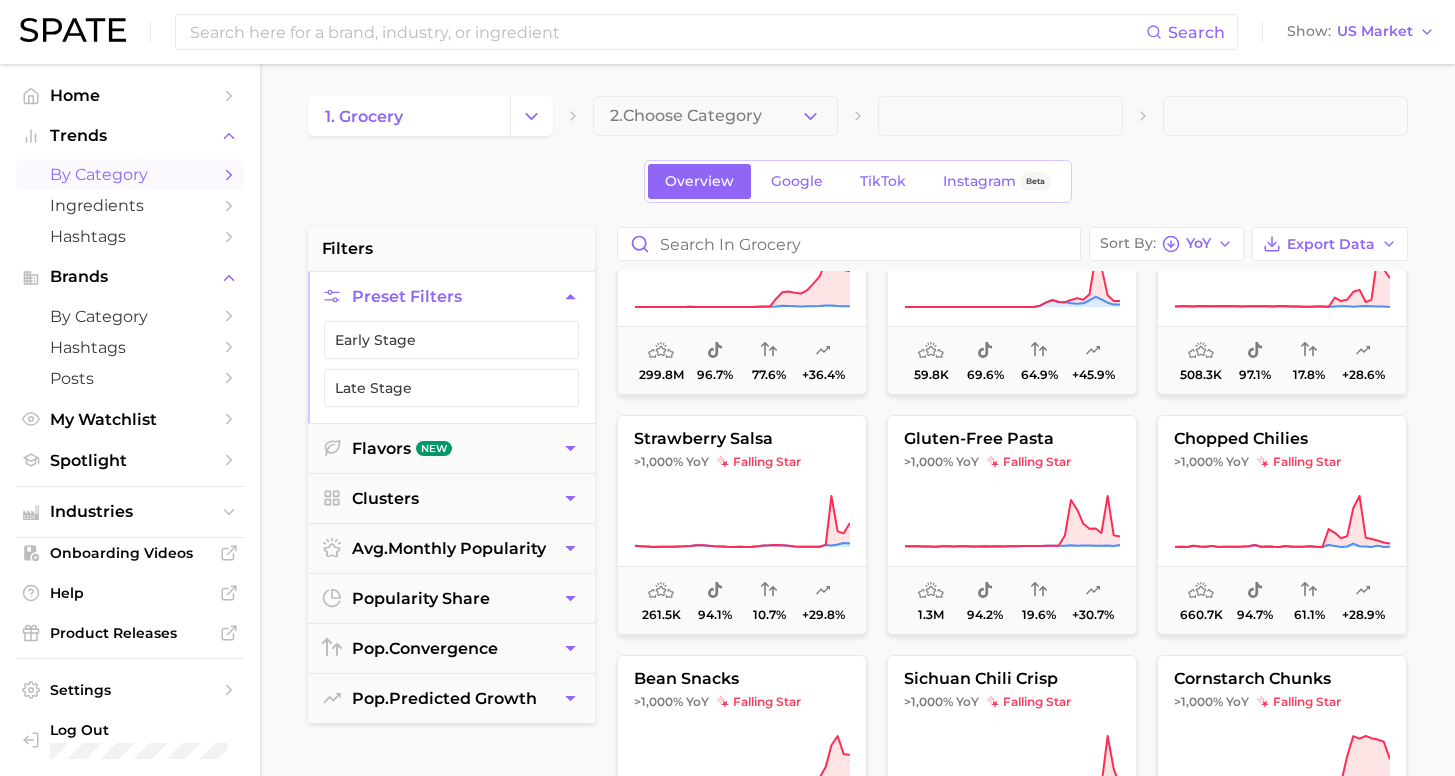 scroll, scrollTop: 1616, scrollLeft: 0, axis: vertical 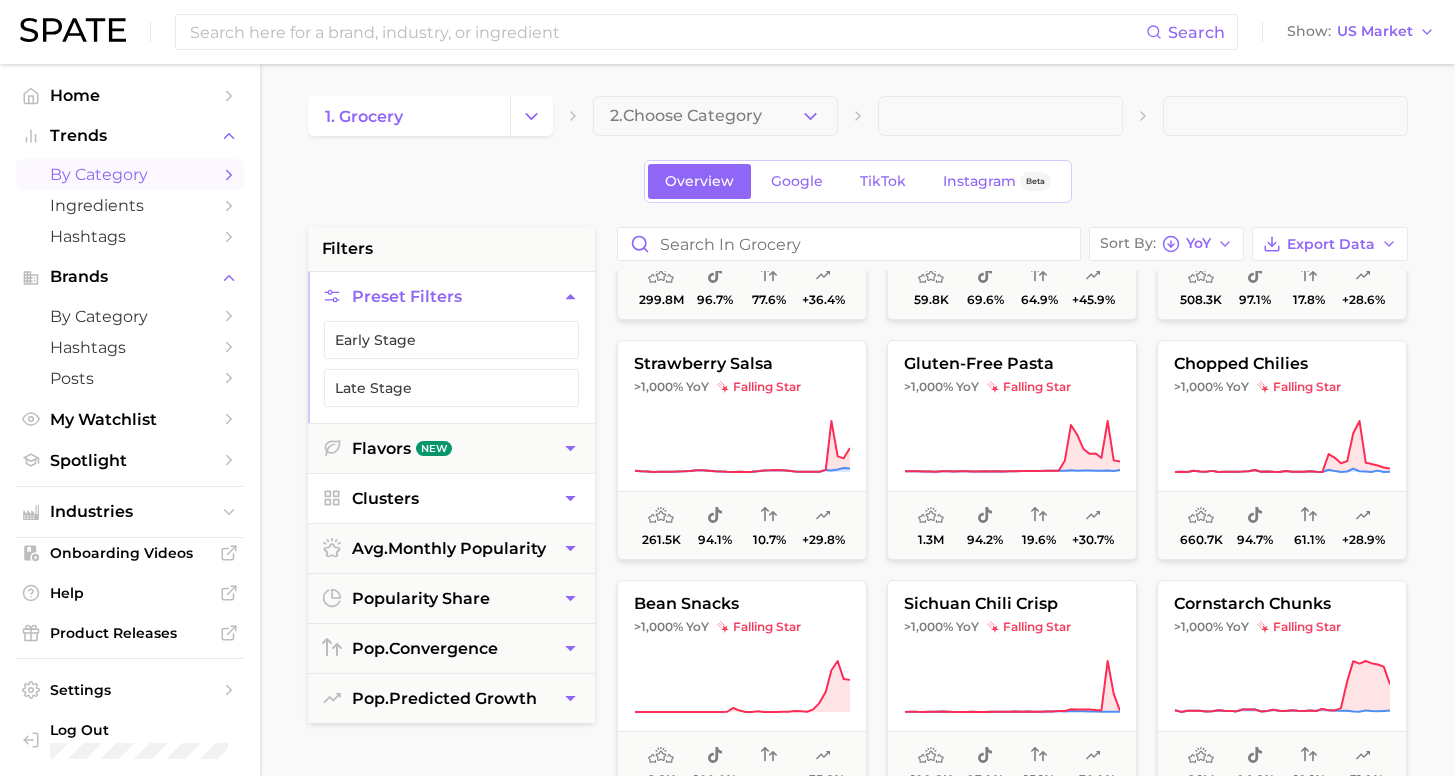 click on "Clusters" at bounding box center [451, 498] 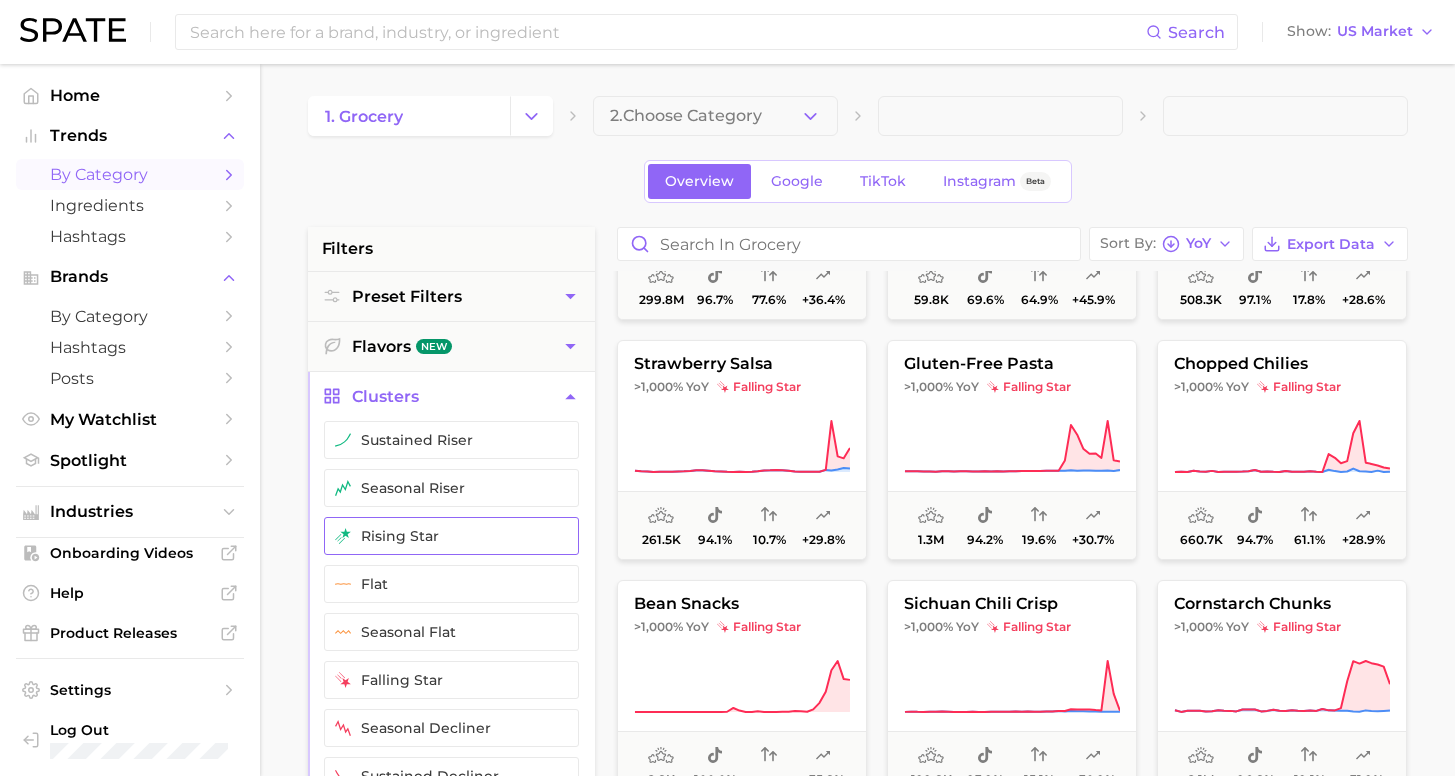 click on "rising star" at bounding box center (451, 536) 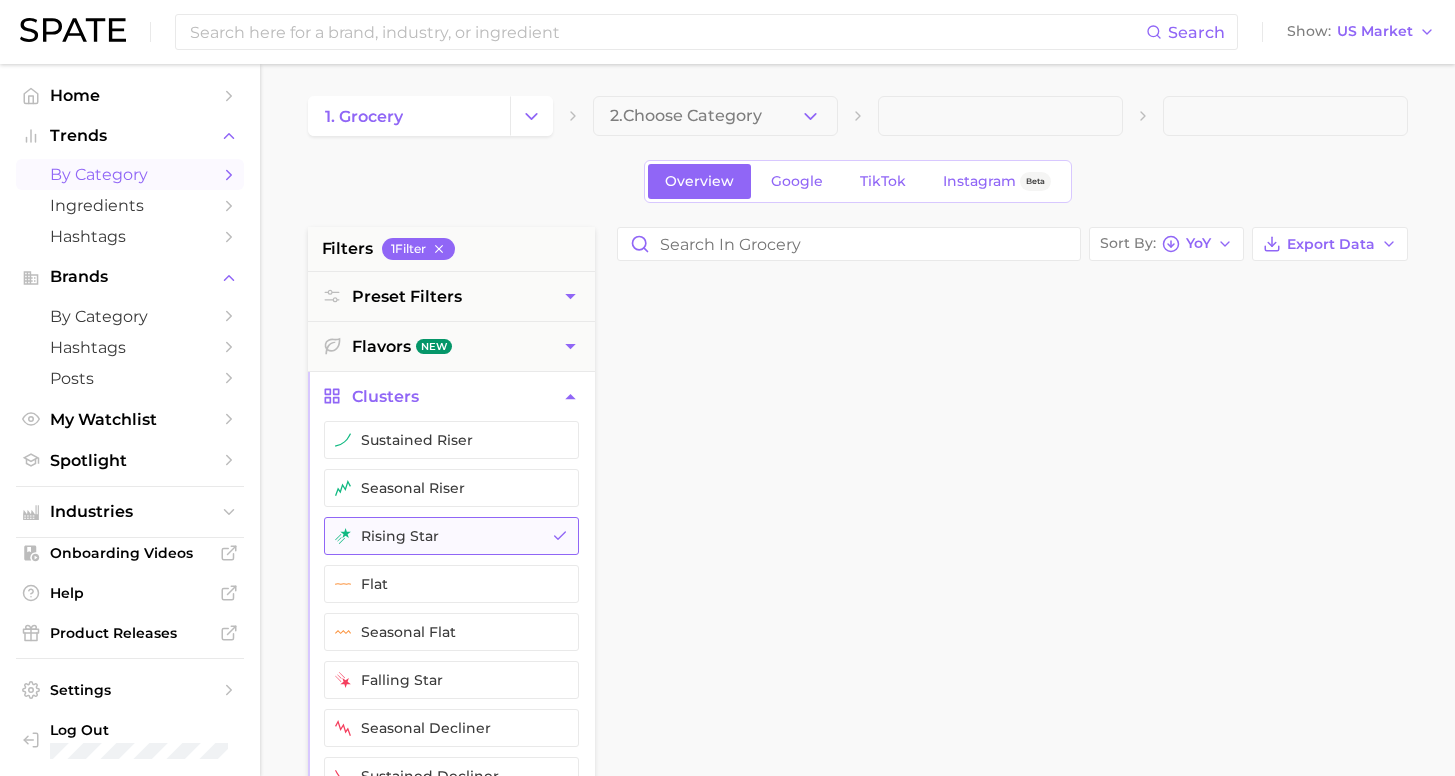 scroll, scrollTop: 0, scrollLeft: 0, axis: both 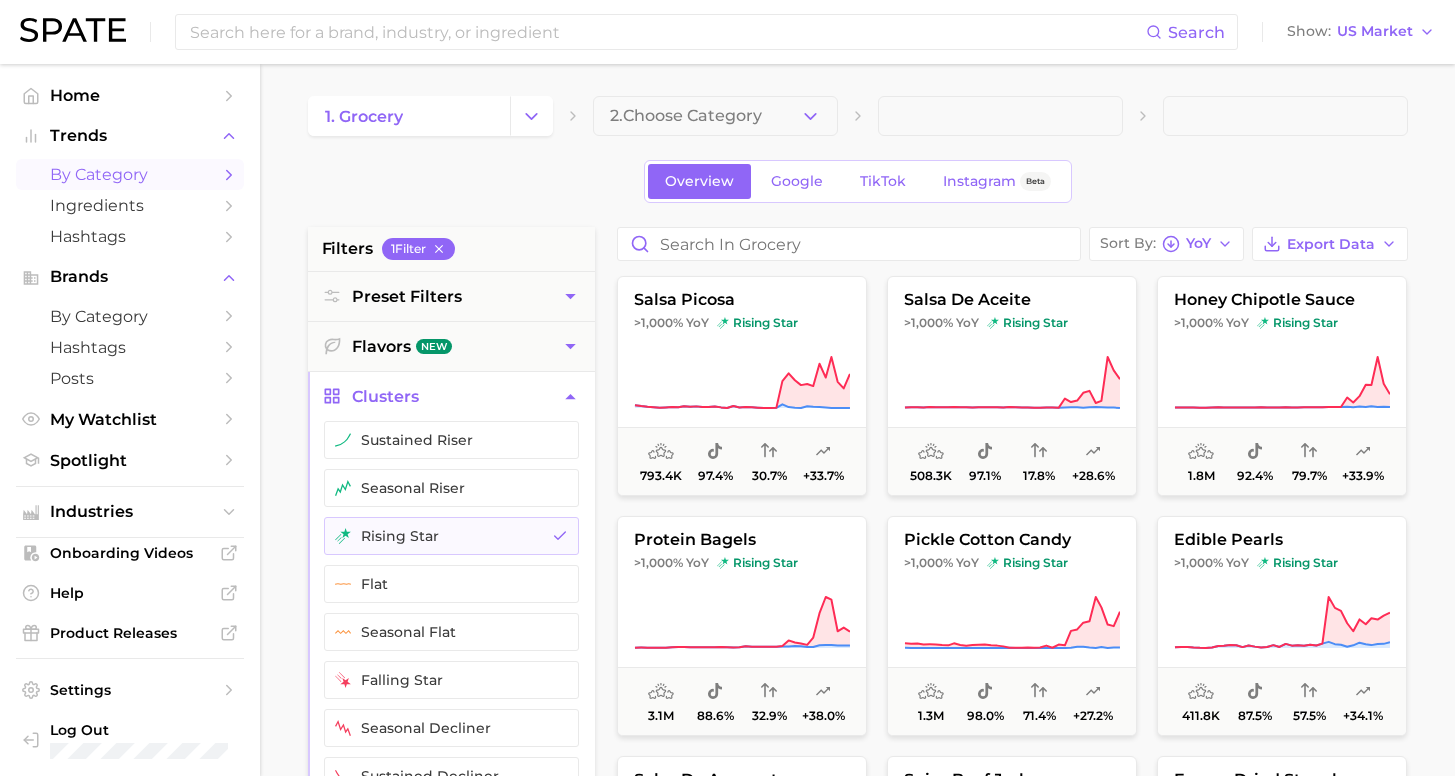 click on "Overview Google TikTok Instagram Beta" at bounding box center (858, 181) 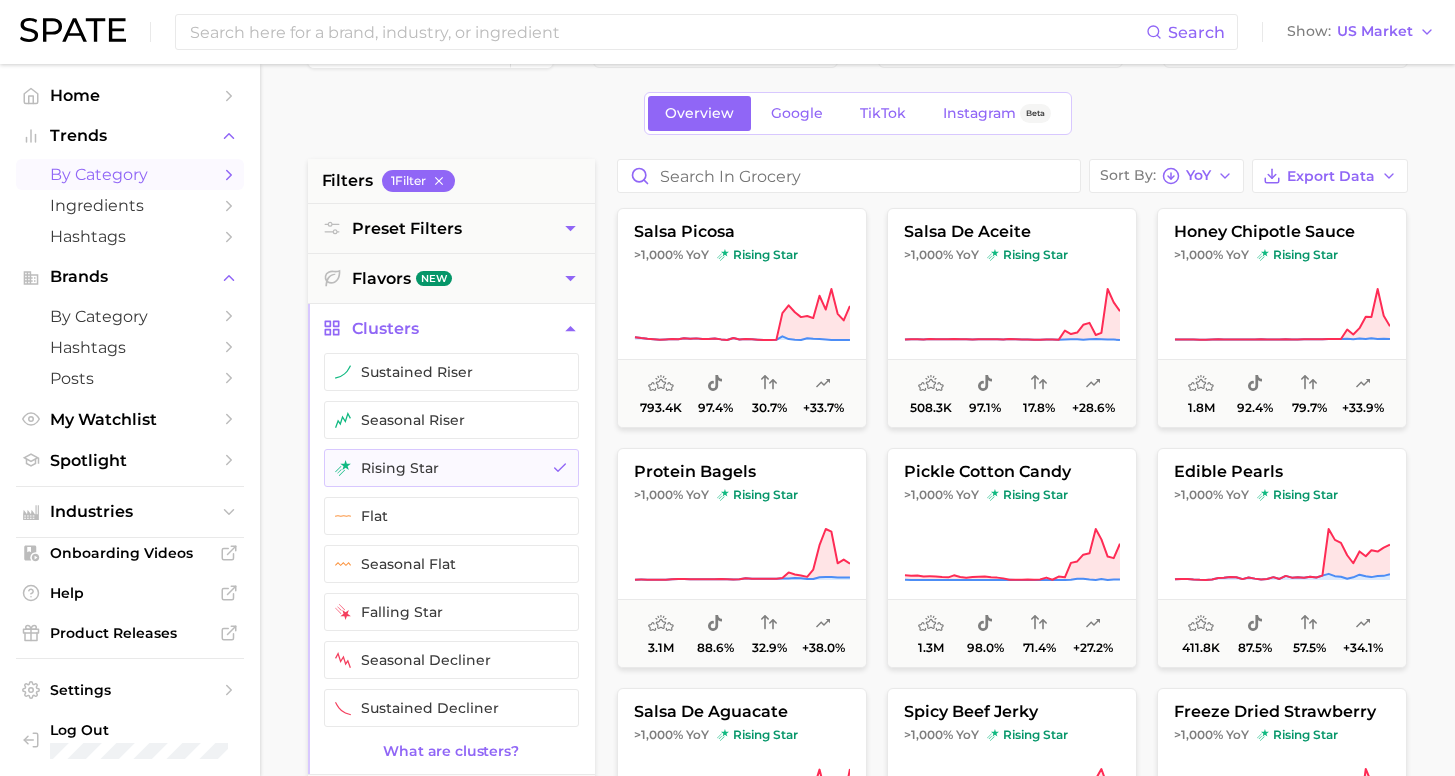 scroll, scrollTop: 132, scrollLeft: 0, axis: vertical 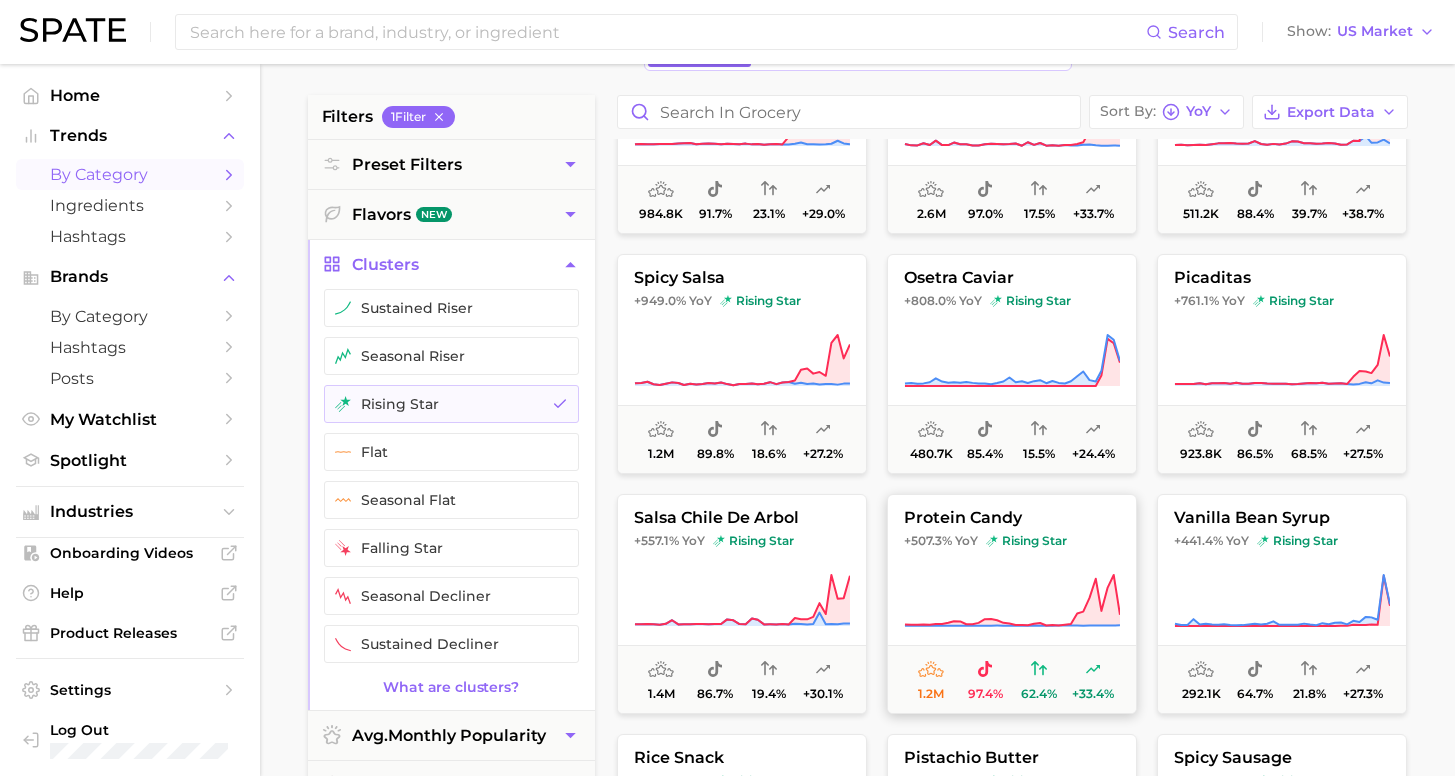 click on "protein candy" at bounding box center [1012, 518] 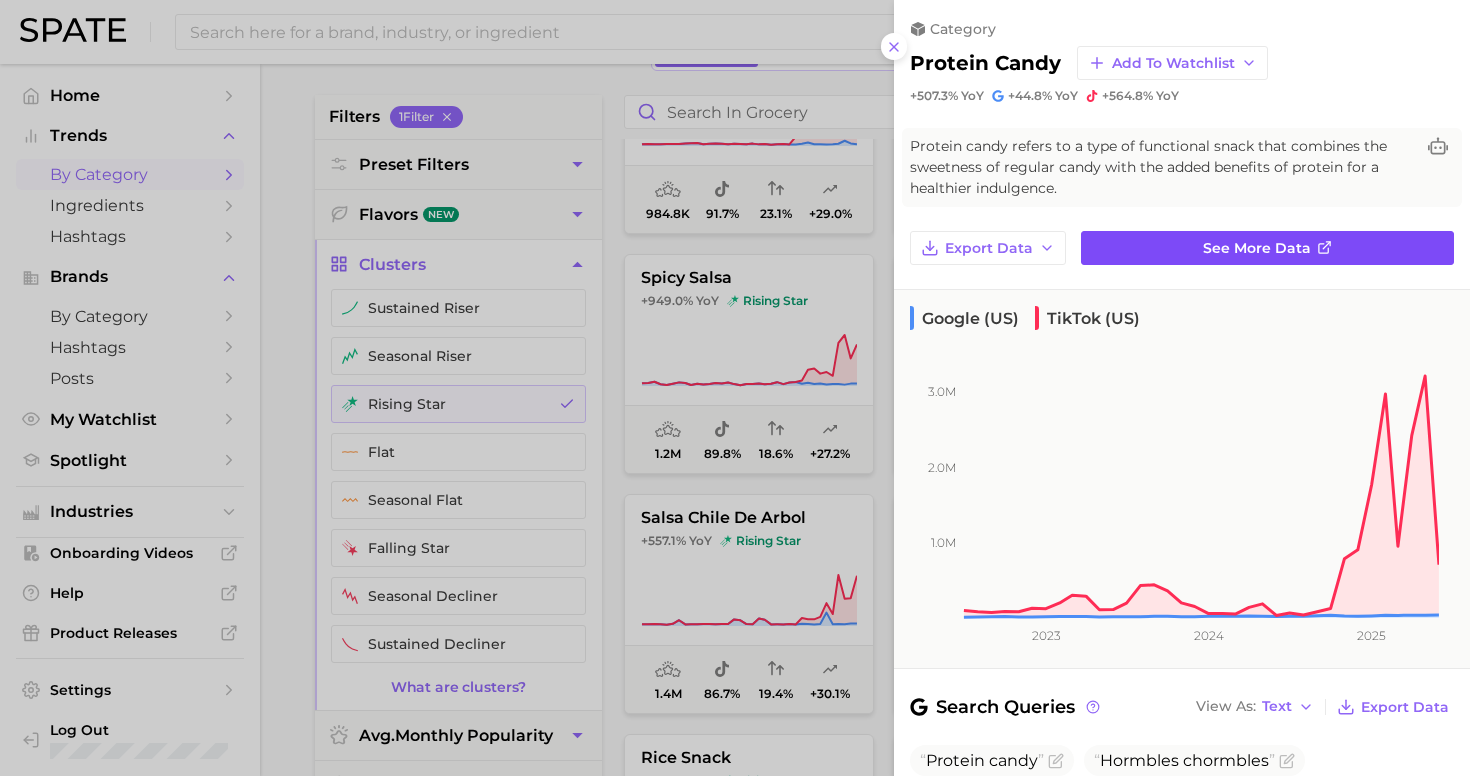 click on "See more data" at bounding box center (1257, 248) 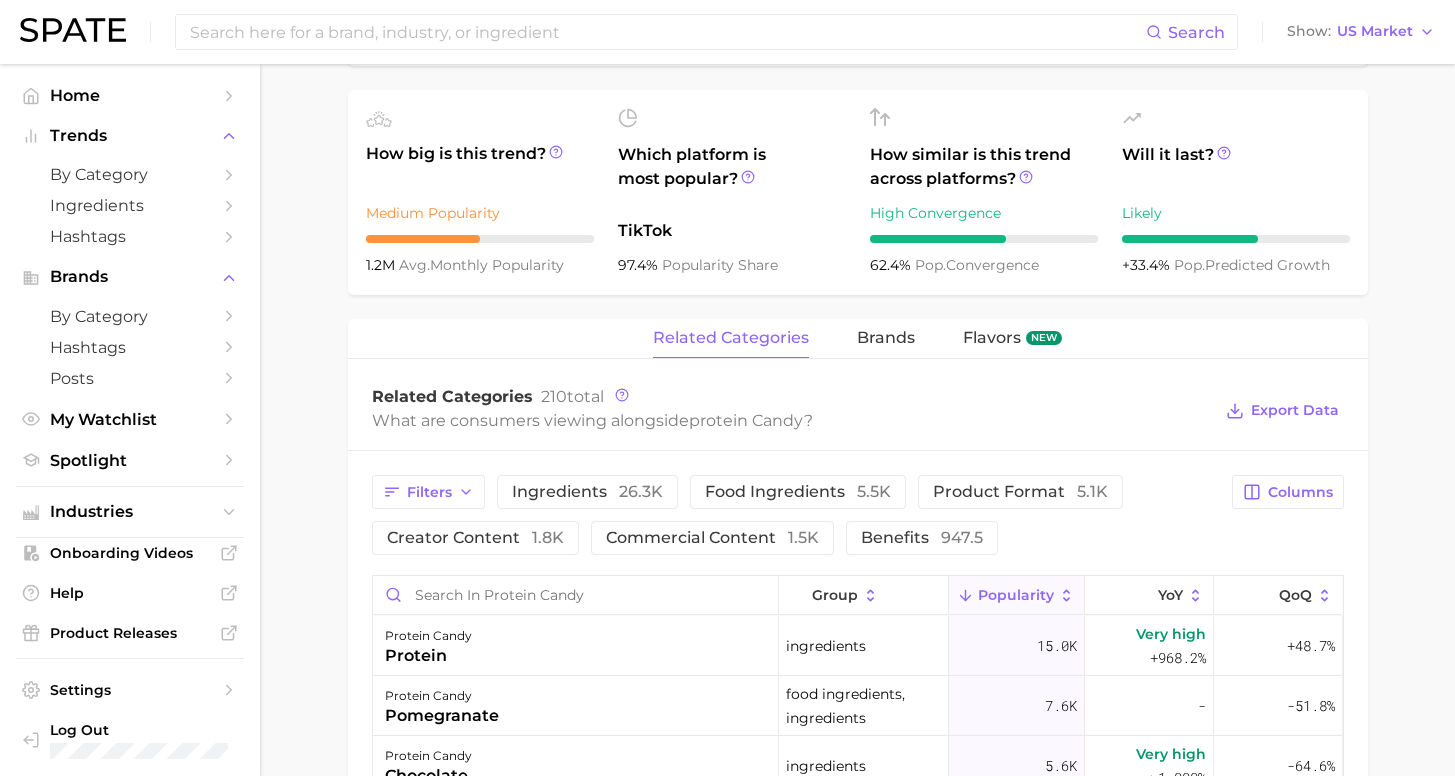 scroll, scrollTop: 723, scrollLeft: 0, axis: vertical 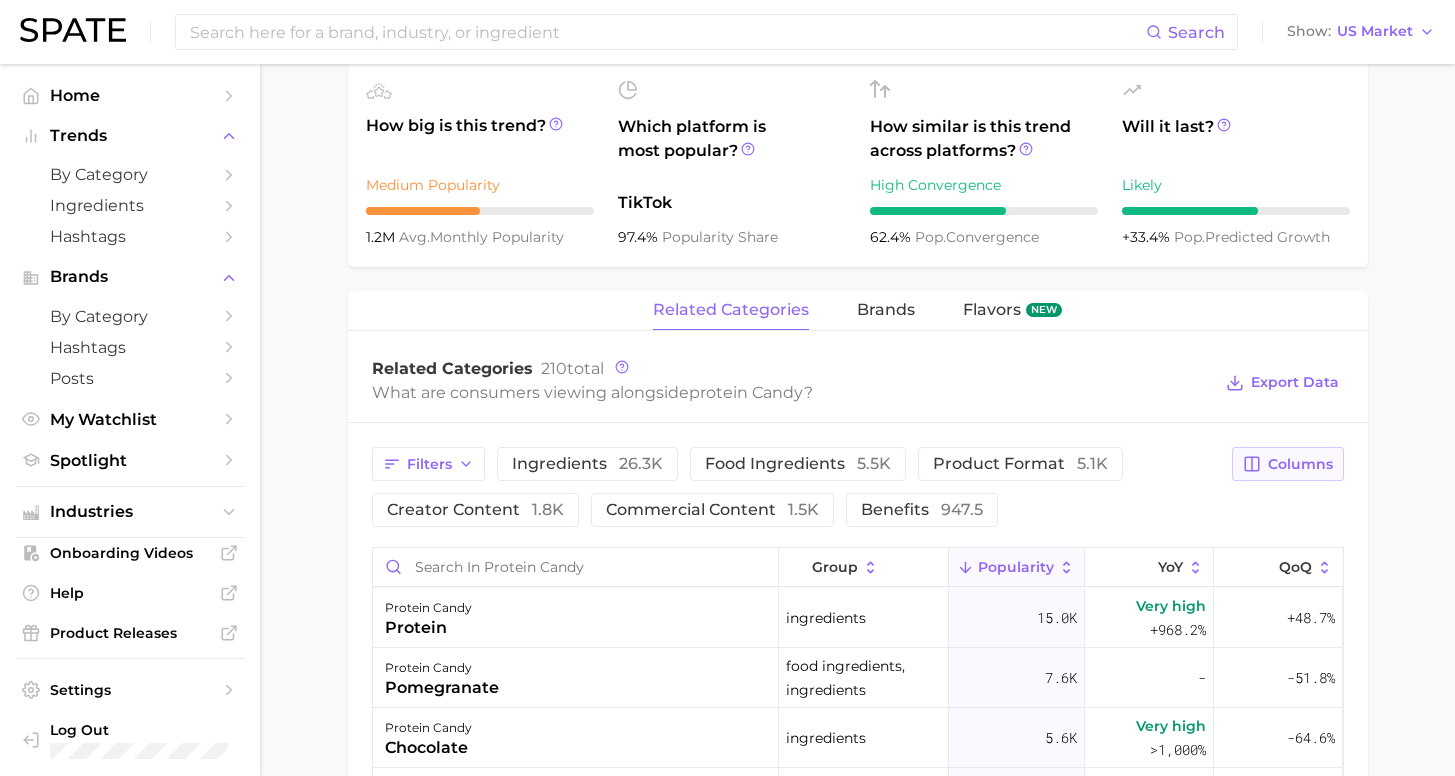 click on "Columns" at bounding box center (1287, 464) 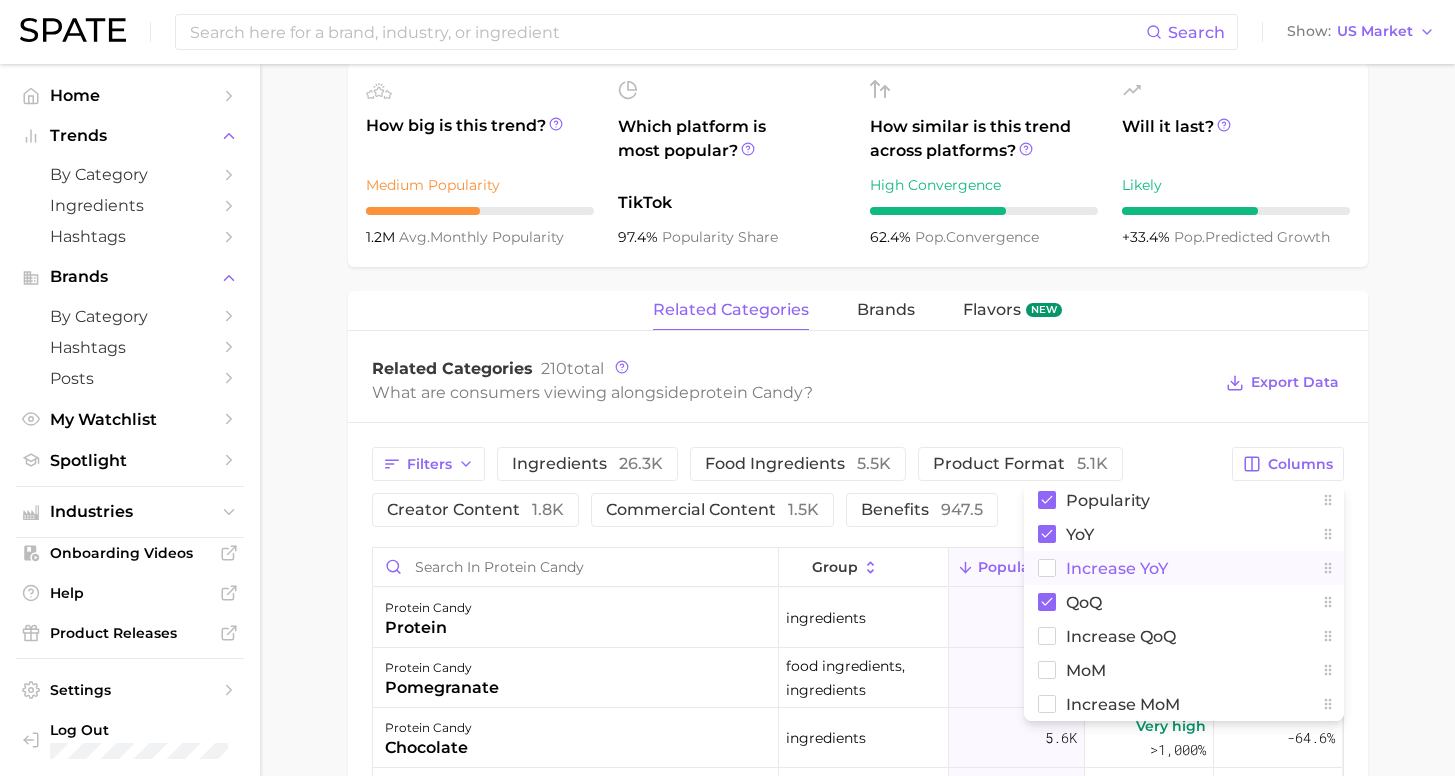 click on "Increase YoY" at bounding box center [1184, 568] 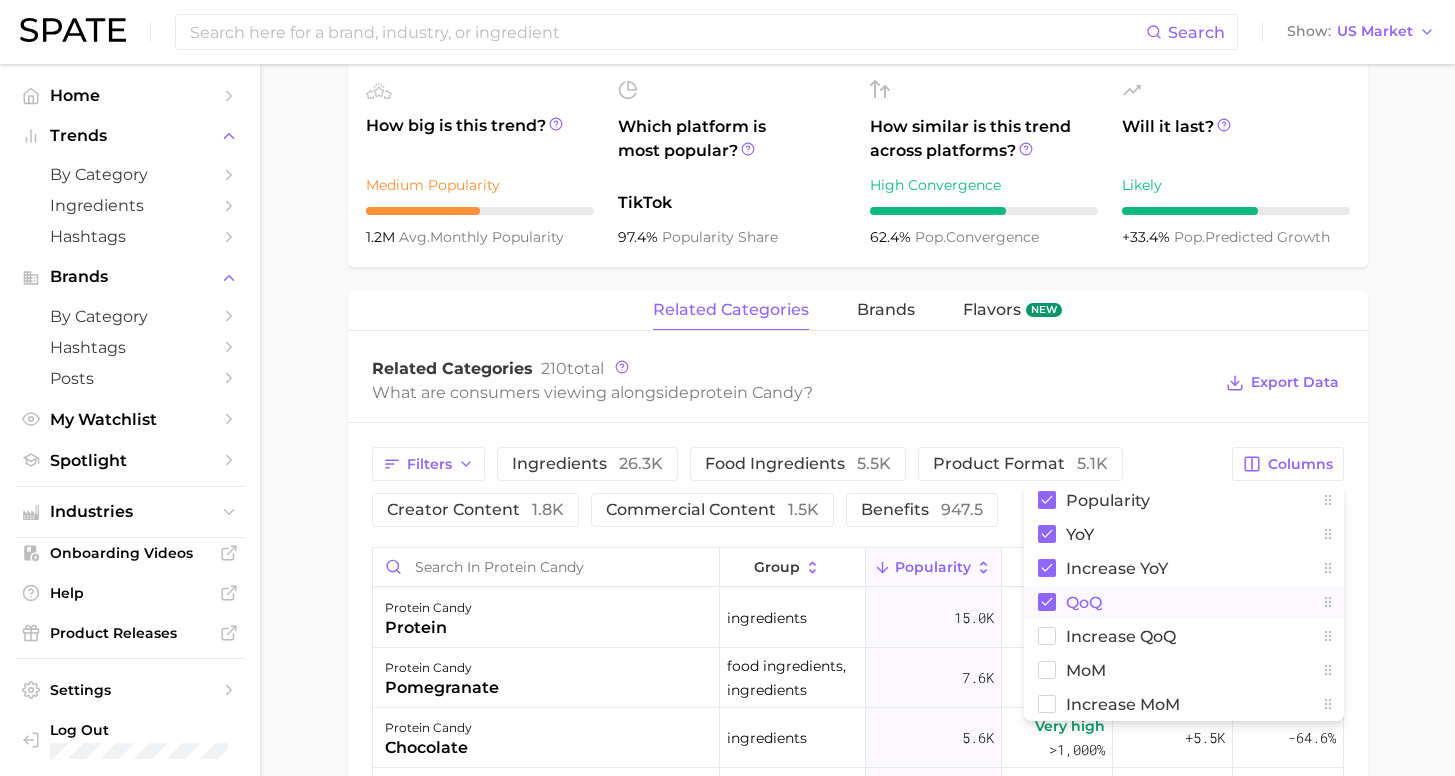 click on "QoQ" at bounding box center (1184, 602) 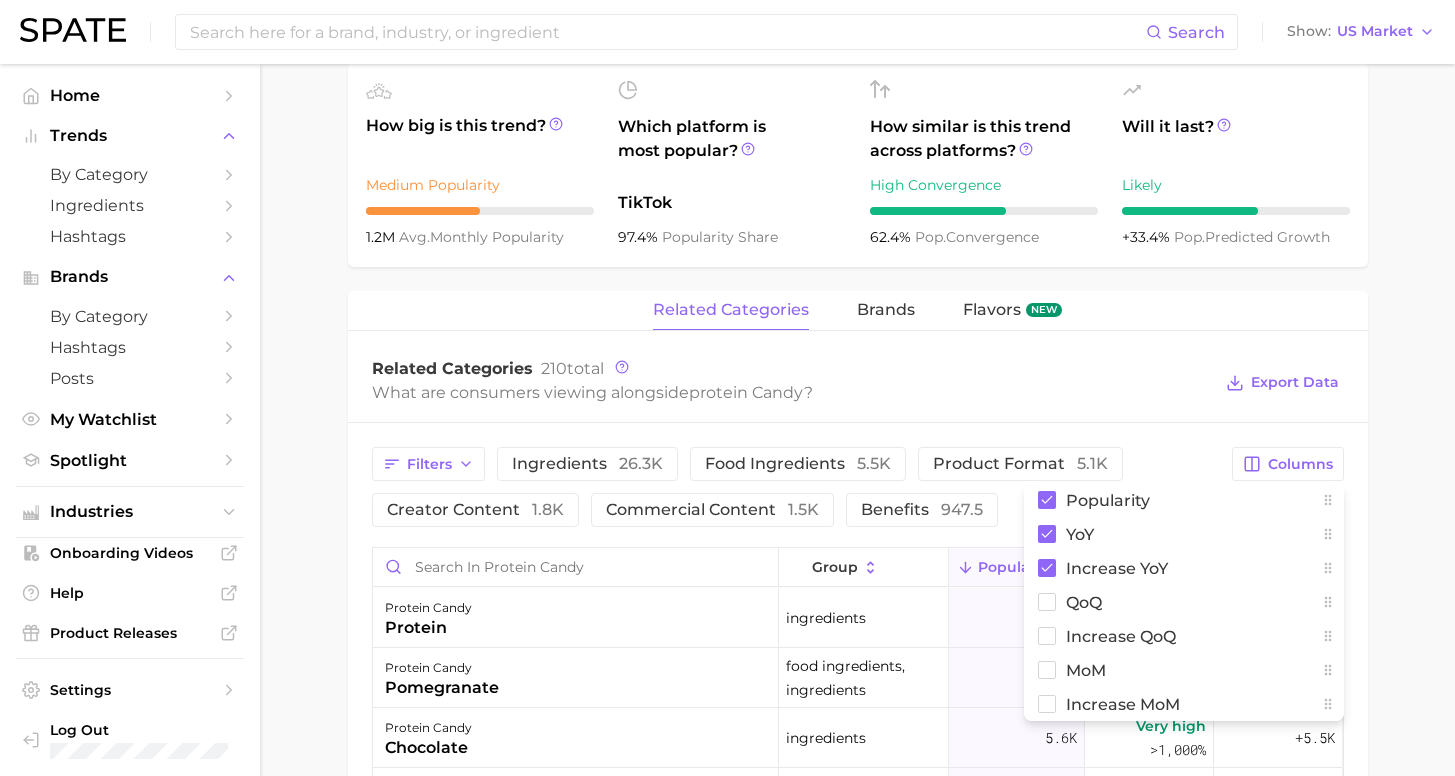 click on "1. snacks & sweets 2. functional snacks 3. protein snacks 4. protein candy Overview Google TikTok Instagram Beta protein candy Add to Watchlist Export Data Protein candy refers to a type of functional snack that combines the sweetness of regular candy with the added benefits of protein for a healthier indulgence. Popularity rising star +507.3% combined YoY +44.8% GOOGLE YoY +564.8% TIKTOK YoY +33.4% Predicted  YoY 1.0m 2.0m 3.0m 2023 2024 2025 2026 How big is this trend? Medium Popularity 1.2m avg.  monthly popularity Which platform is most popular? TikTok 97.4% popularity share How similar is this trend across platforms? High Convergence 62.4% pop.  convergence Will it last? Likely +33.4% pop.  predicted growth related categories brands Flavors new Related Categories 210  total What are consumers viewing alongside  protein candy ? Export Data Filters ingredients   26.3k food ingredients   5.5k product format   5.1k creator content   1.8k commercial content   1.5k benefits   947.5 Columns Popularity YoY QoQ -" at bounding box center [857, 394] 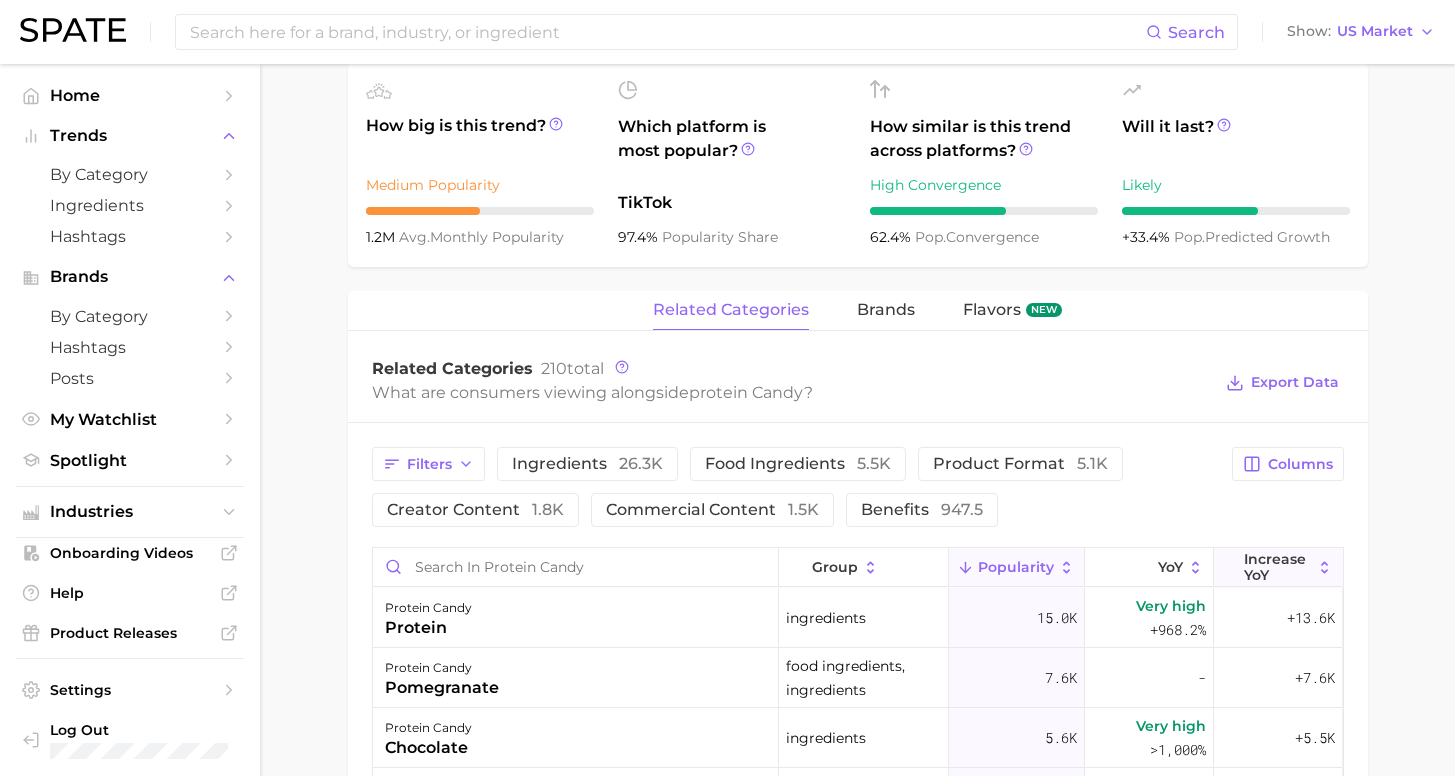 drag, startPoint x: 1286, startPoint y: 551, endPoint x: 1273, endPoint y: 550, distance: 13.038404 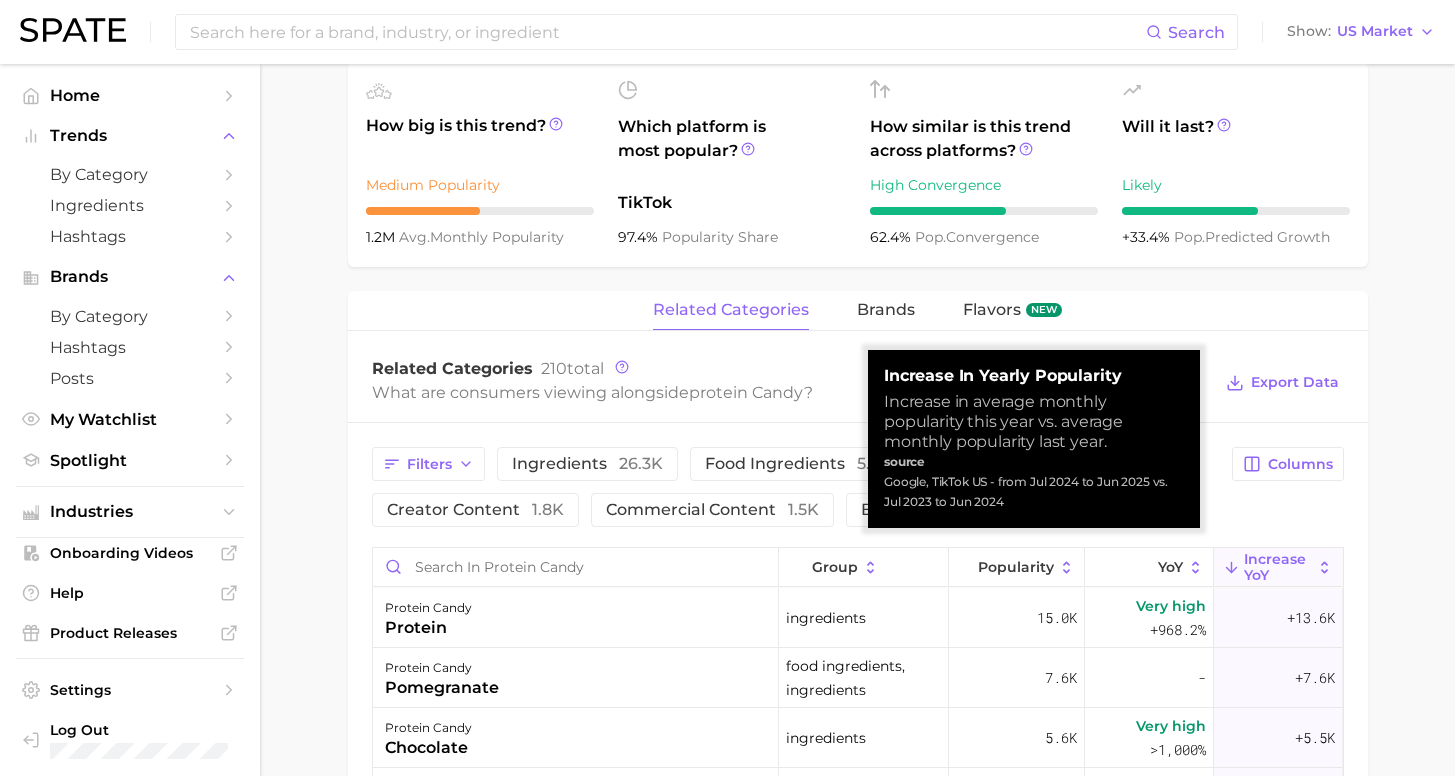 click on "1. snacks & sweets 2. functional snacks 3. protein snacks 4. protein candy Overview Google TikTok Instagram Beta protein candy Add to Watchlist Export Data Protein candy refers to a type of functional snack that combines the sweetness of regular candy with the added benefits of protein for a healthier indulgence. Popularity rising star +507.3% combined YoY +44.8% GOOGLE YoY +564.8% TIKTOK YoY +33.4% Predicted  YoY 1.0m 2.0m 3.0m 2023 2024 2025 2026 How big is this trend? Medium Popularity 1.2m avg.  monthly popularity Which platform is most popular? TikTok 97.4% popularity share How similar is this trend across platforms? High Convergence 62.4% pop.  convergence Will it last? Likely +33.4% pop.  predicted growth related categories brands Flavors new Related Categories 210  total What are consumers viewing alongside  protein candy ? Export Data Filters ingredients   26.3k food ingredients   5.5k product format   5.1k creator content   1.8k commercial content   1.5k benefits   947.5 Columns group Popularity YoY" at bounding box center [857, 394] 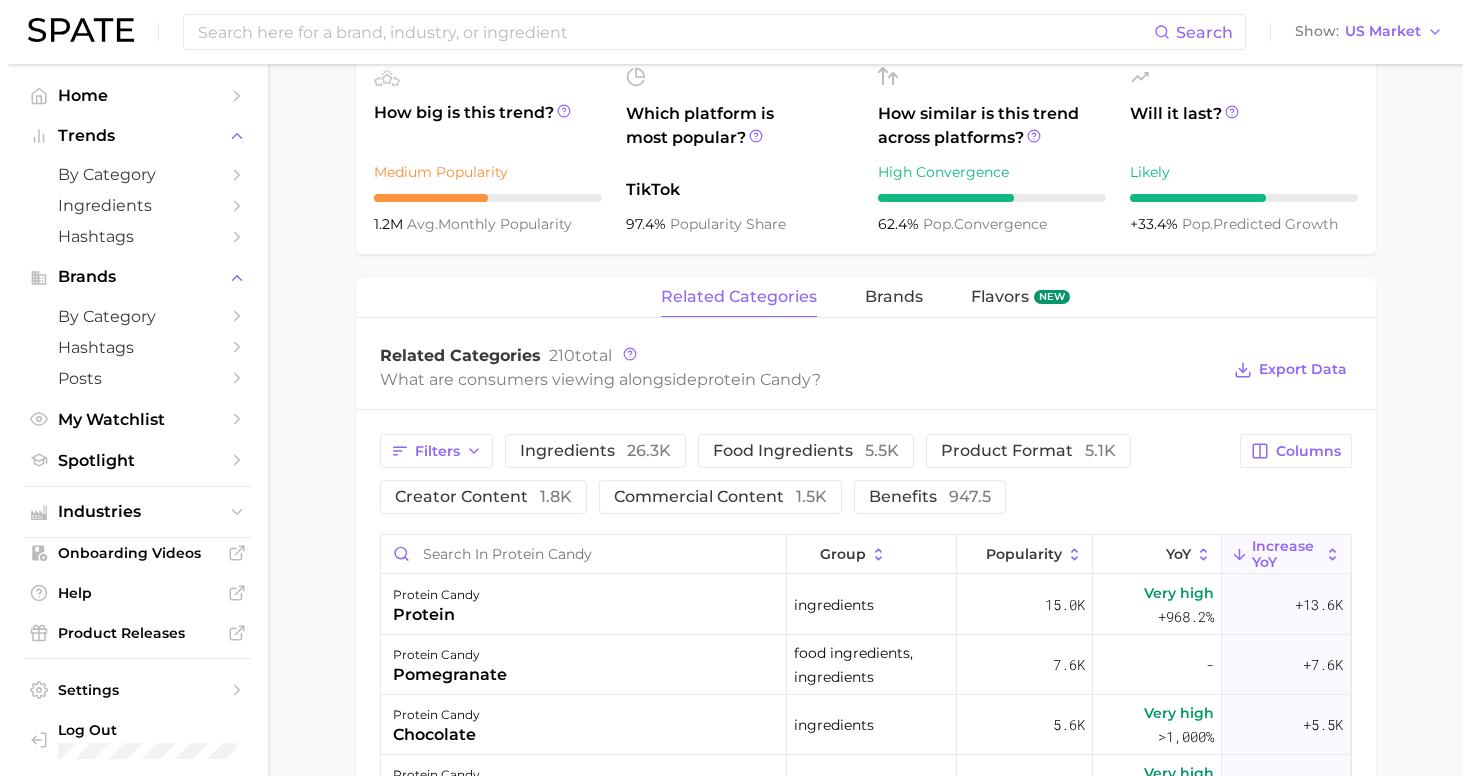 scroll, scrollTop: 769, scrollLeft: 0, axis: vertical 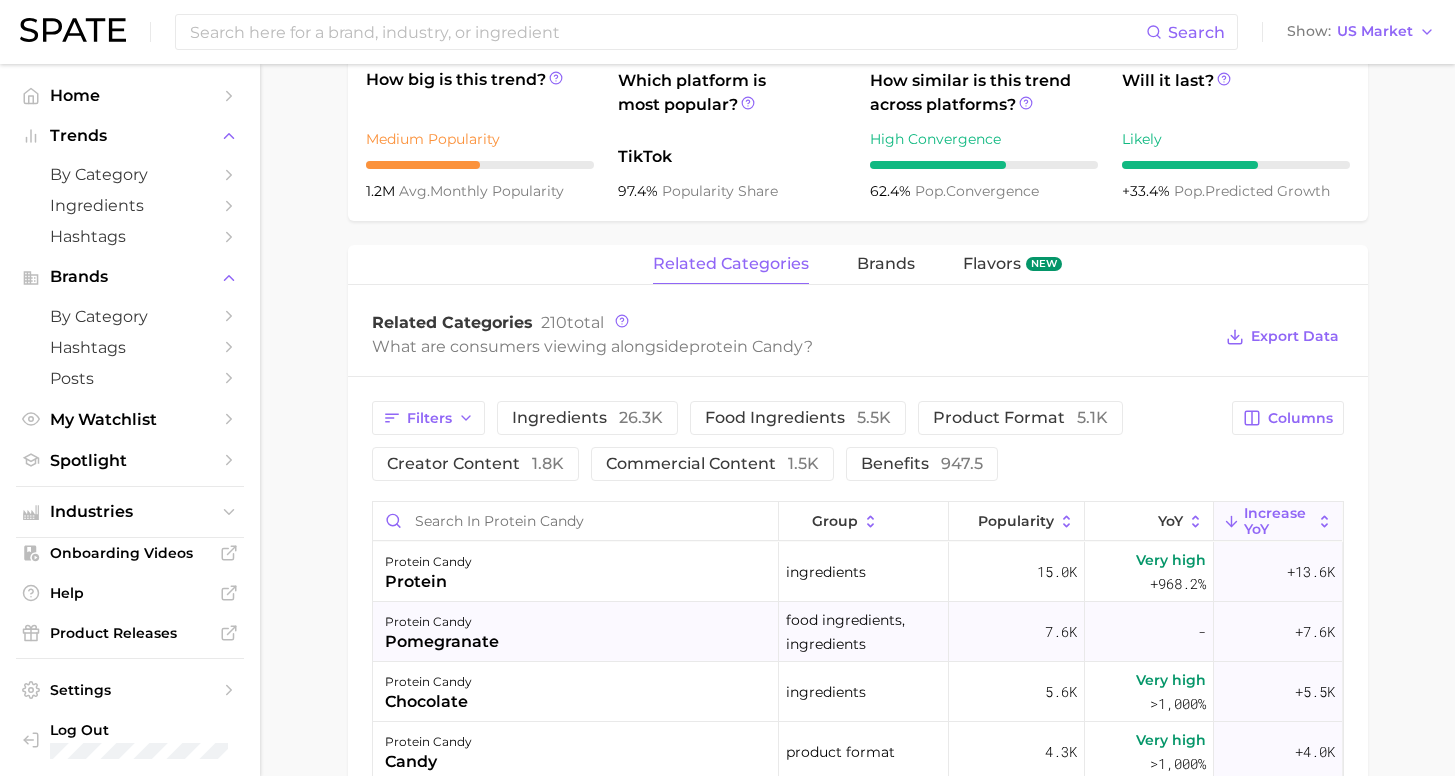 click on "protein candy pomegranate" at bounding box center [576, 632] 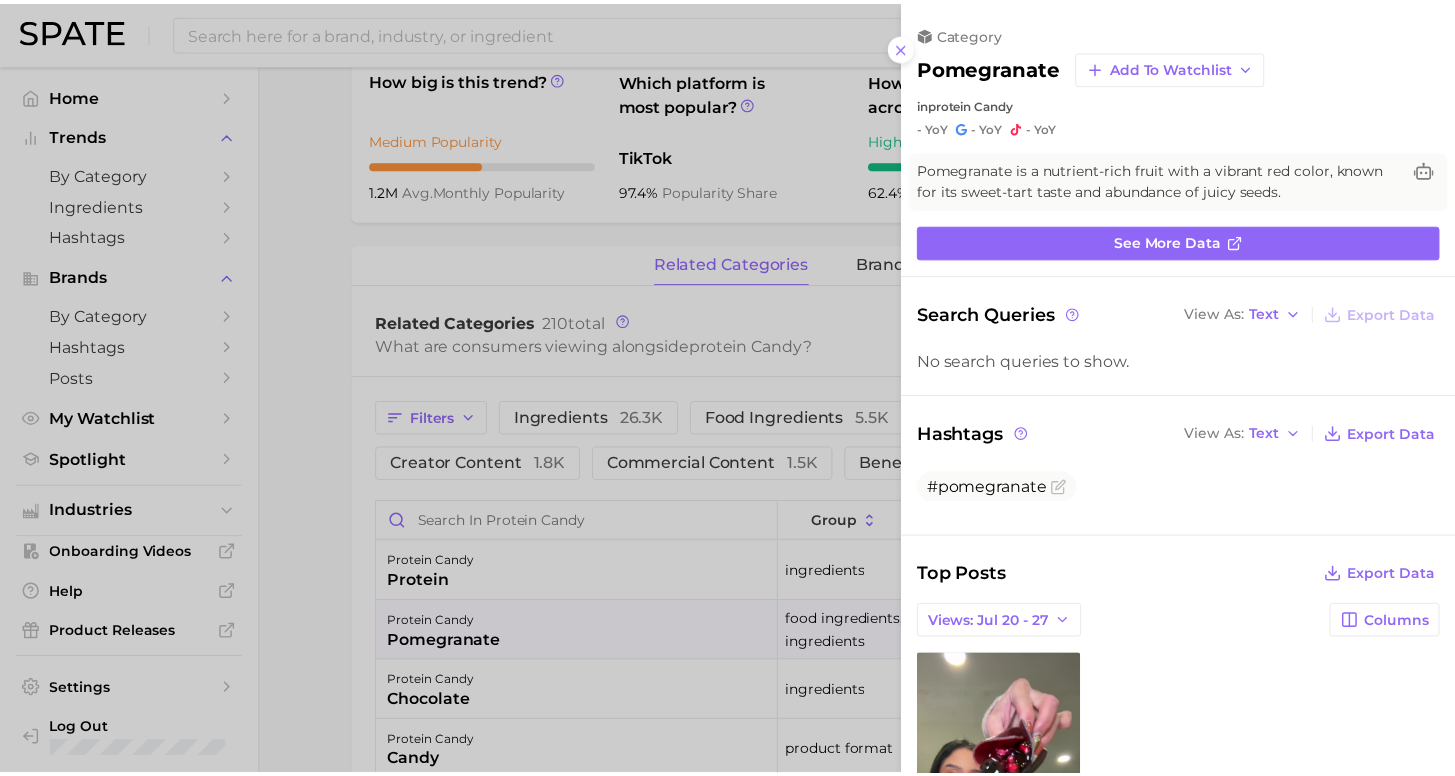 scroll, scrollTop: 0, scrollLeft: 0, axis: both 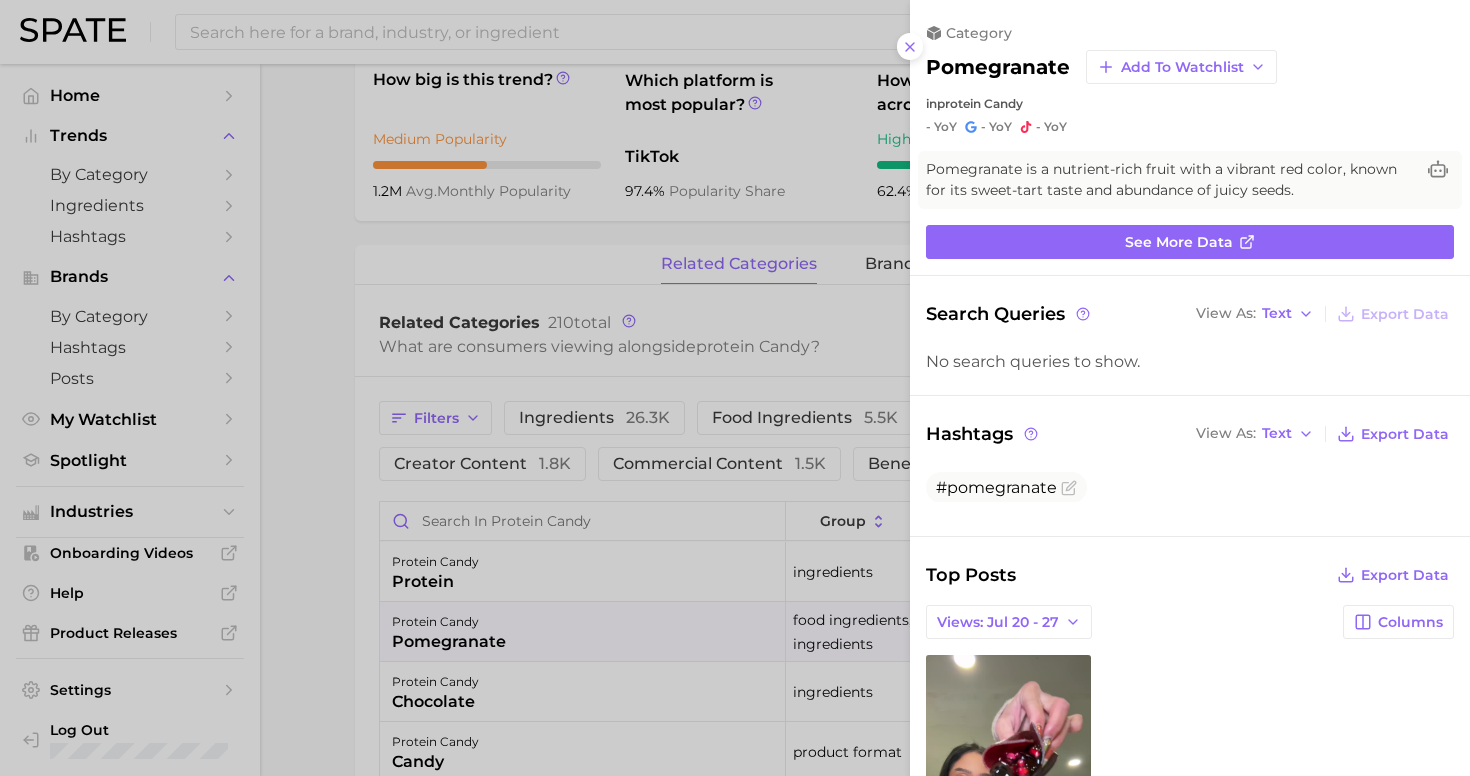 click at bounding box center (735, 388) 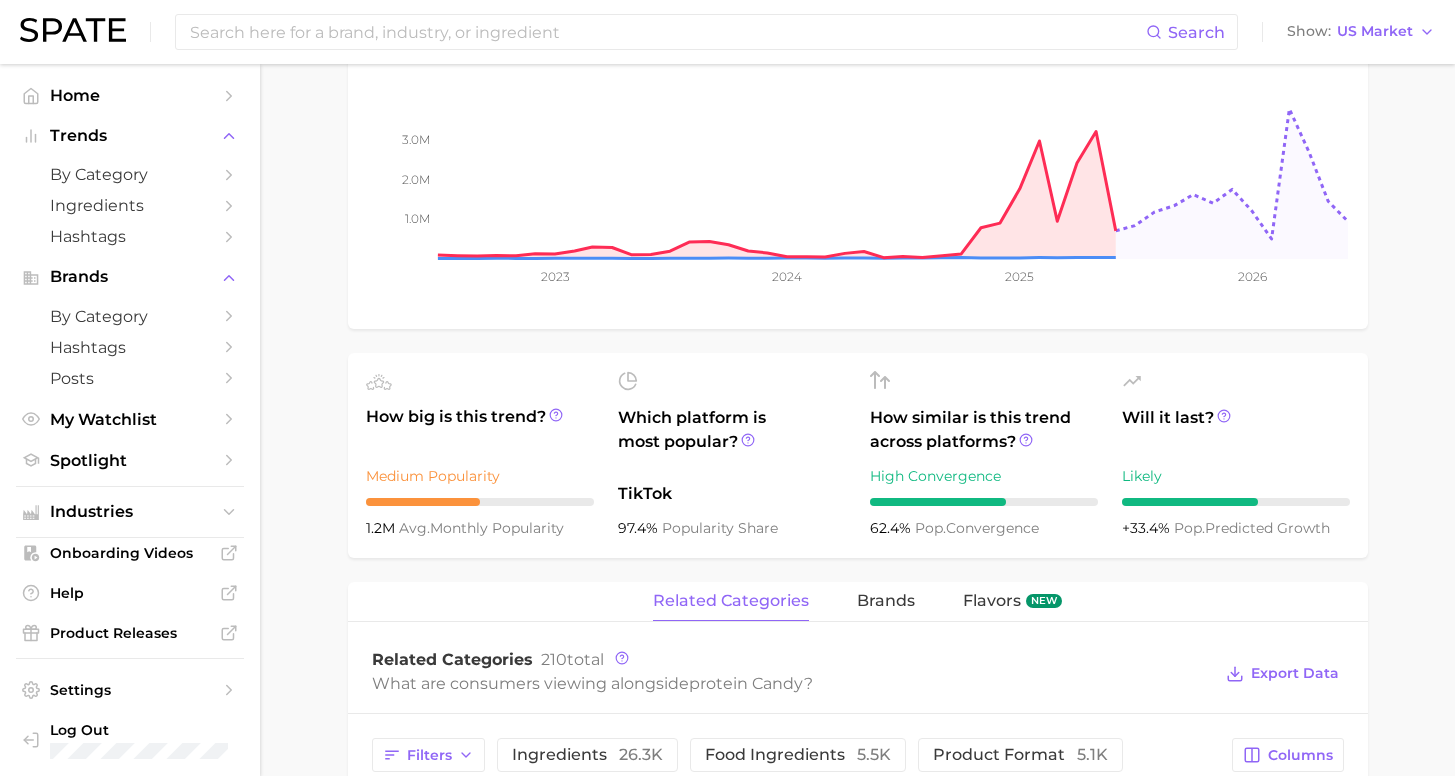 scroll, scrollTop: 41, scrollLeft: 0, axis: vertical 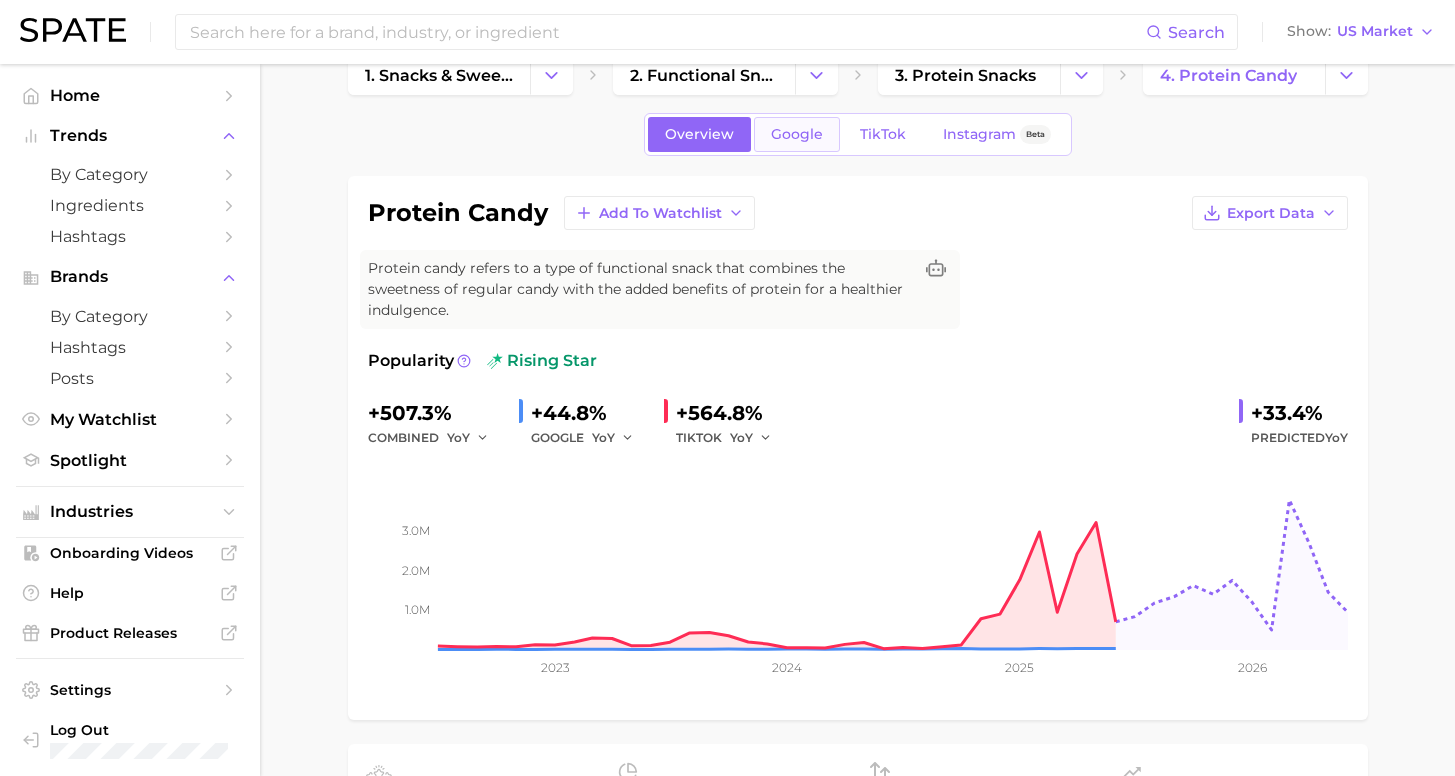 click on "Google" at bounding box center (797, 134) 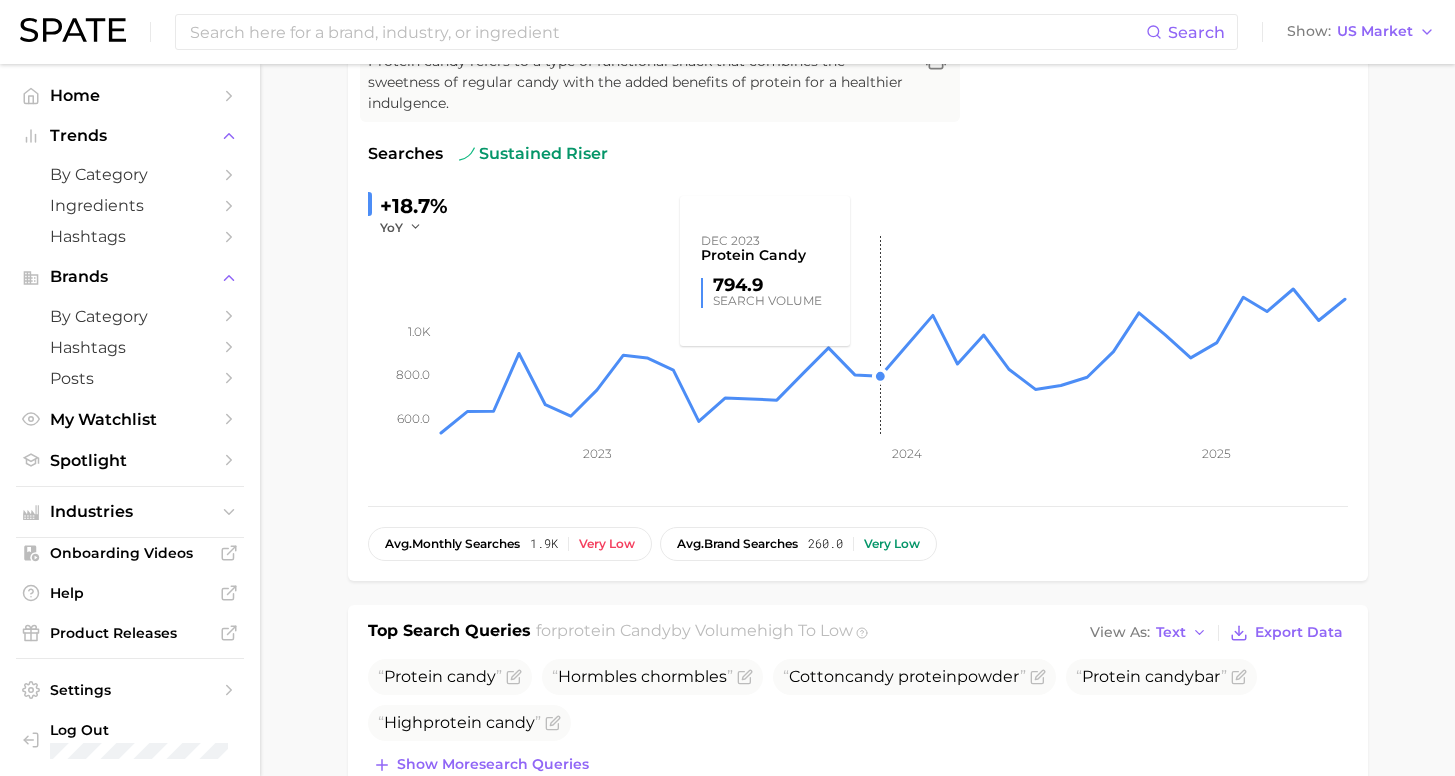 scroll, scrollTop: 284, scrollLeft: 0, axis: vertical 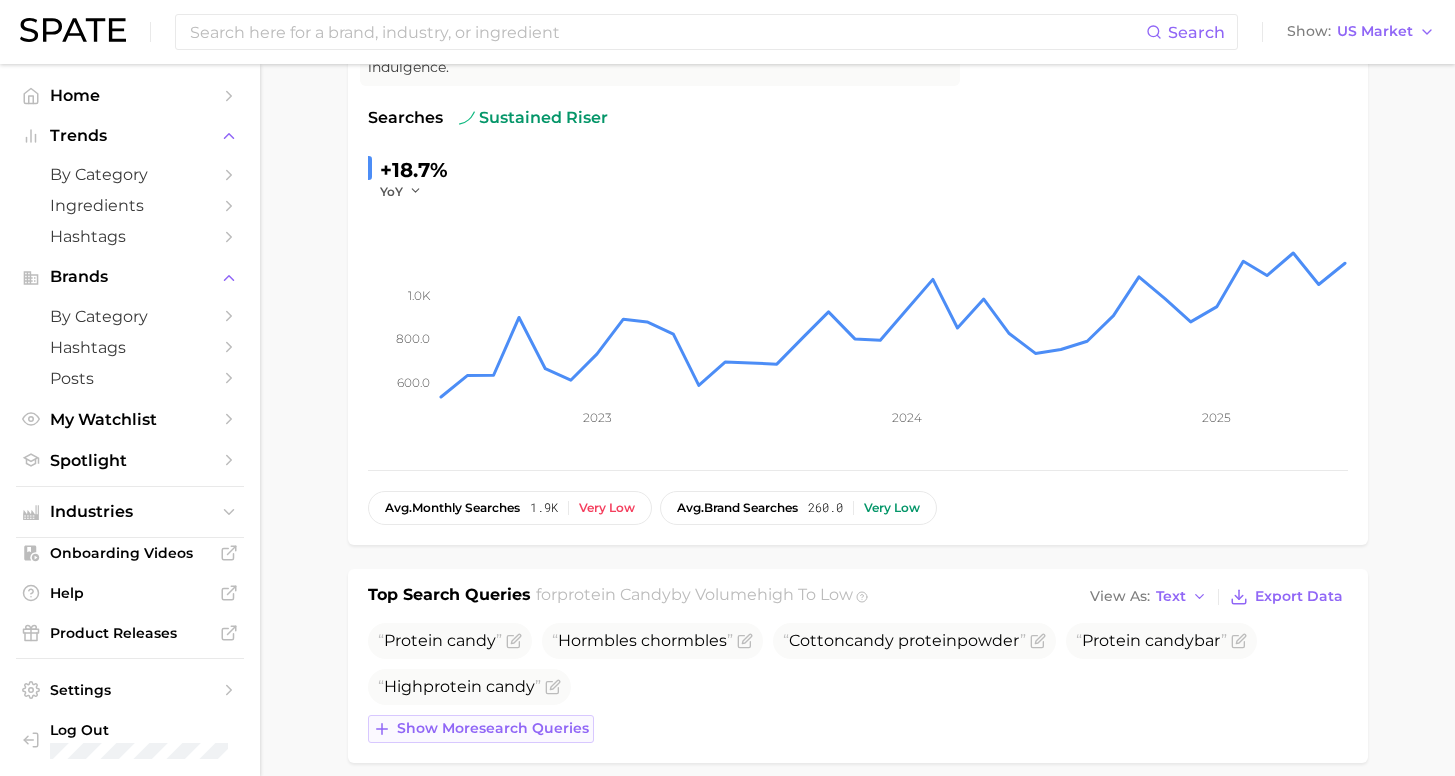 click on "Show more  search queries" at bounding box center (493, 728) 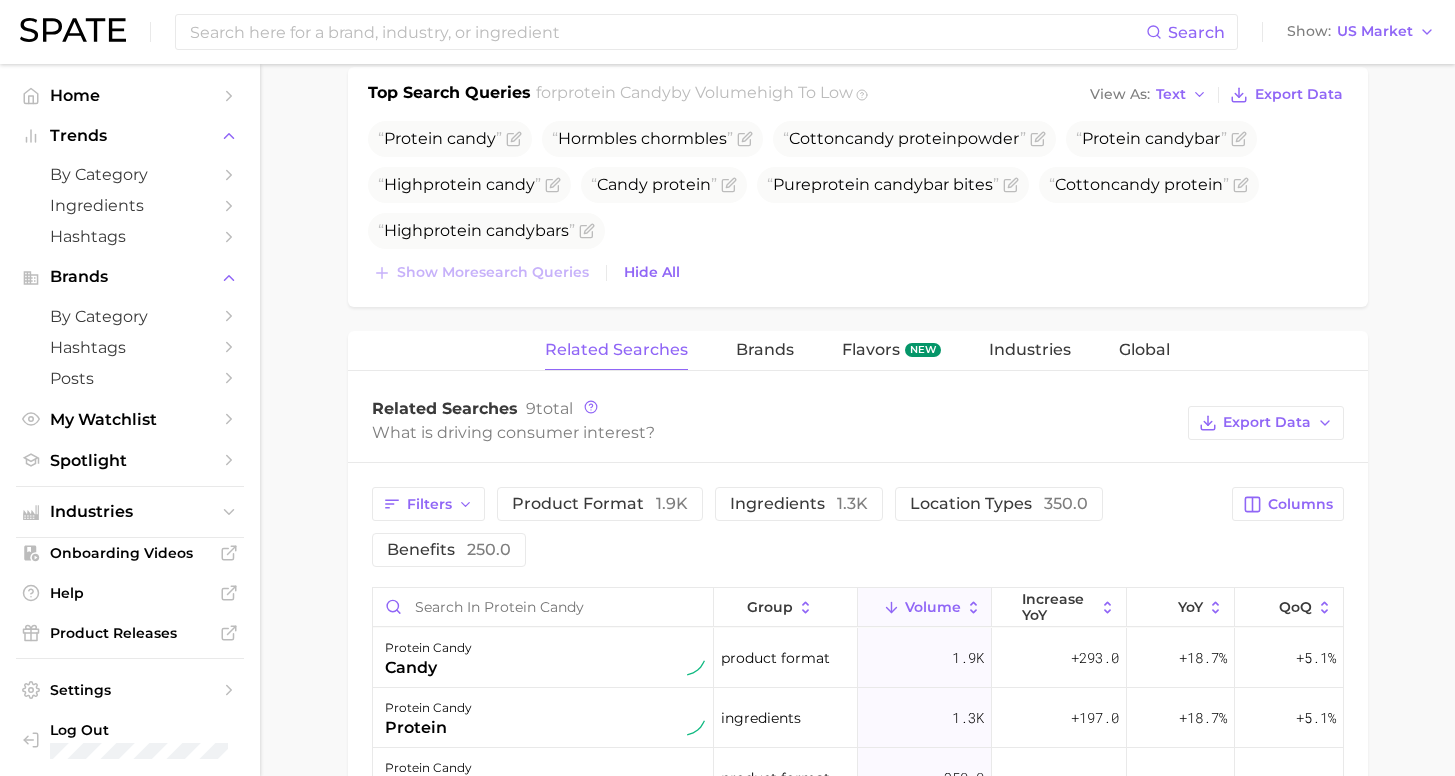 scroll, scrollTop: 0, scrollLeft: 0, axis: both 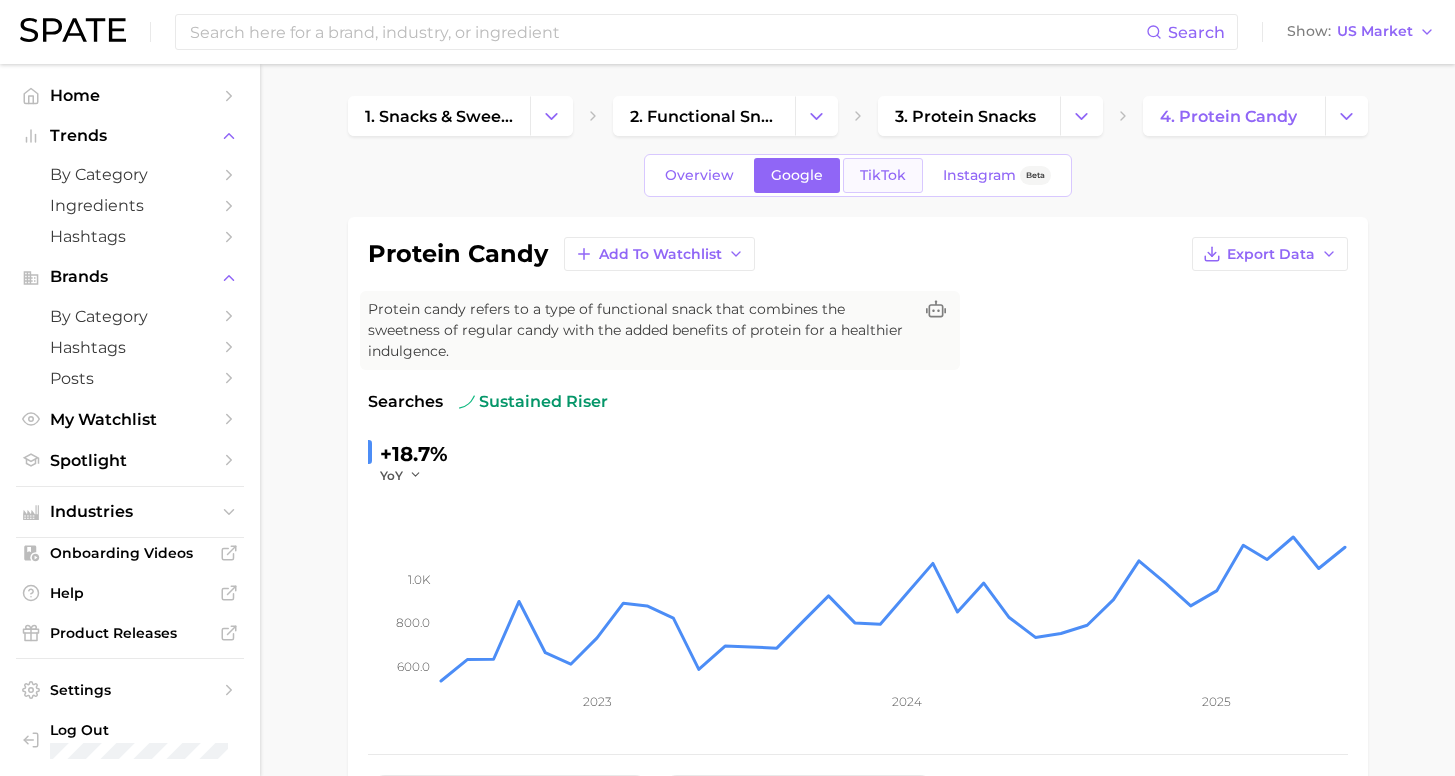 click on "TikTok" at bounding box center (883, 175) 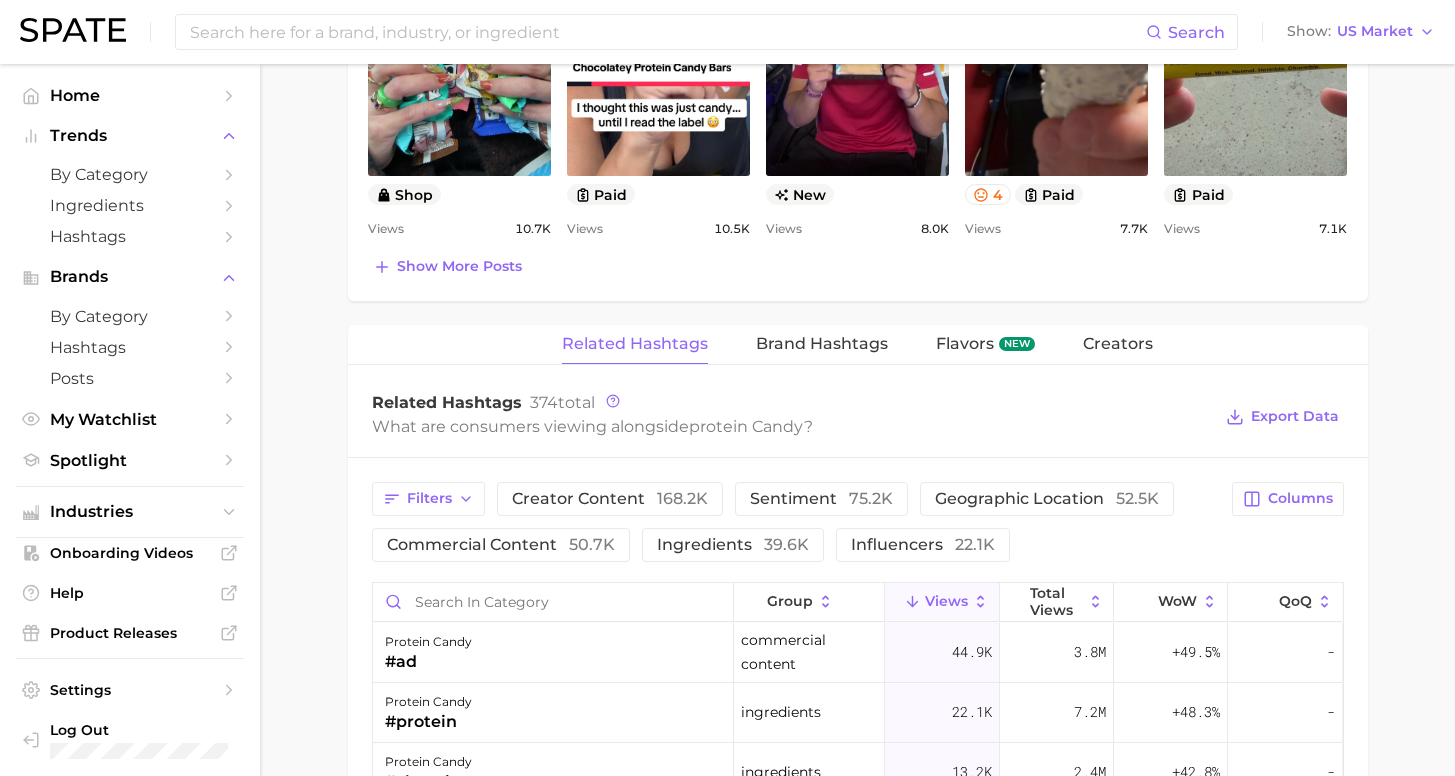 scroll, scrollTop: 1453, scrollLeft: 0, axis: vertical 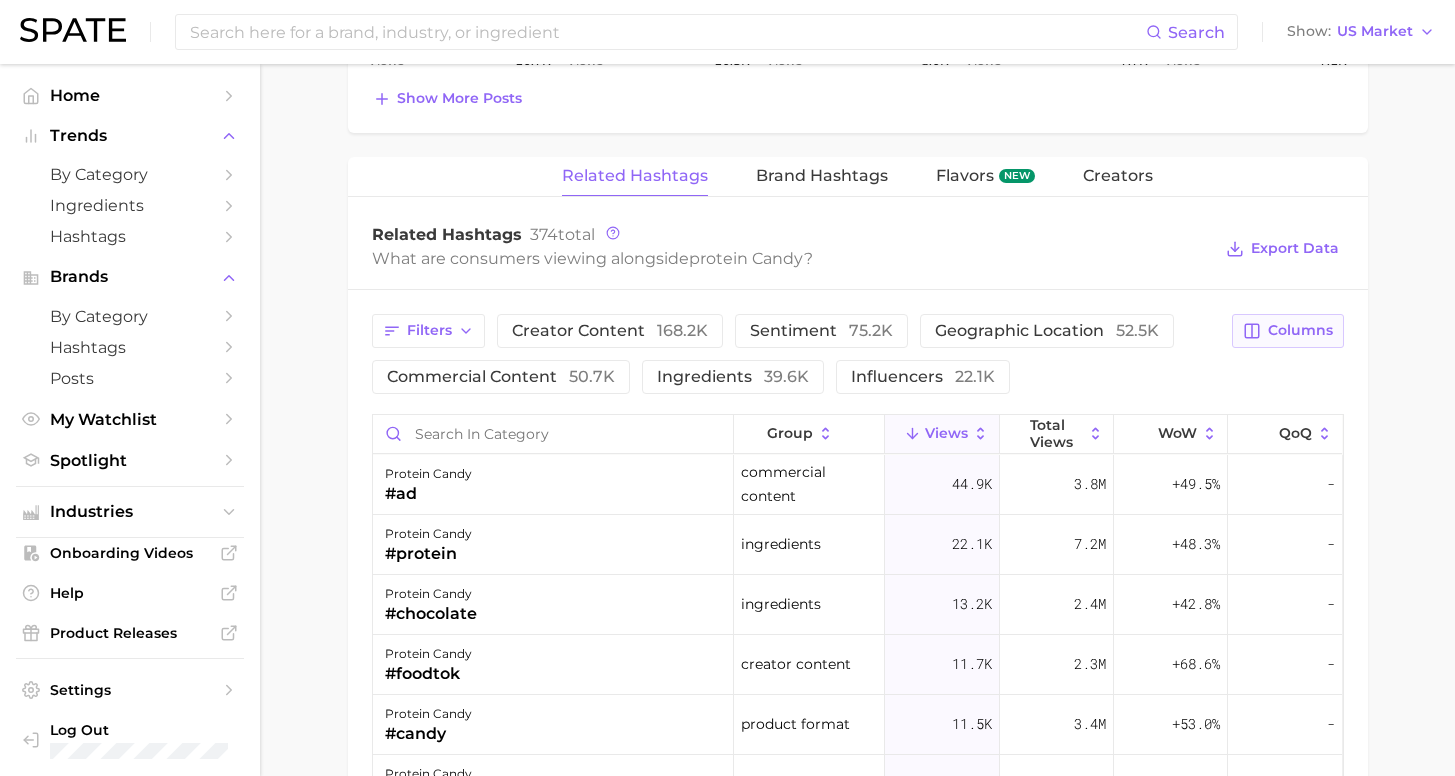click on "Columns" at bounding box center (1300, 330) 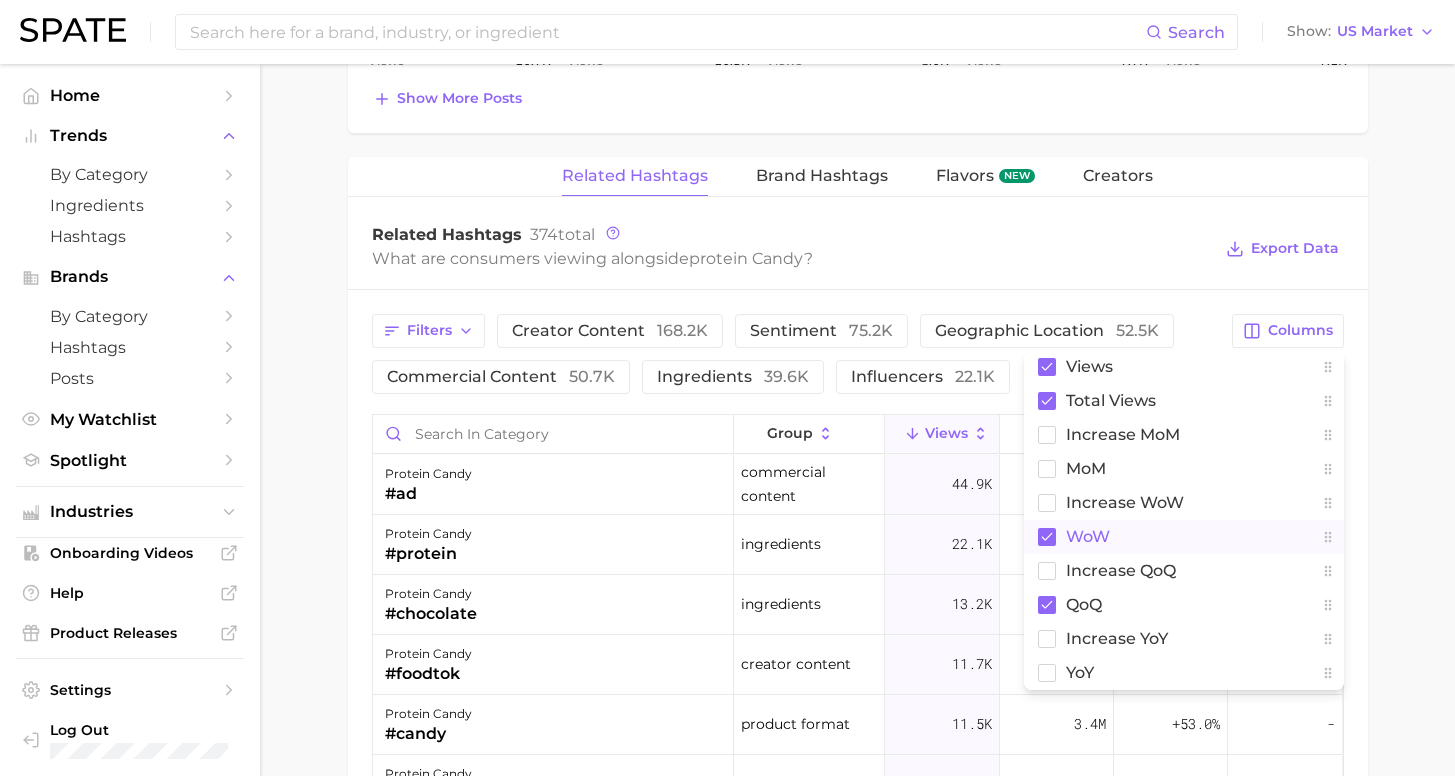 click on "WoW" at bounding box center (1088, 536) 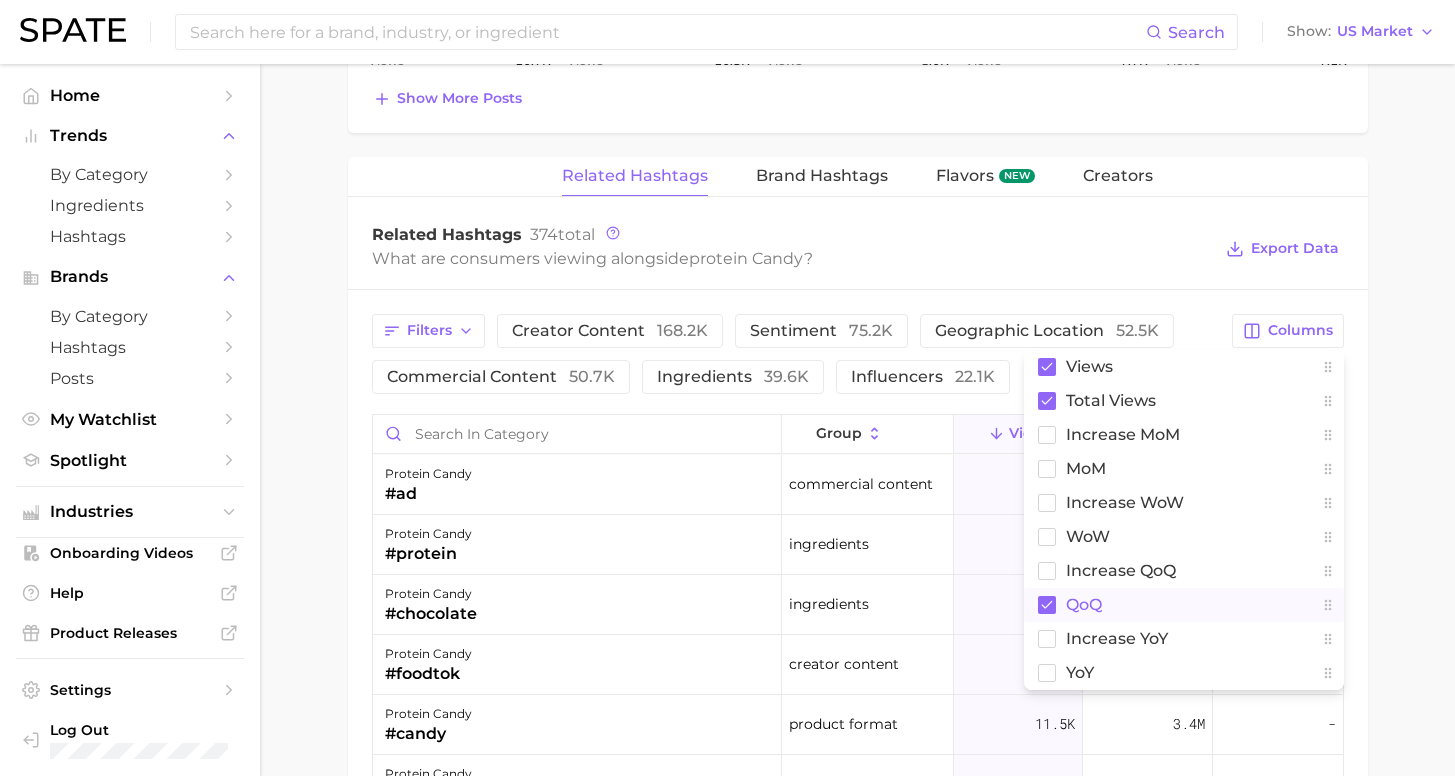 click on "QoQ" at bounding box center [1084, 604] 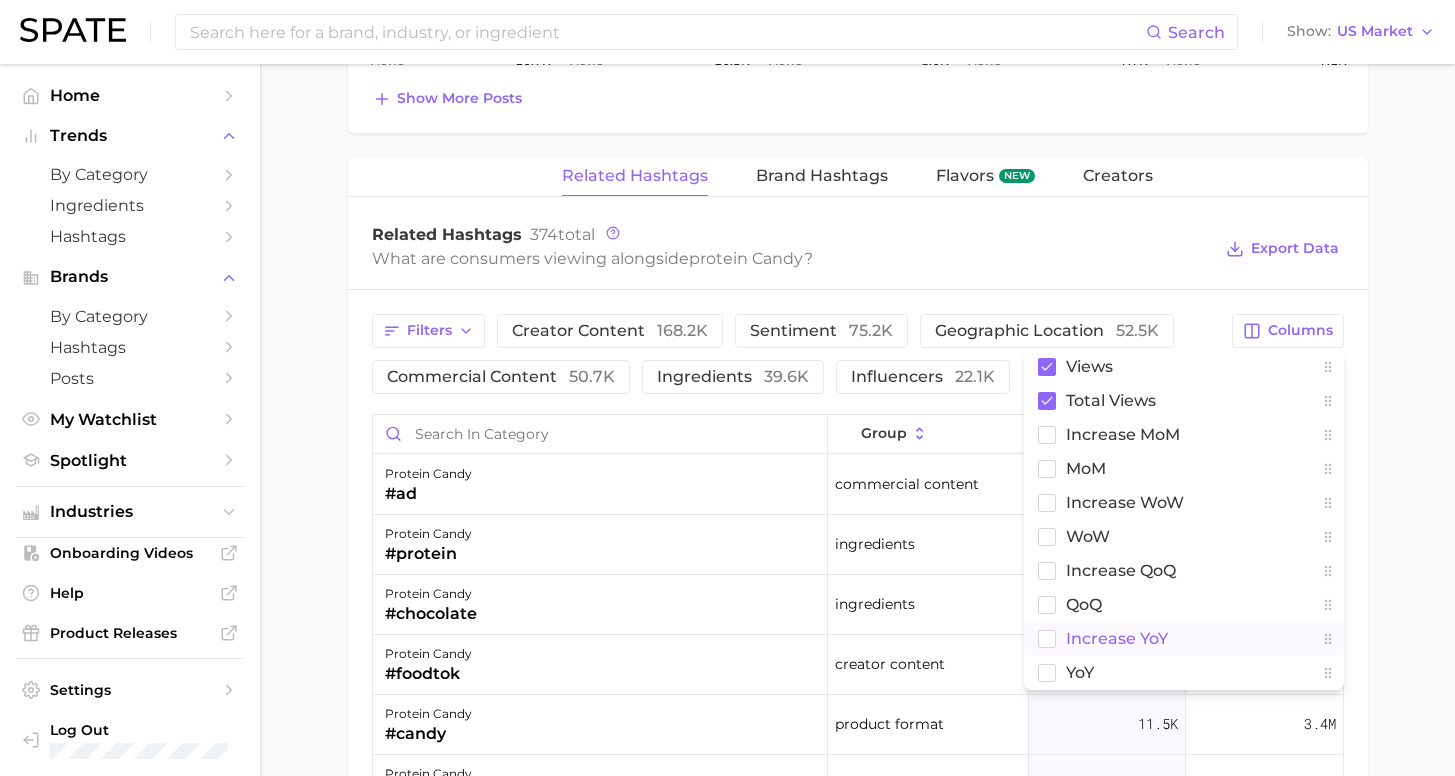 click on "increase YoY" at bounding box center (1184, 639) 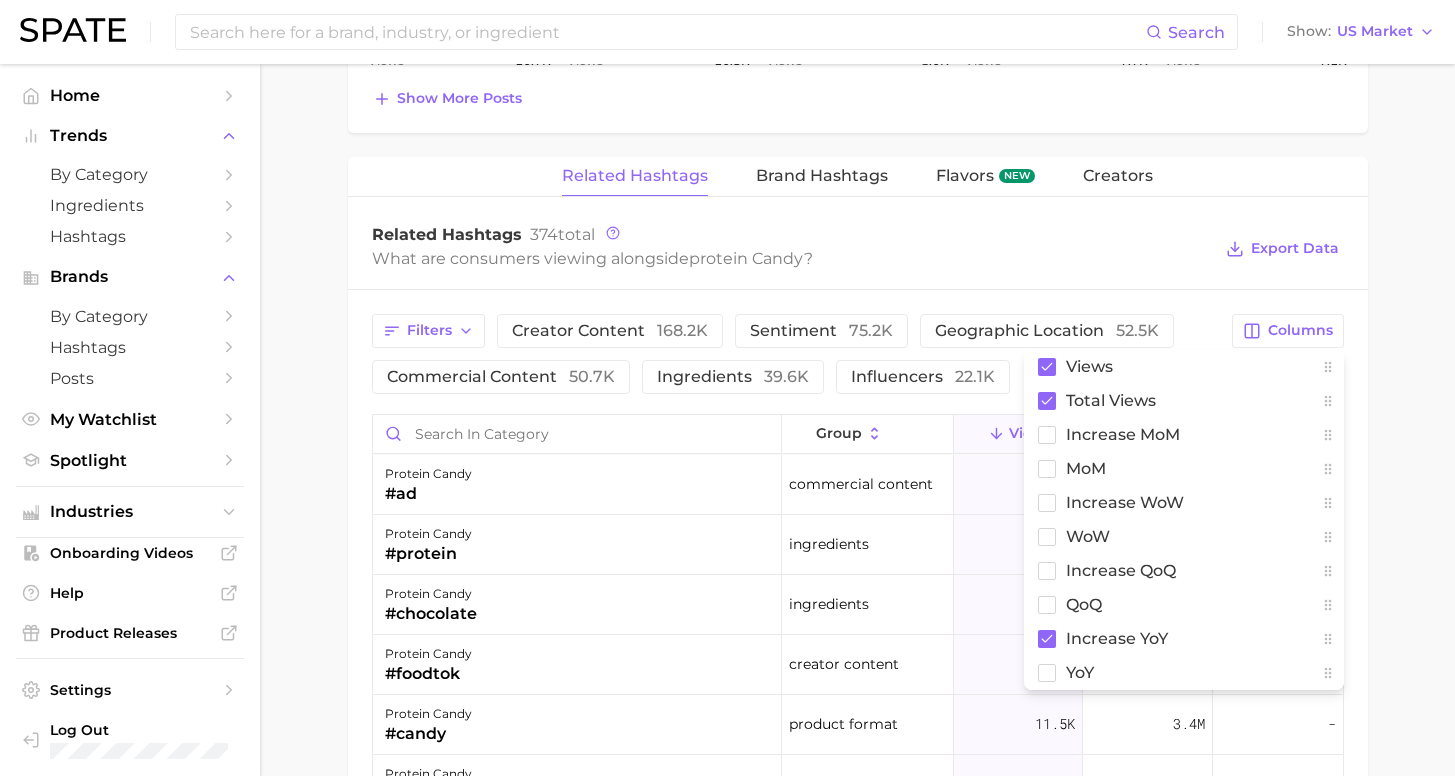 drag, startPoint x: 1445, startPoint y: 516, endPoint x: 1358, endPoint y: 449, distance: 109.80892 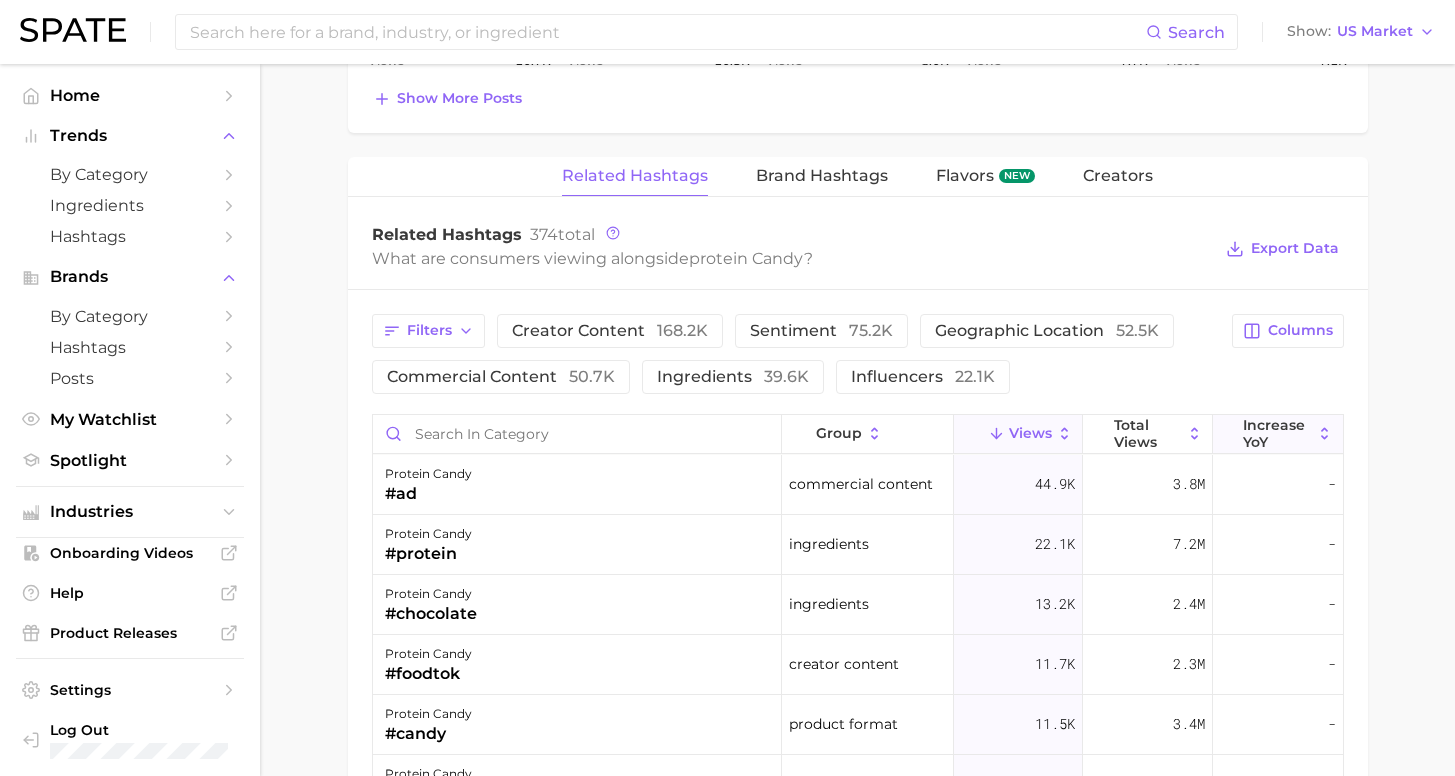 drag, startPoint x: 1253, startPoint y: 416, endPoint x: 1270, endPoint y: 418, distance: 17.117243 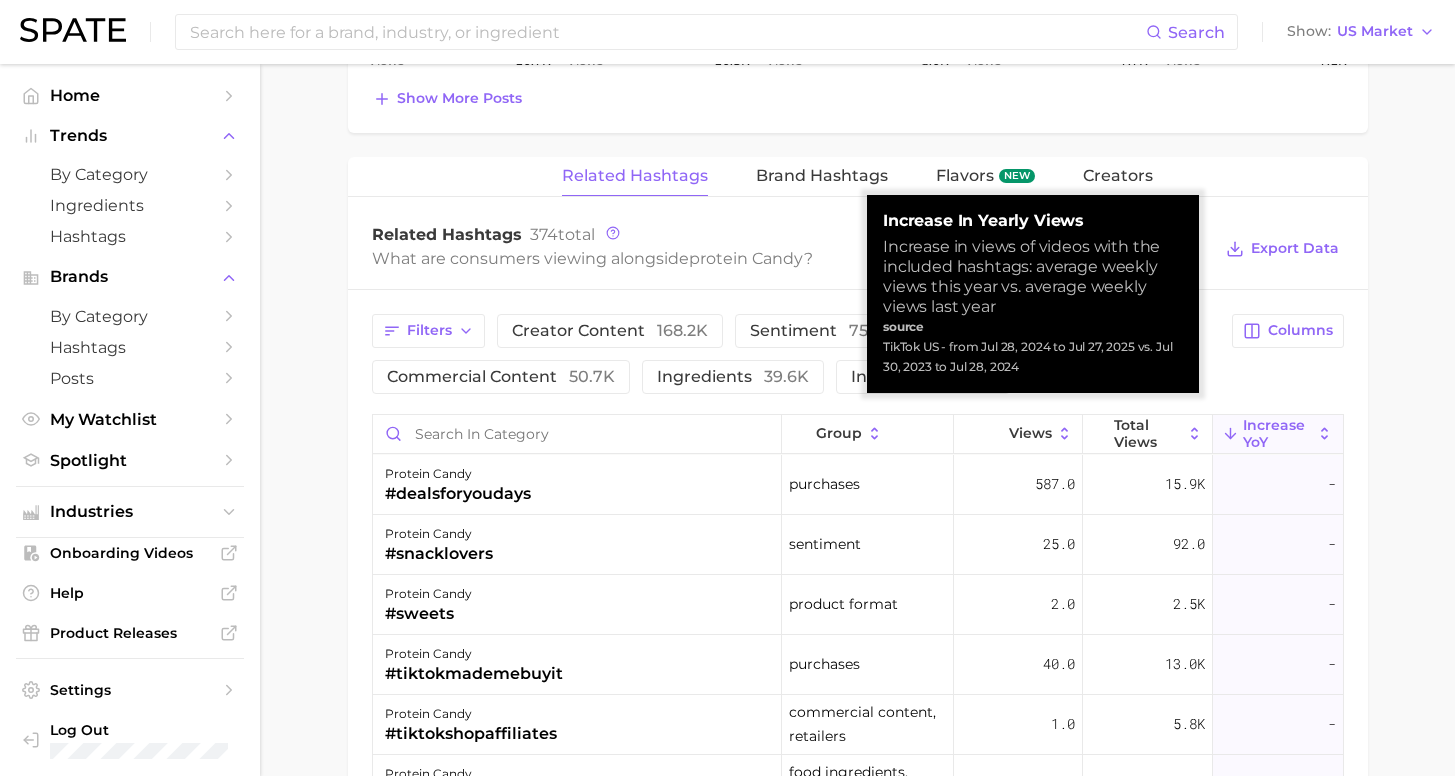 click on "1. snacks & sweets 2. functional snacks 3. protein snacks 4. protein candy Overview Google TikTok Instagram Beta protein candy Add to Watchlist Export Data Protein candy refers to a type of functional snack that combines the sweetness of regular candy with the added benefits of protein for a healthier indulgence. Views falling star >1,000% YoY 1.0m 2.0m 2023 2024 2025 avg.  weekly views 162.6k Medium paid views 32.2% High sentiment score 4.0 / 10 Mixed posts 1.1k Medium engagement 3.3% Low TikTok shop 32.2% High Show more Top Hashtags for   protein candy   by Views   high to low View As Text Export Data # protein candy Top Posts for  protein candy Export Data Views: Jul 20 -  27 Positive 0 Mixed 1 Negative 0 Columns view post on TikTok shop Views 10.7k view post on TikTok paid Views 10.5k view post on TikTok new Views 8.0k view post on TikTok 4 paid Views 7.7k view post on TikTok paid Views 7.1k Show more posts Related Hashtags Brand Hashtags Flavors new Creators Related Hashtags 374  total protein candy ?" at bounding box center (857, -38) 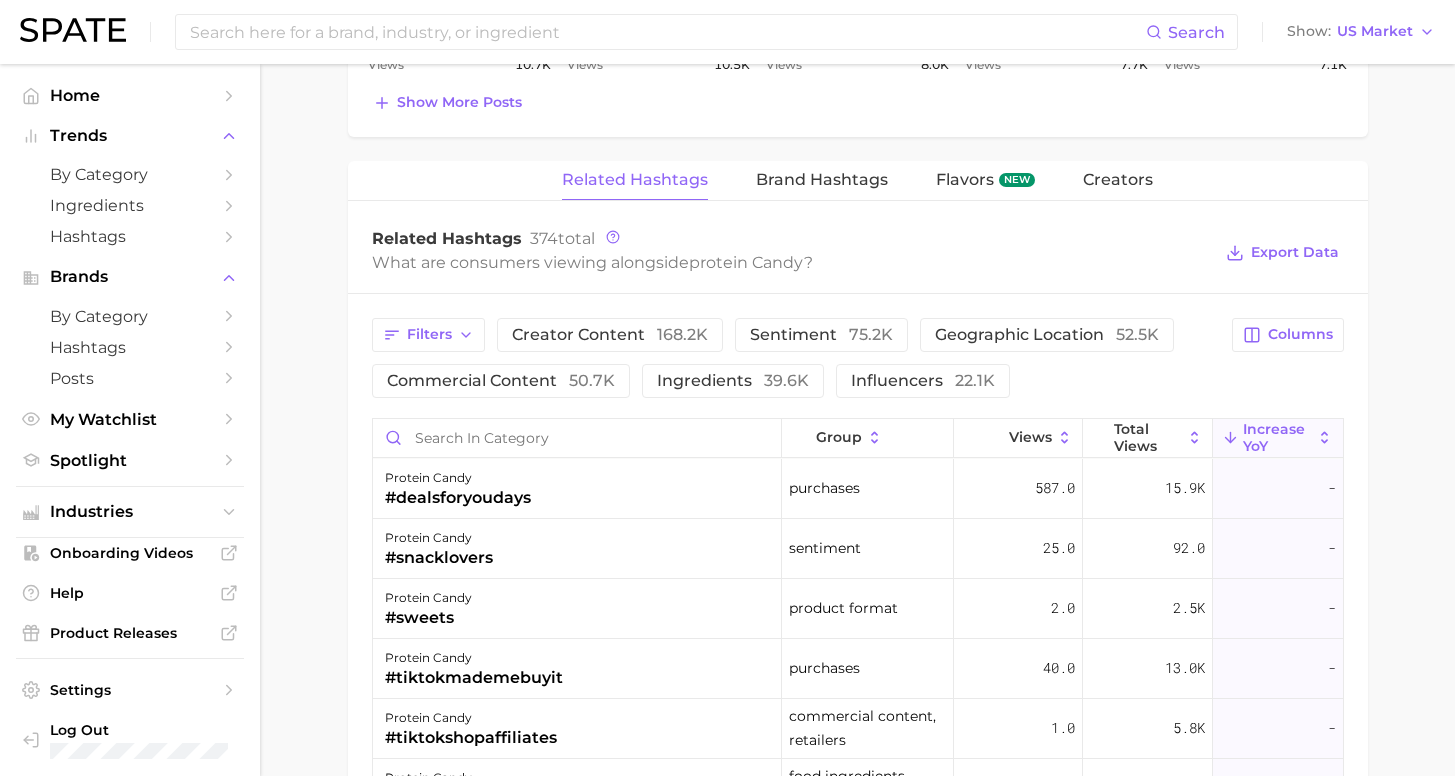 scroll, scrollTop: 860, scrollLeft: 0, axis: vertical 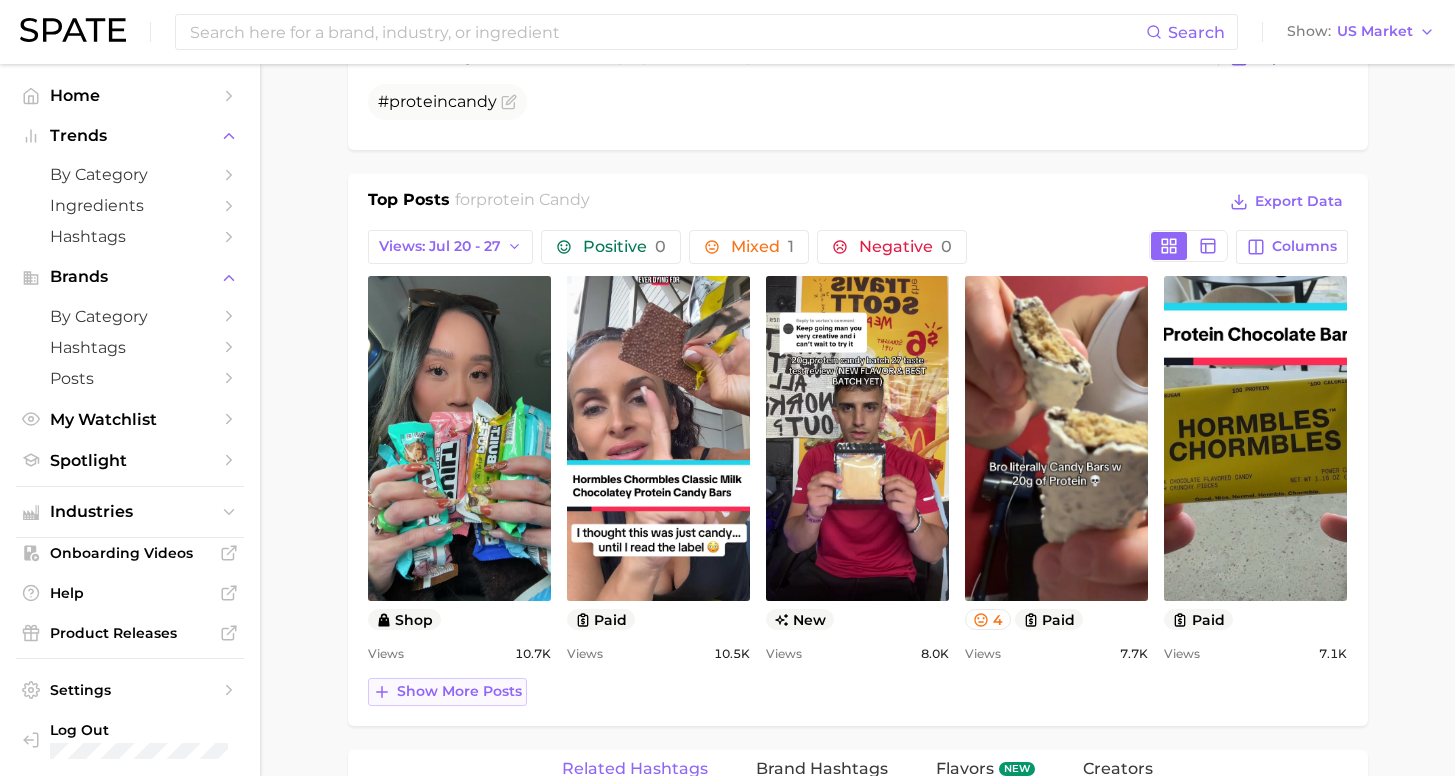 click on "Show more posts" at bounding box center (459, 691) 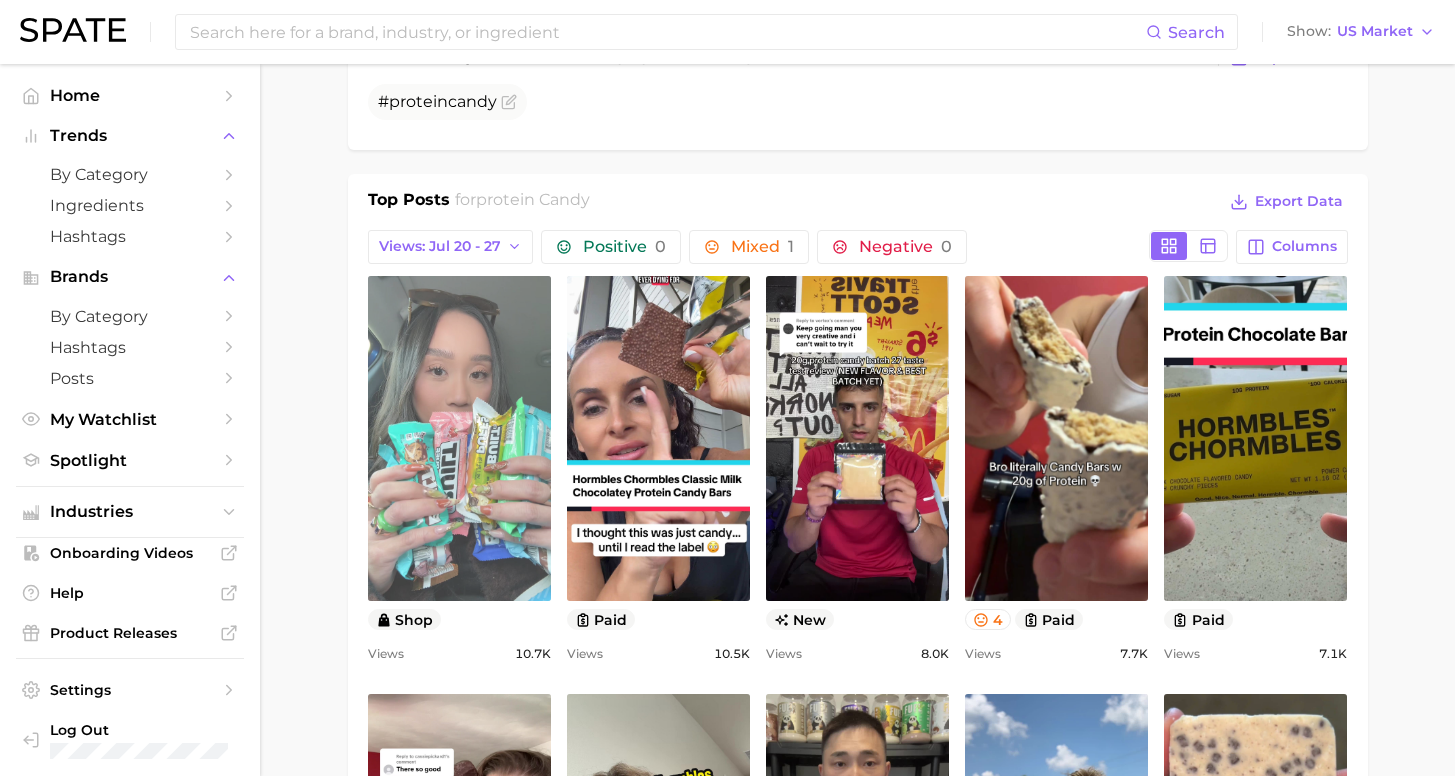 scroll, scrollTop: 864, scrollLeft: 0, axis: vertical 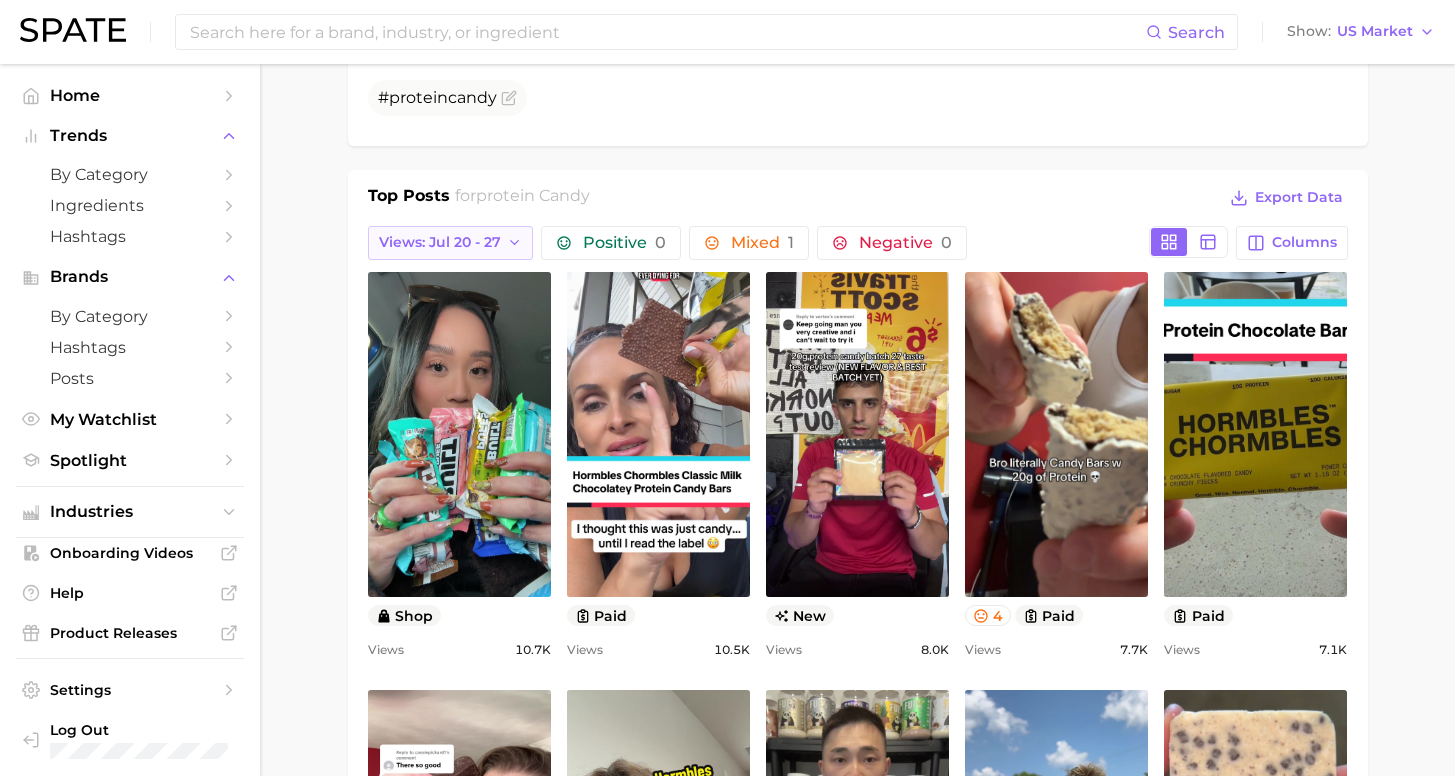 click on "Views: Jul 20 -  27" at bounding box center [440, 242] 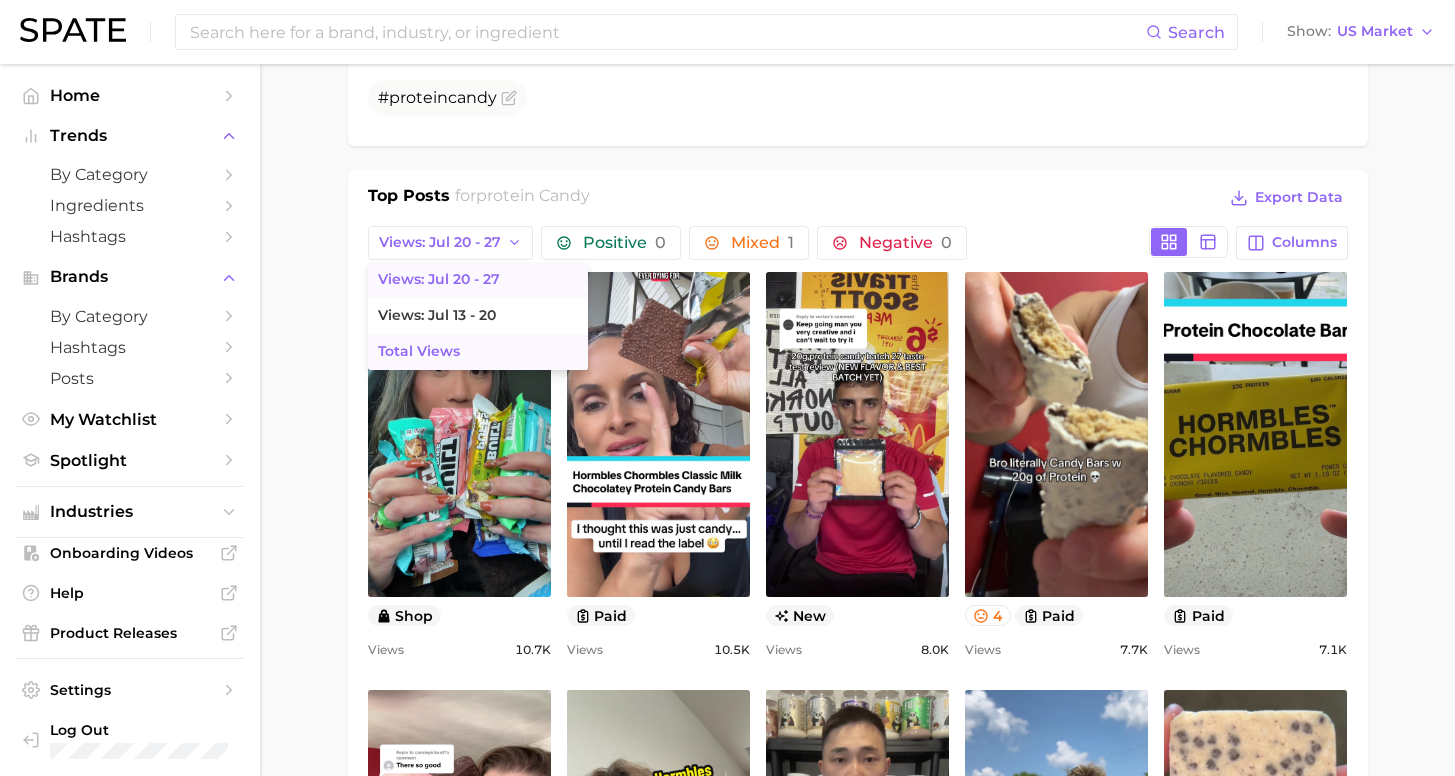 click on "Total Views" at bounding box center [478, 352] 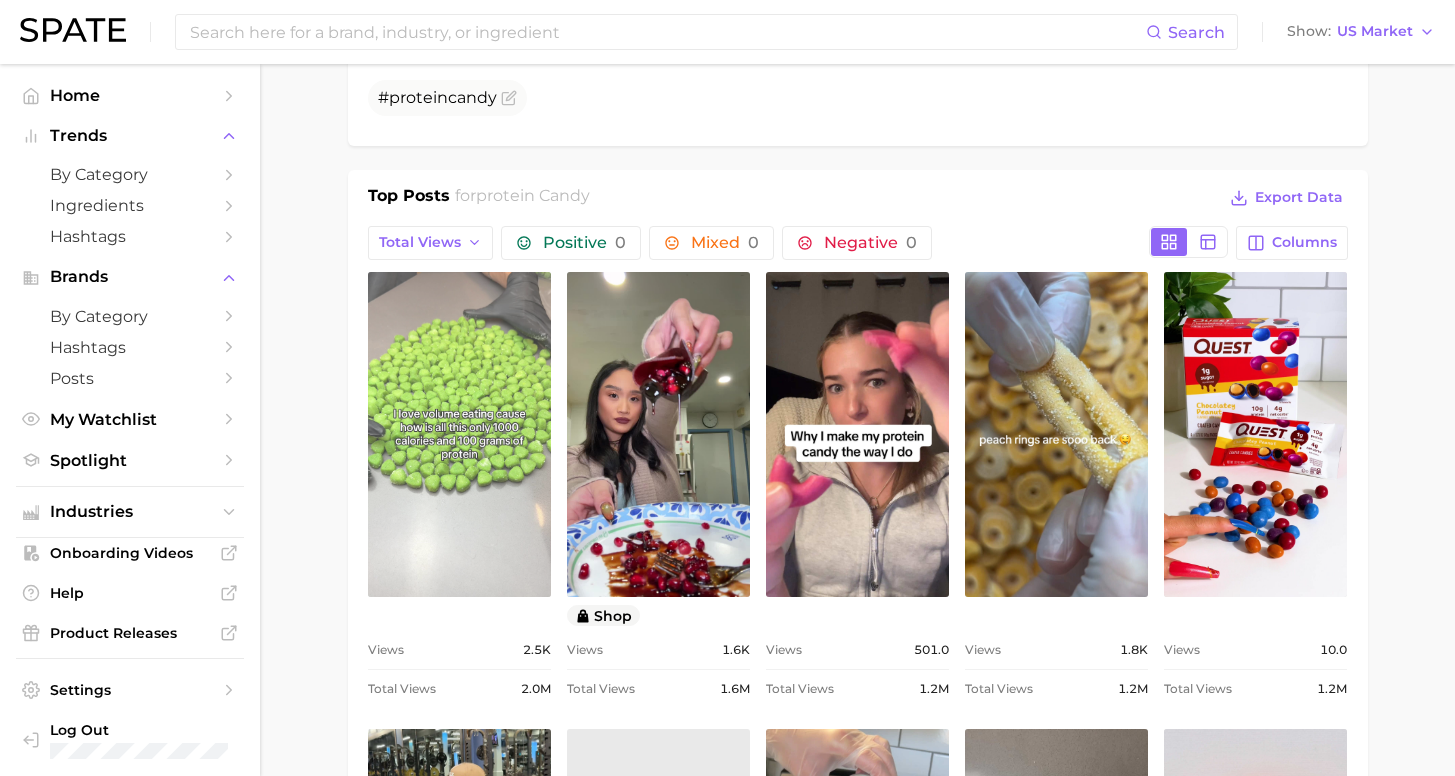 scroll, scrollTop: 0, scrollLeft: 0, axis: both 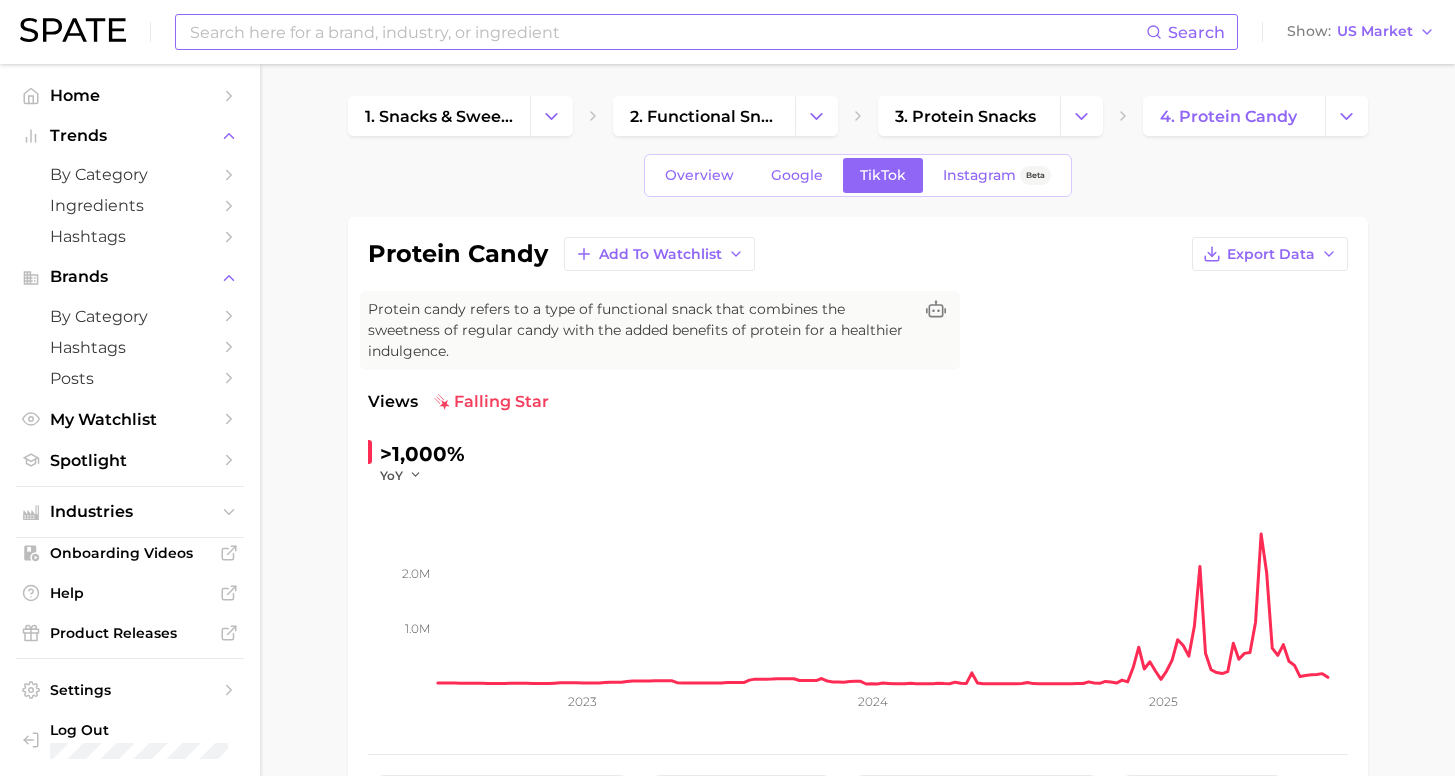 click at bounding box center (667, 32) 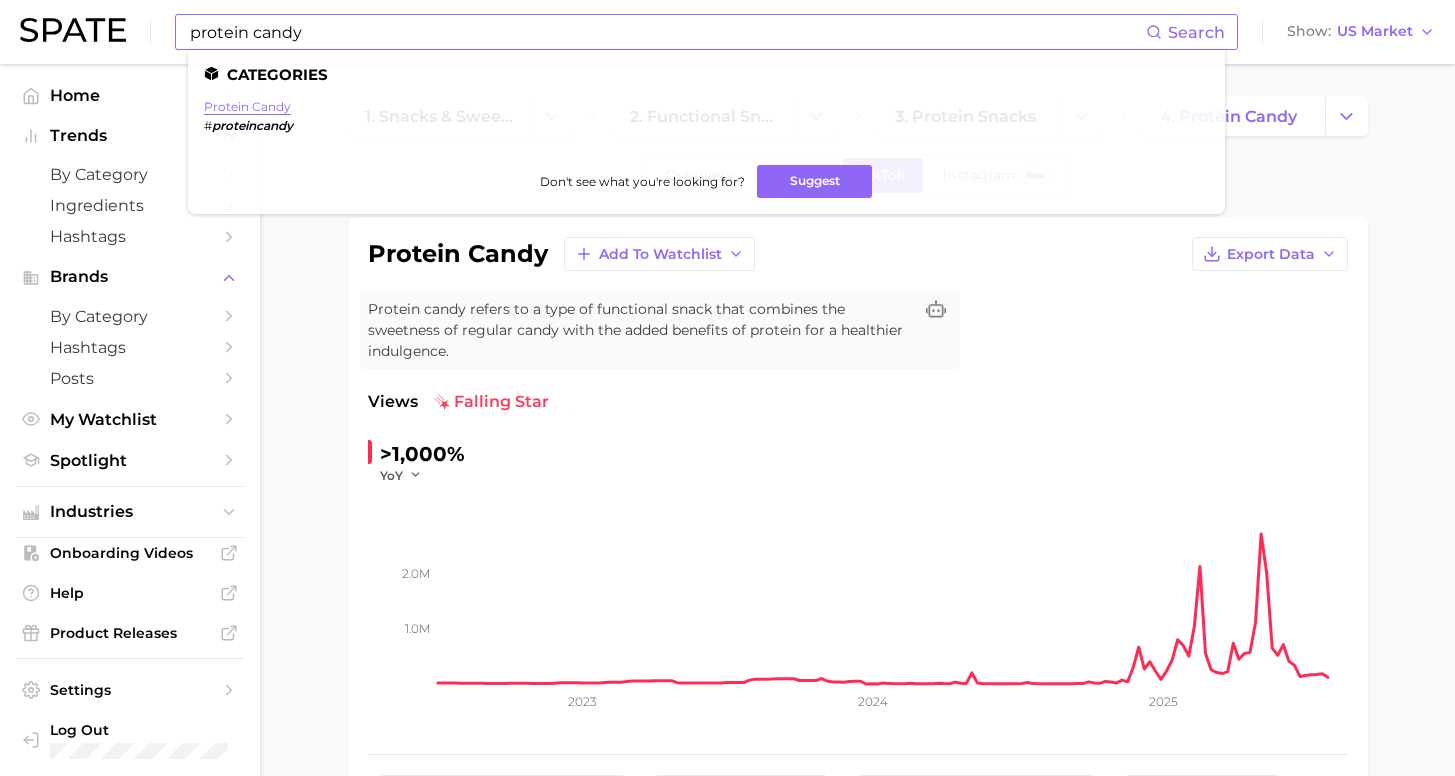 click on "protein candy" at bounding box center (247, 106) 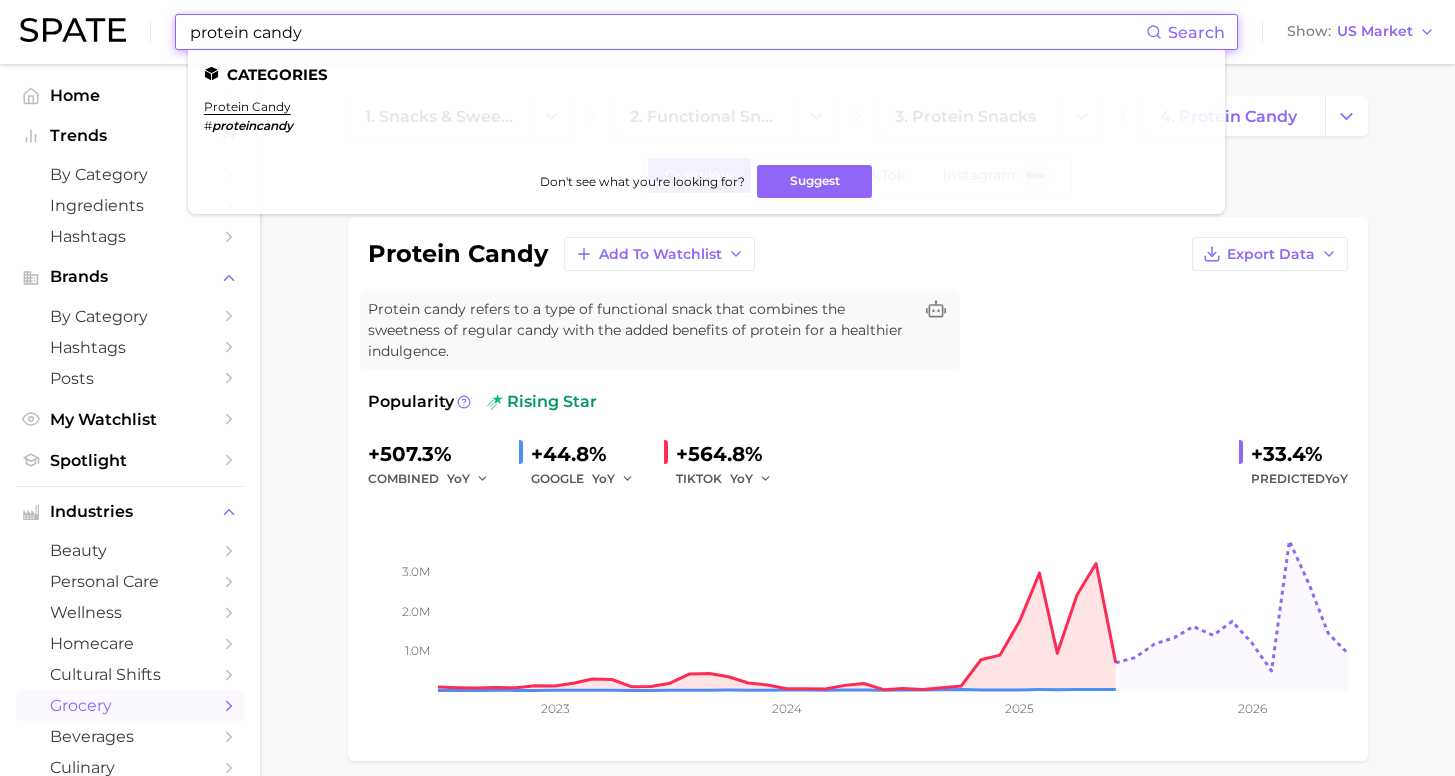 drag, startPoint x: 356, startPoint y: 28, endPoint x: 85, endPoint y: 27, distance: 271.00183 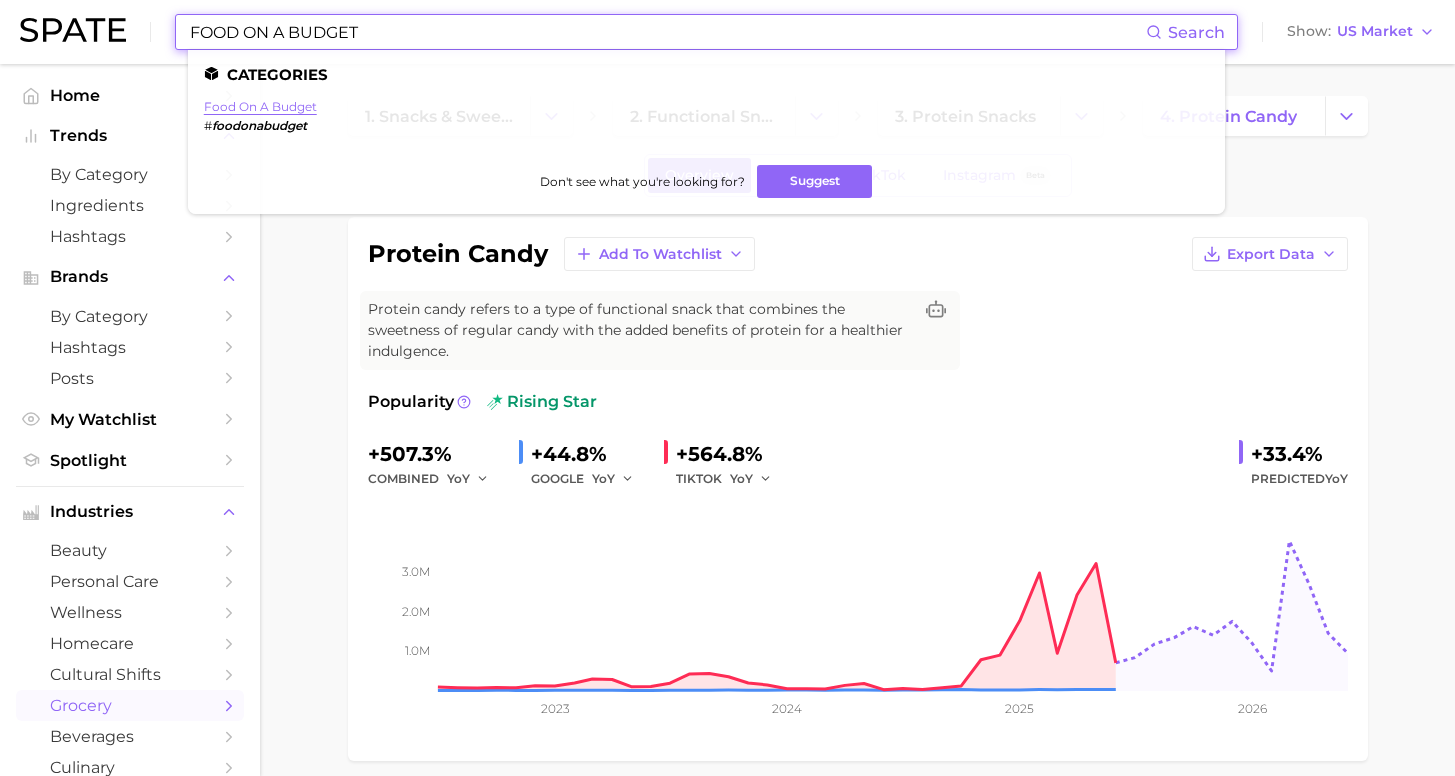 type on "FOOD ON A BUDGET" 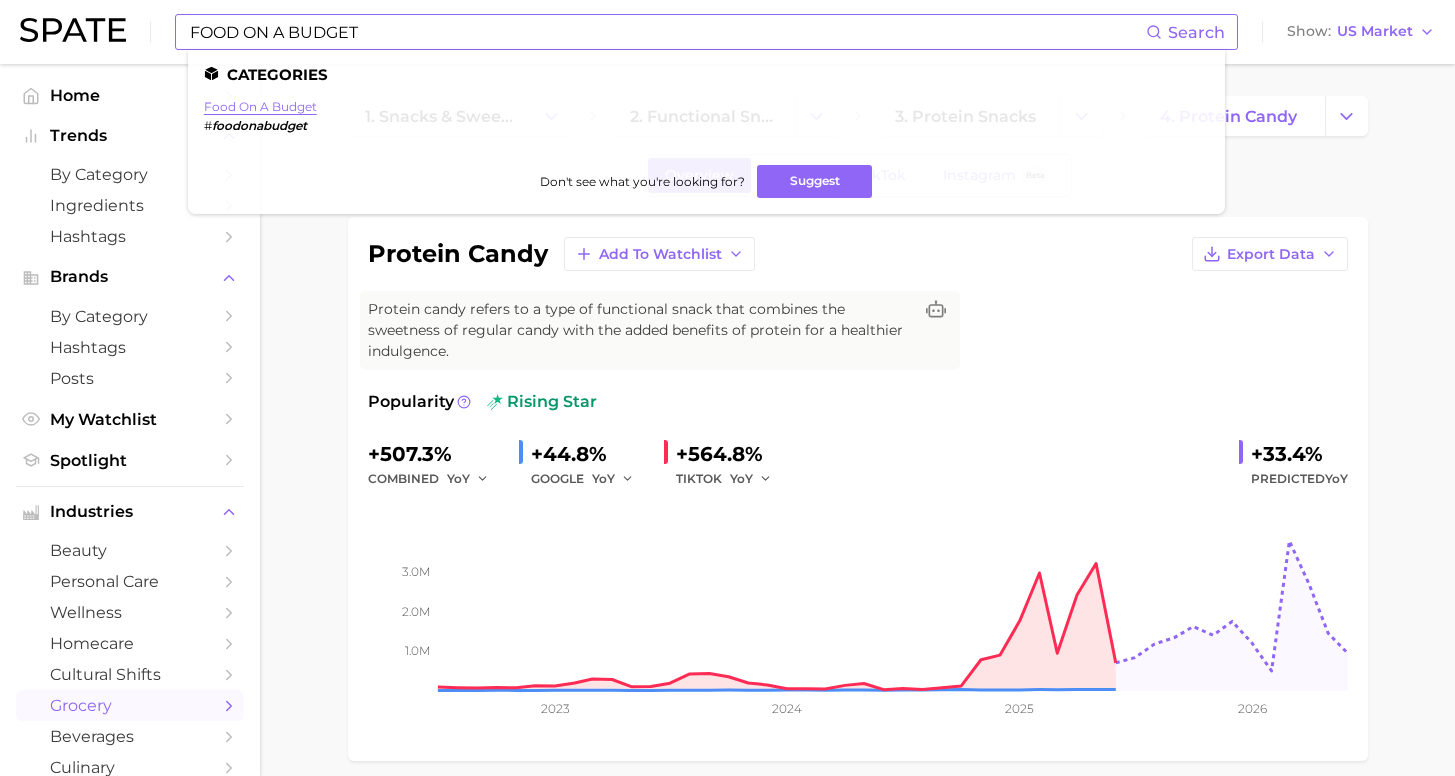 click on "food on a budget" at bounding box center (260, 106) 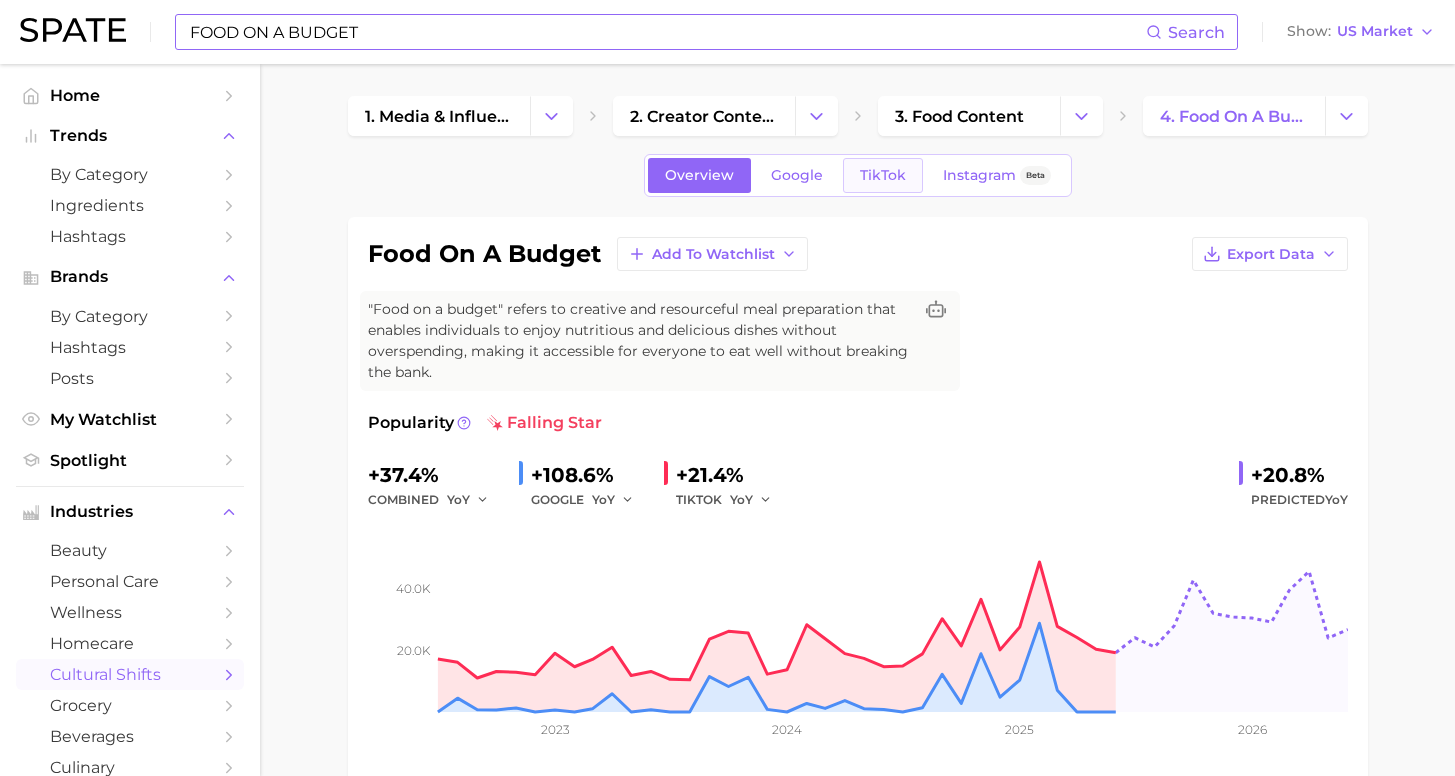 click on "TikTok" at bounding box center (883, 175) 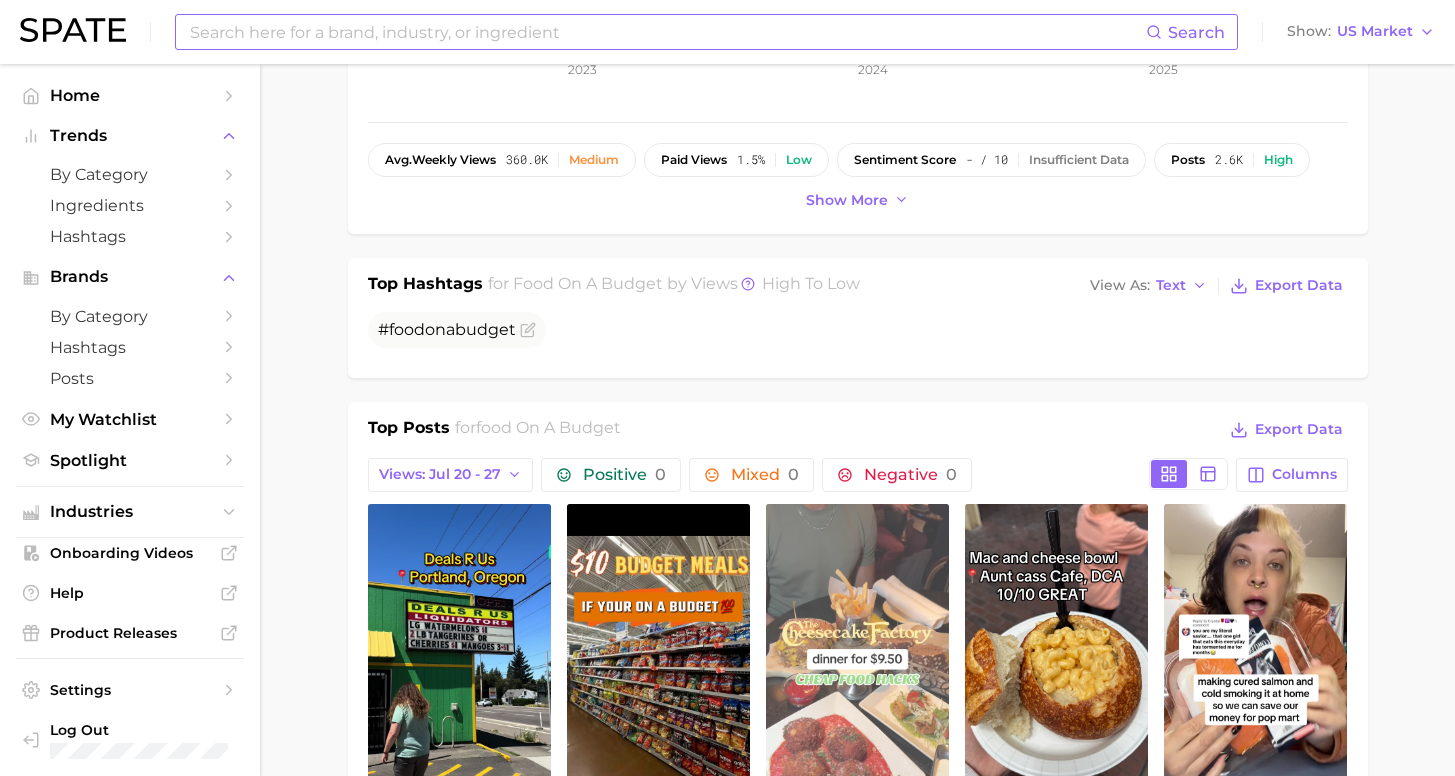 scroll, scrollTop: 844, scrollLeft: 0, axis: vertical 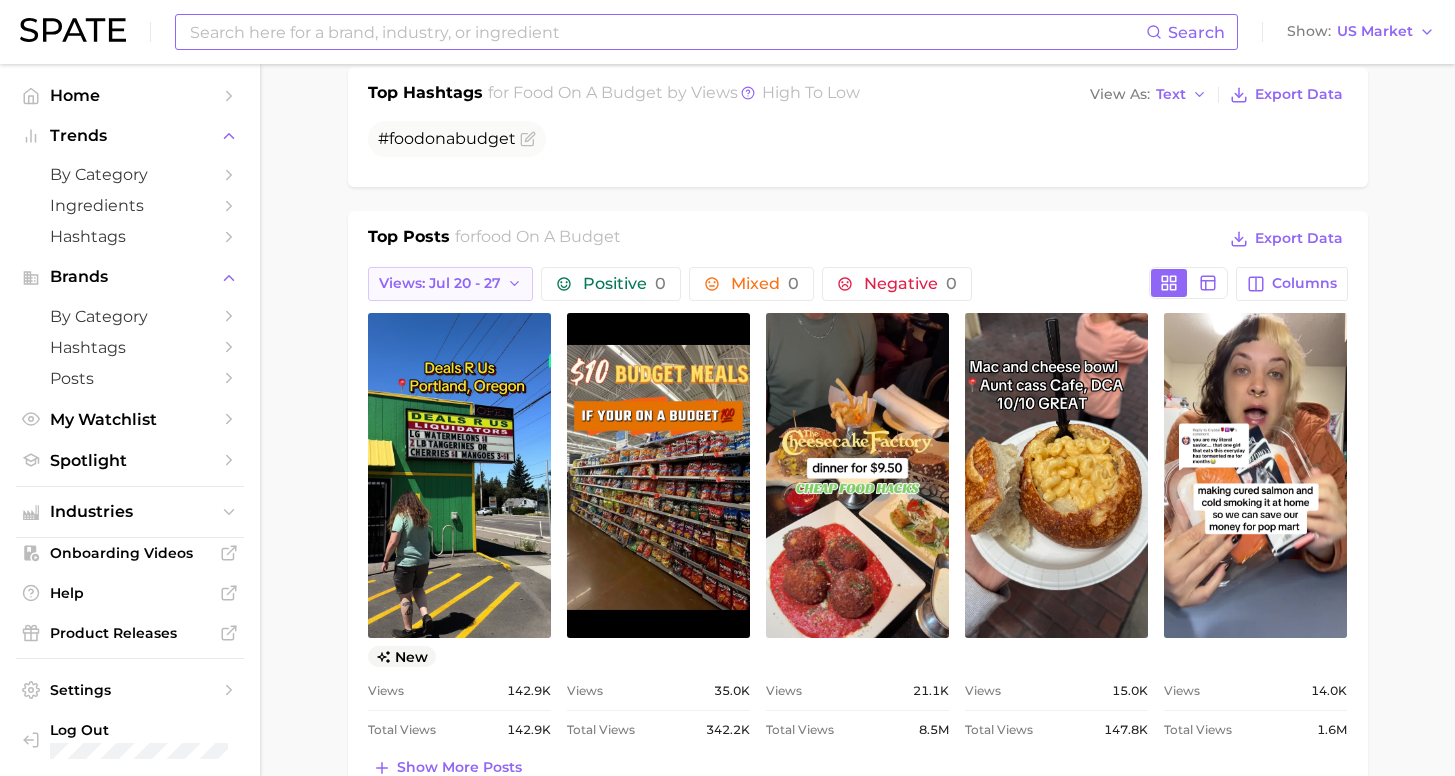click on "Views: Jul 20 -  27" at bounding box center (451, 284) 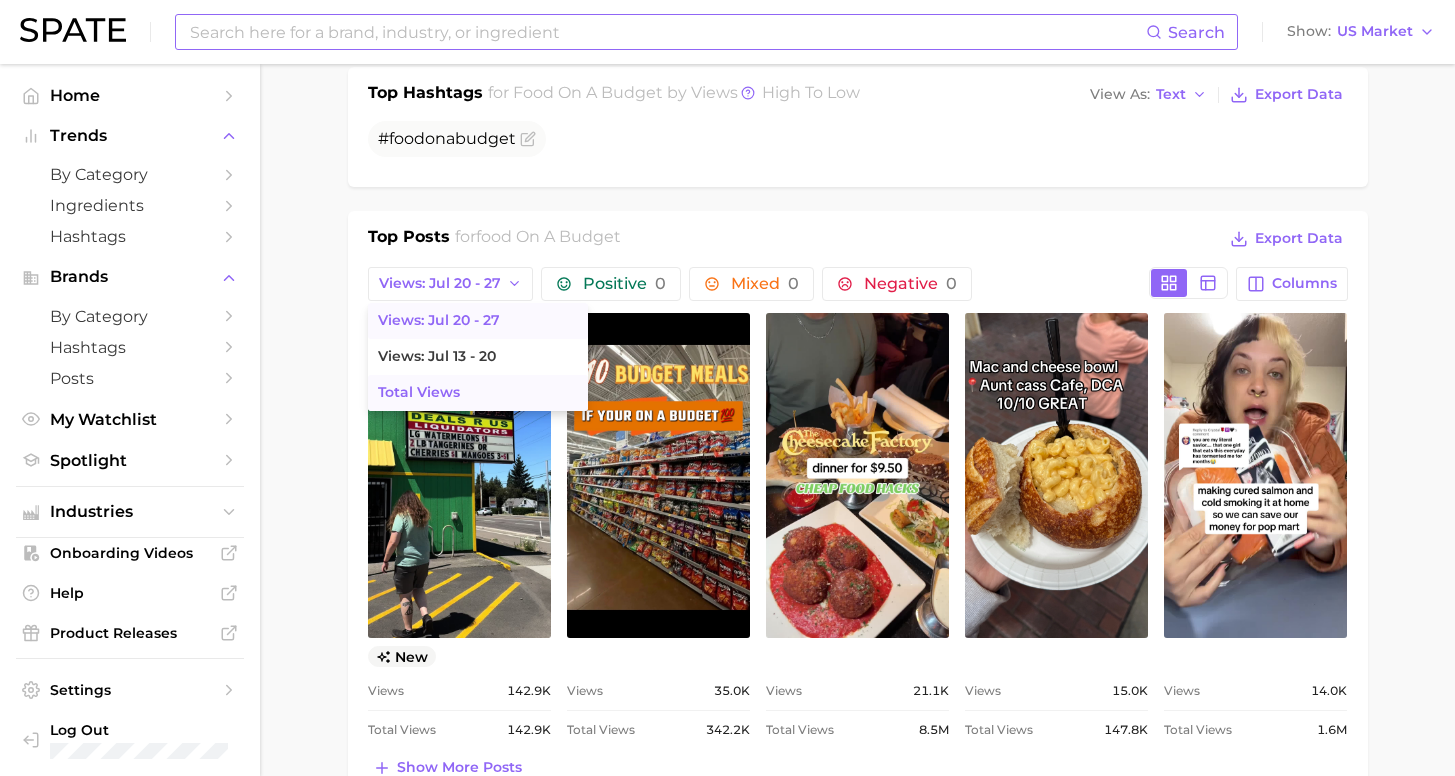 click on "Total Views" at bounding box center (478, 393) 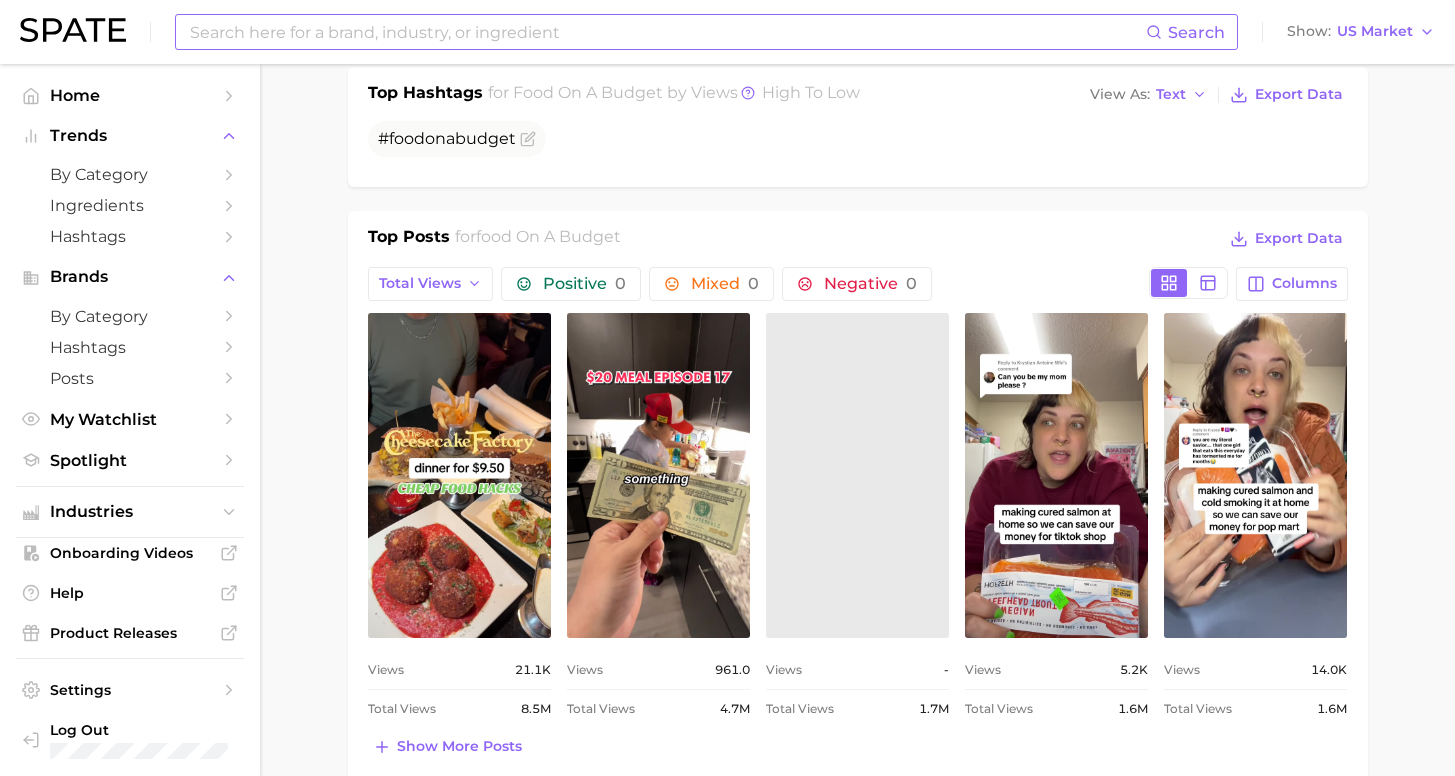 scroll, scrollTop: 0, scrollLeft: 0, axis: both 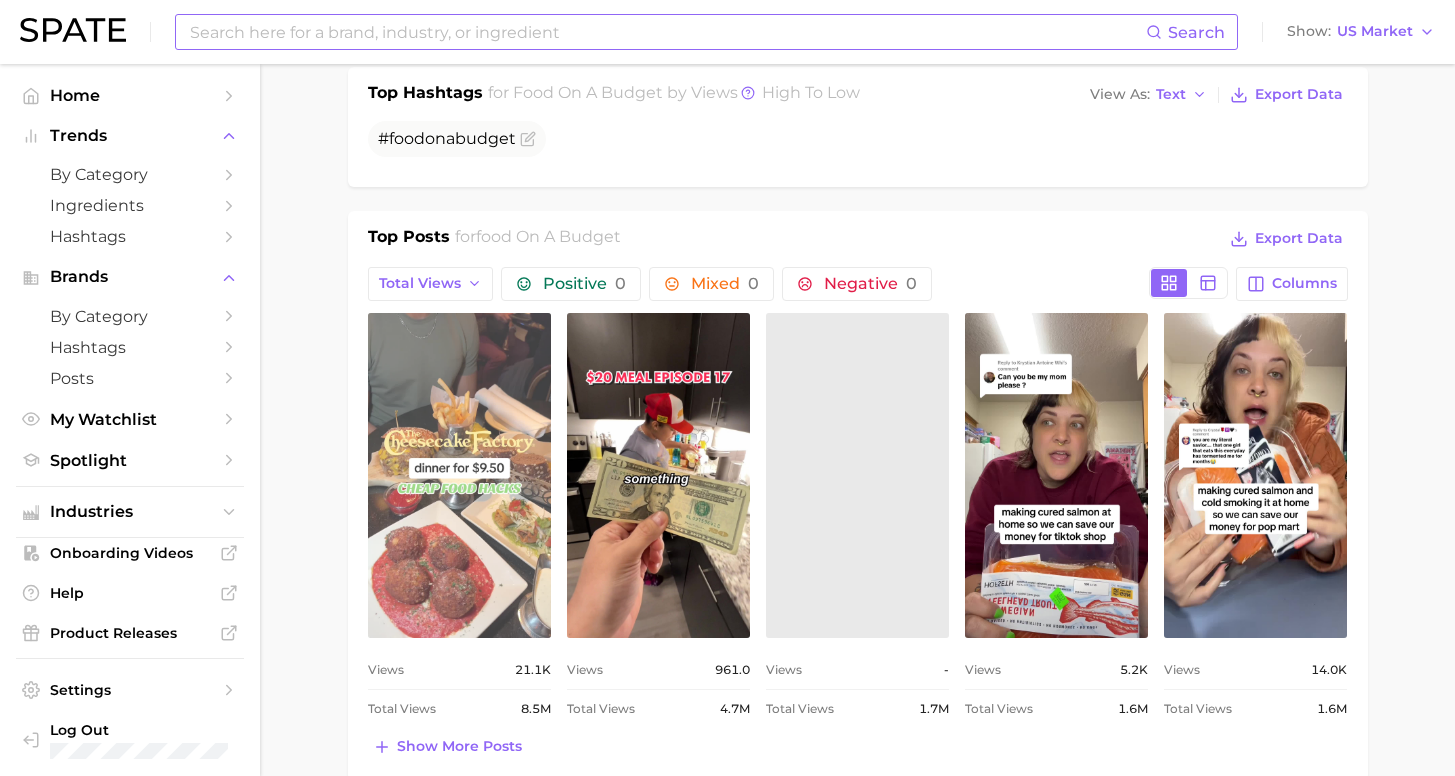 click on "view post on TikTok" at bounding box center [459, 475] 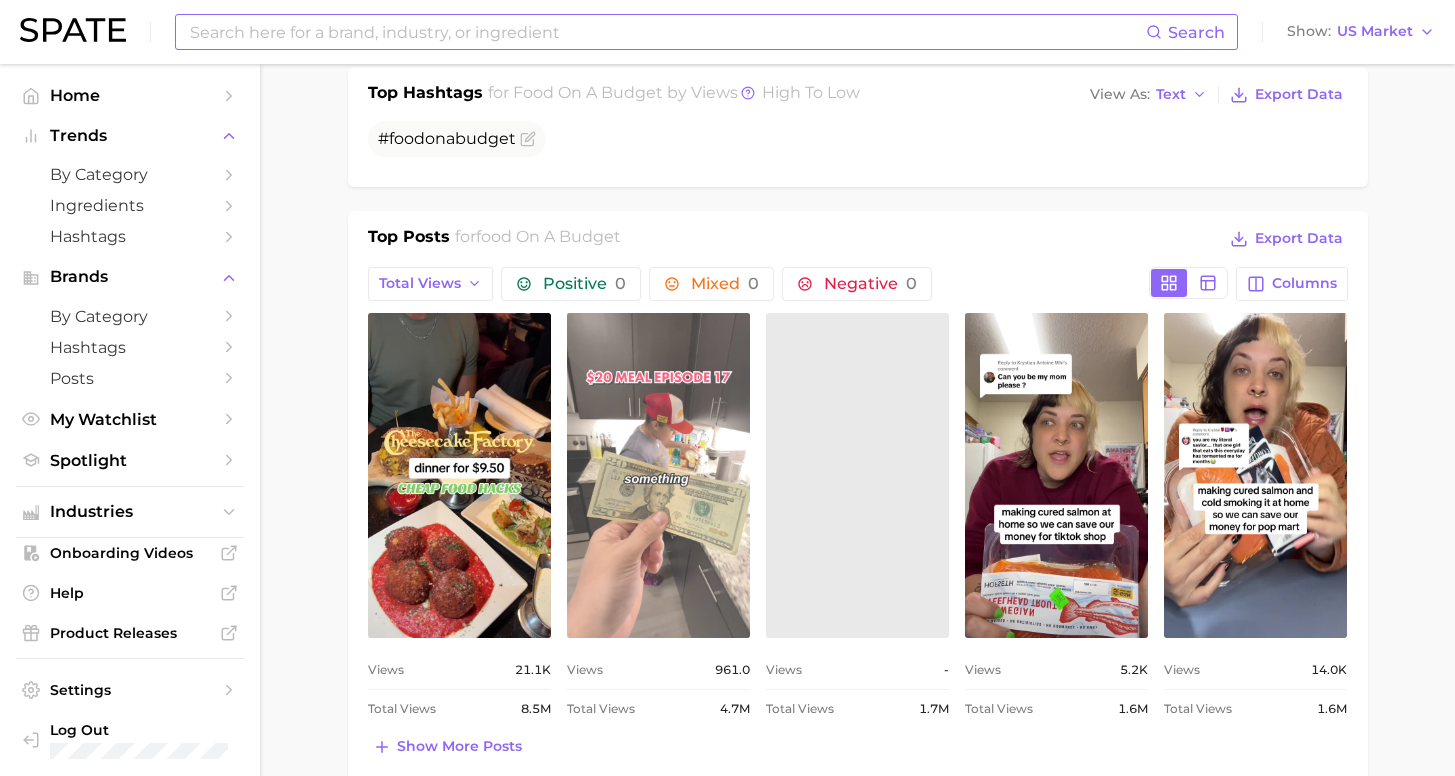click on "view post on TikTok" at bounding box center (658, 475) 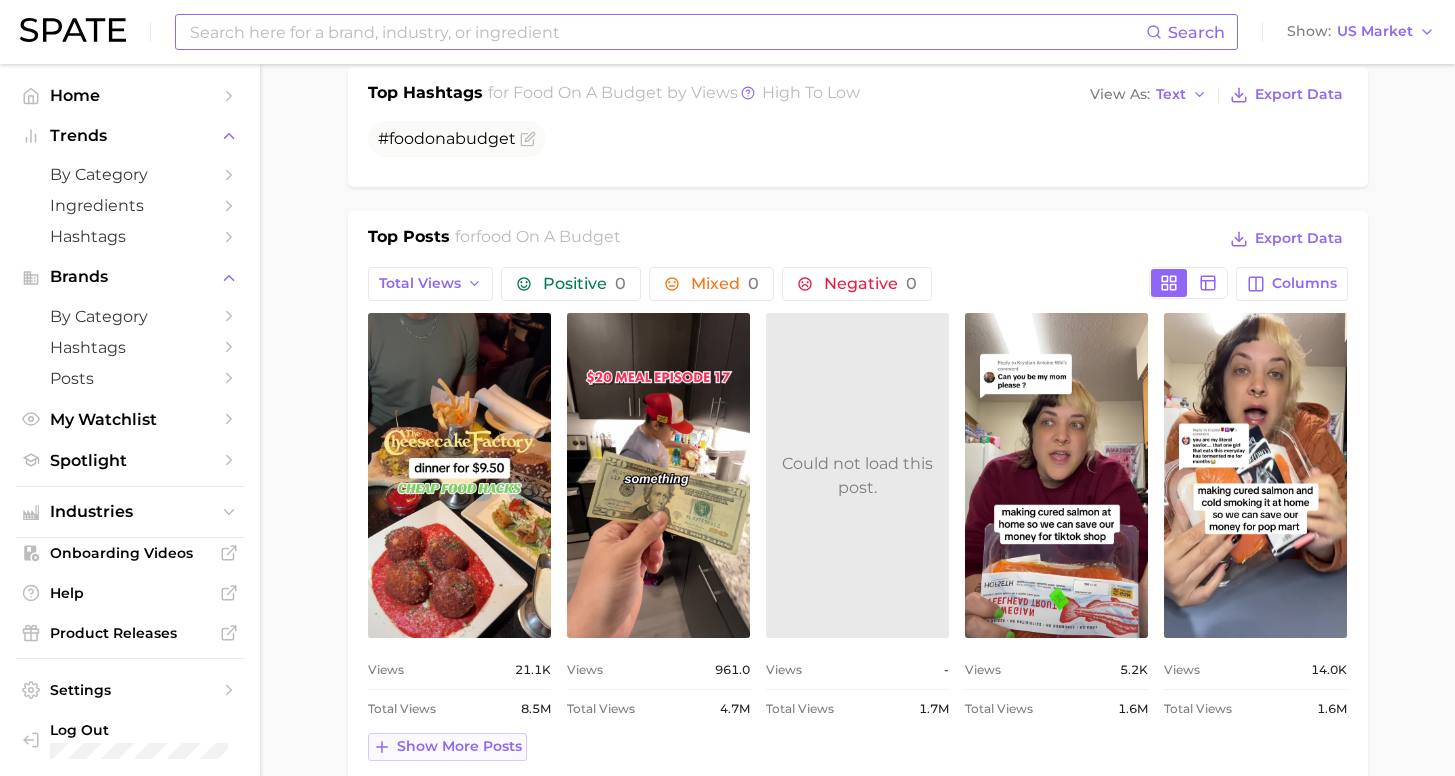 click on "Show more posts" at bounding box center (459, 746) 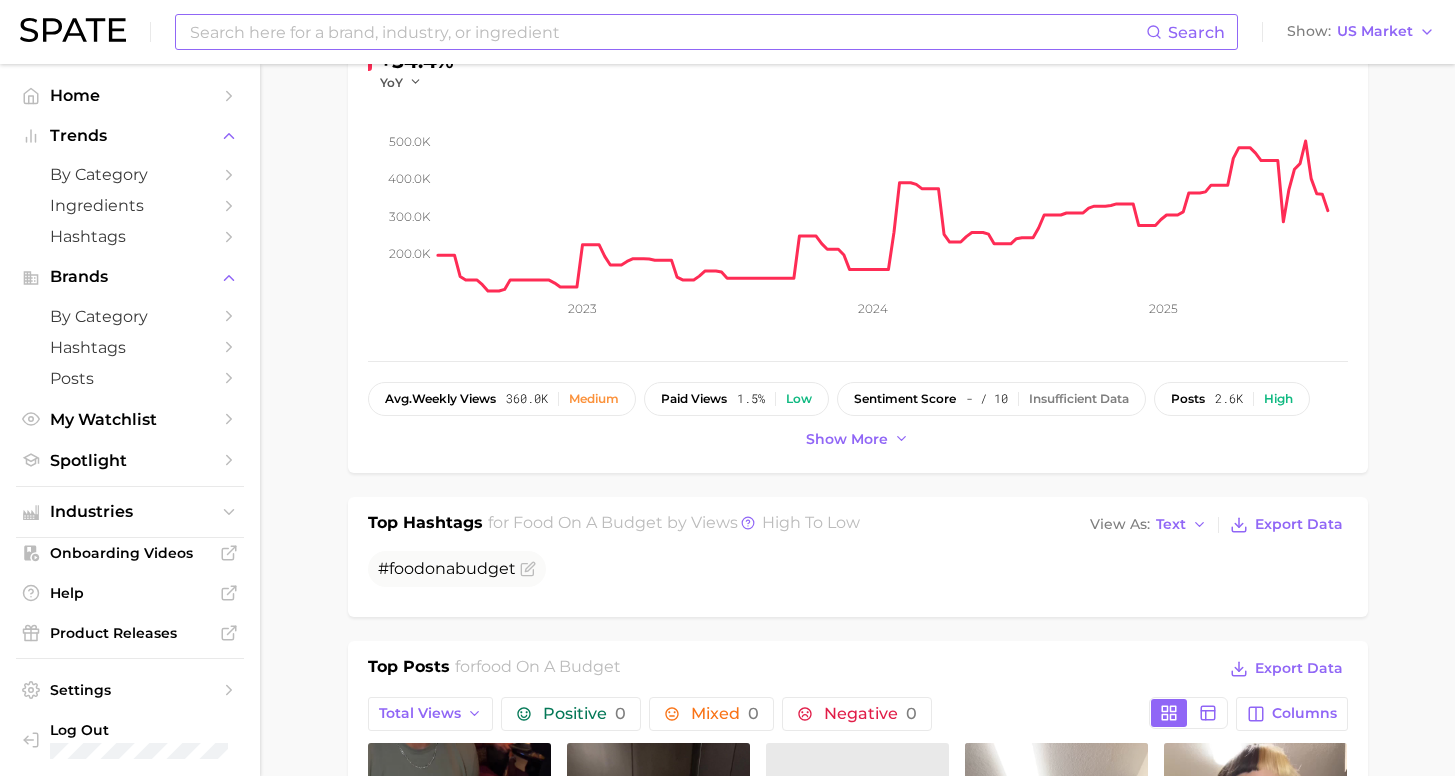 scroll, scrollTop: 825, scrollLeft: 0, axis: vertical 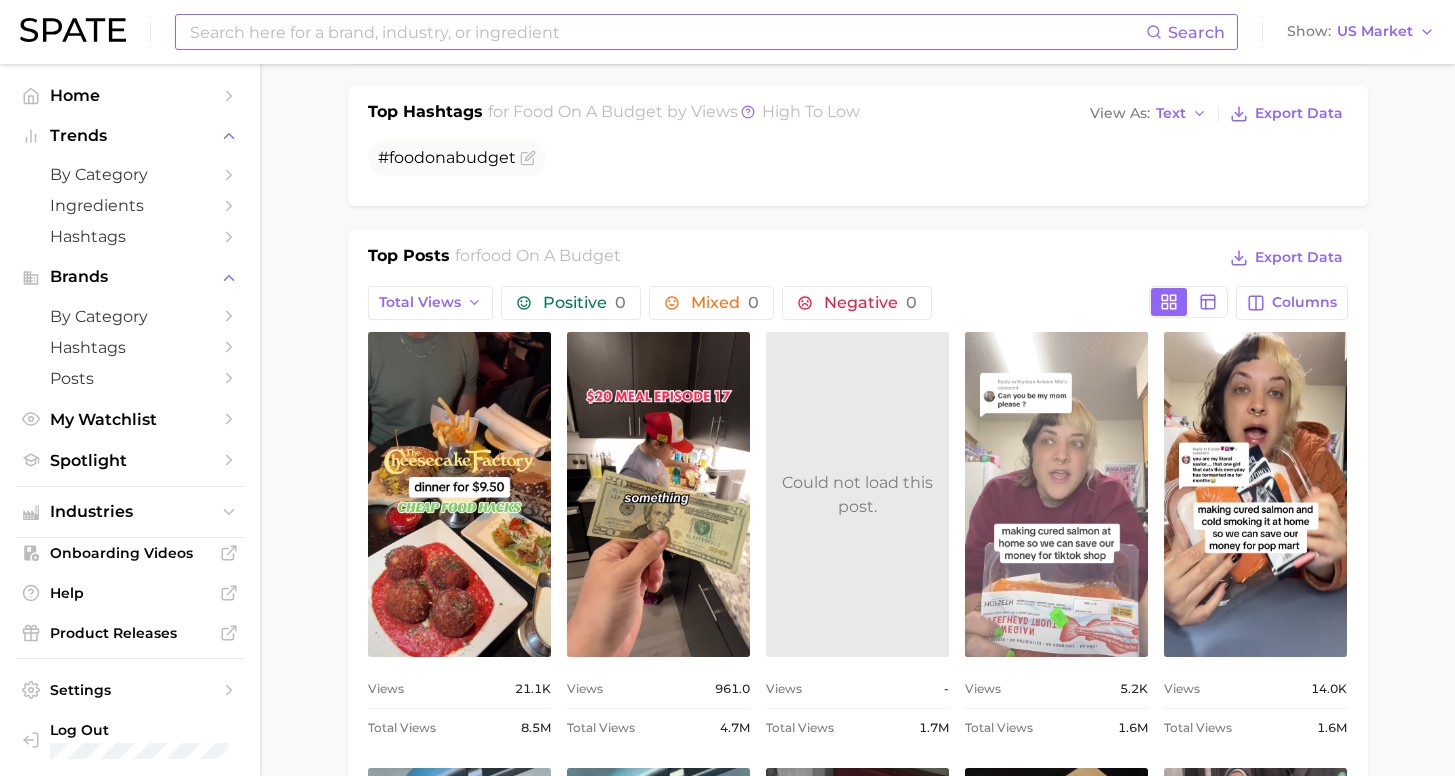 click on "view post on TikTok" at bounding box center [1056, 494] 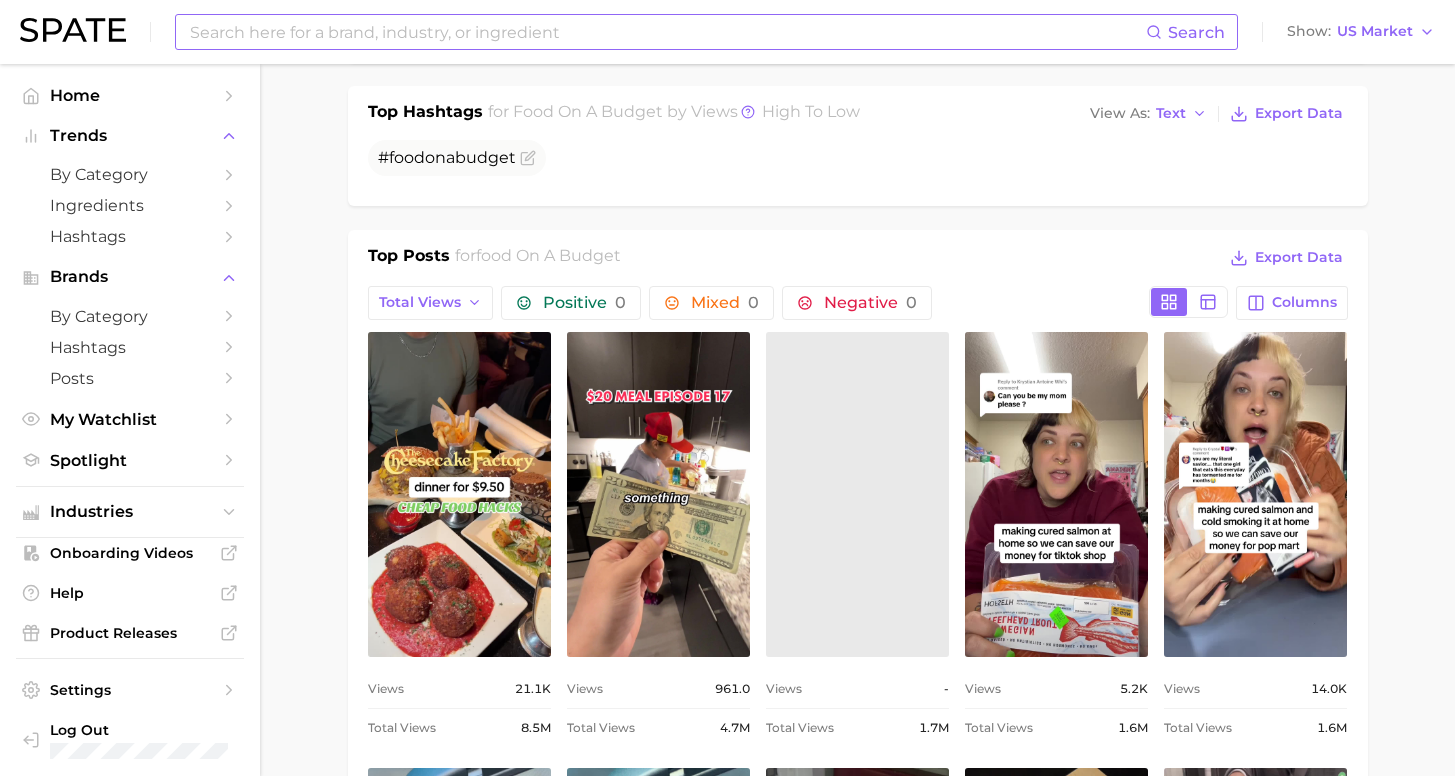 scroll, scrollTop: 0, scrollLeft: 0, axis: both 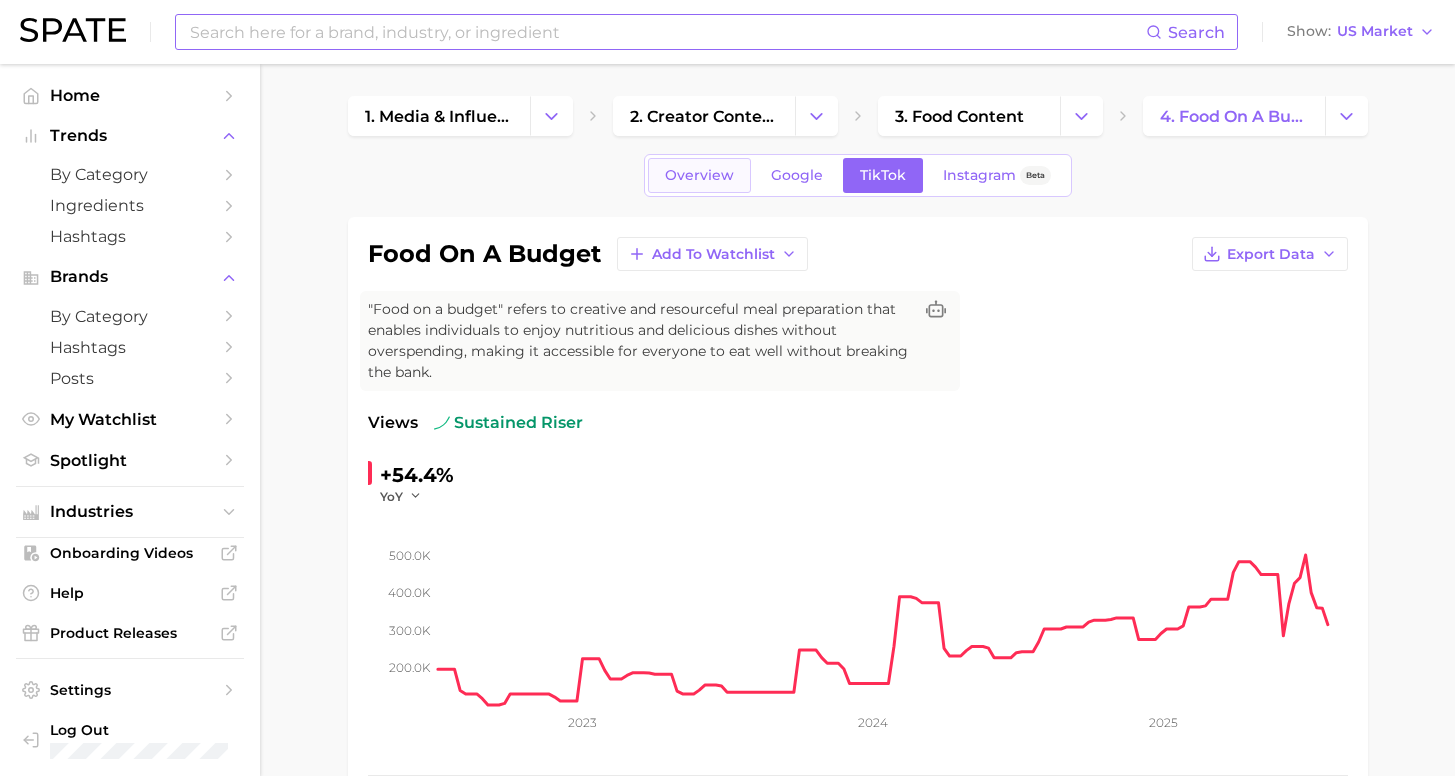 click on "Overview" at bounding box center [699, 175] 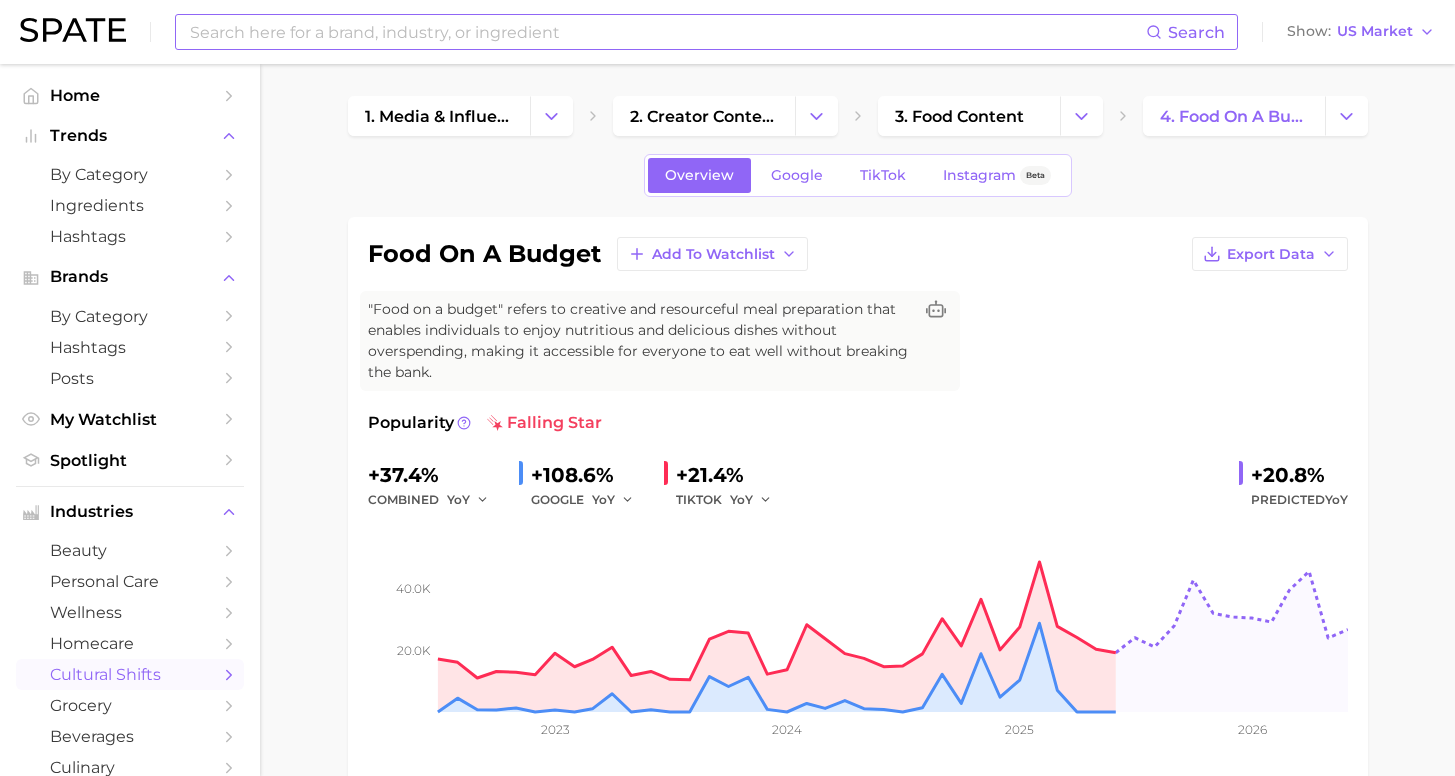 click at bounding box center [667, 32] 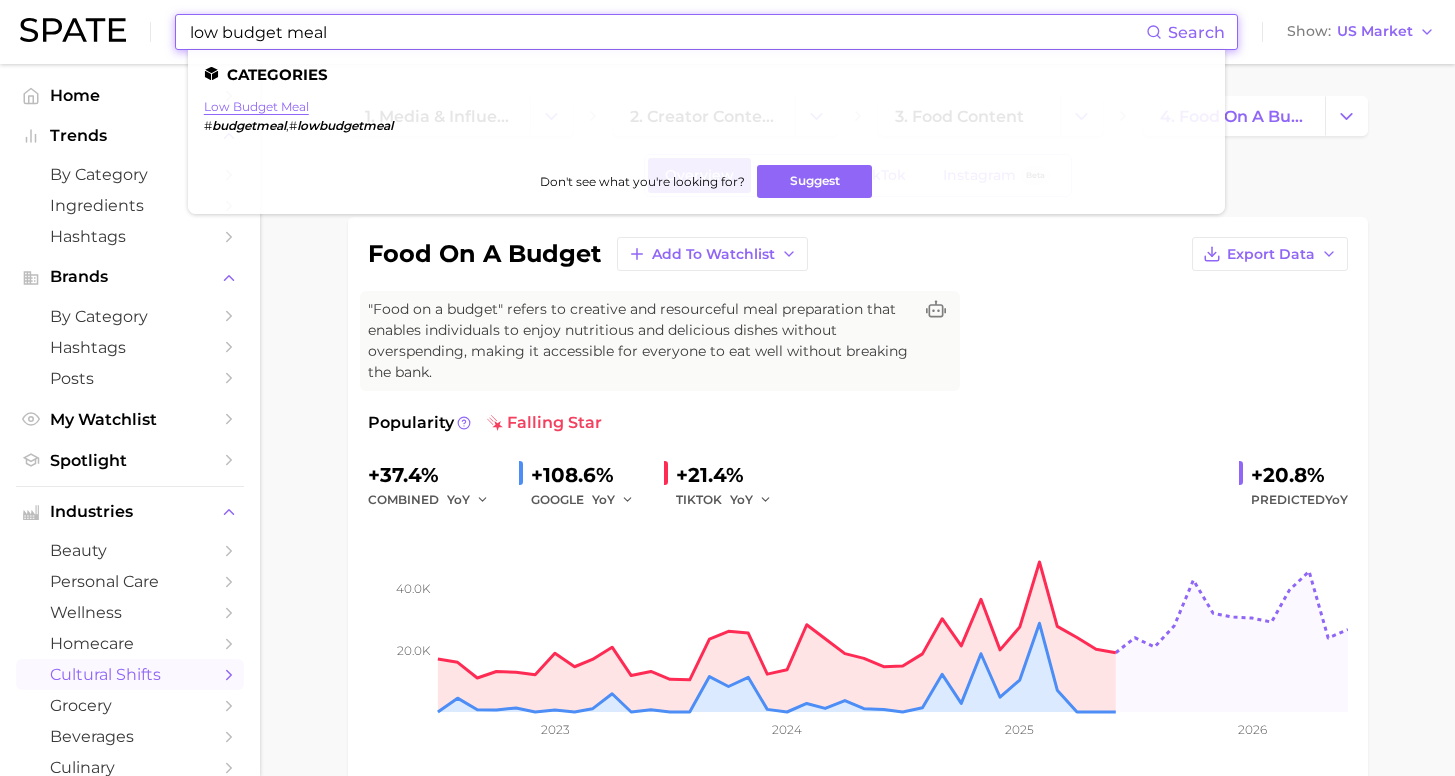 type on "low budget meal" 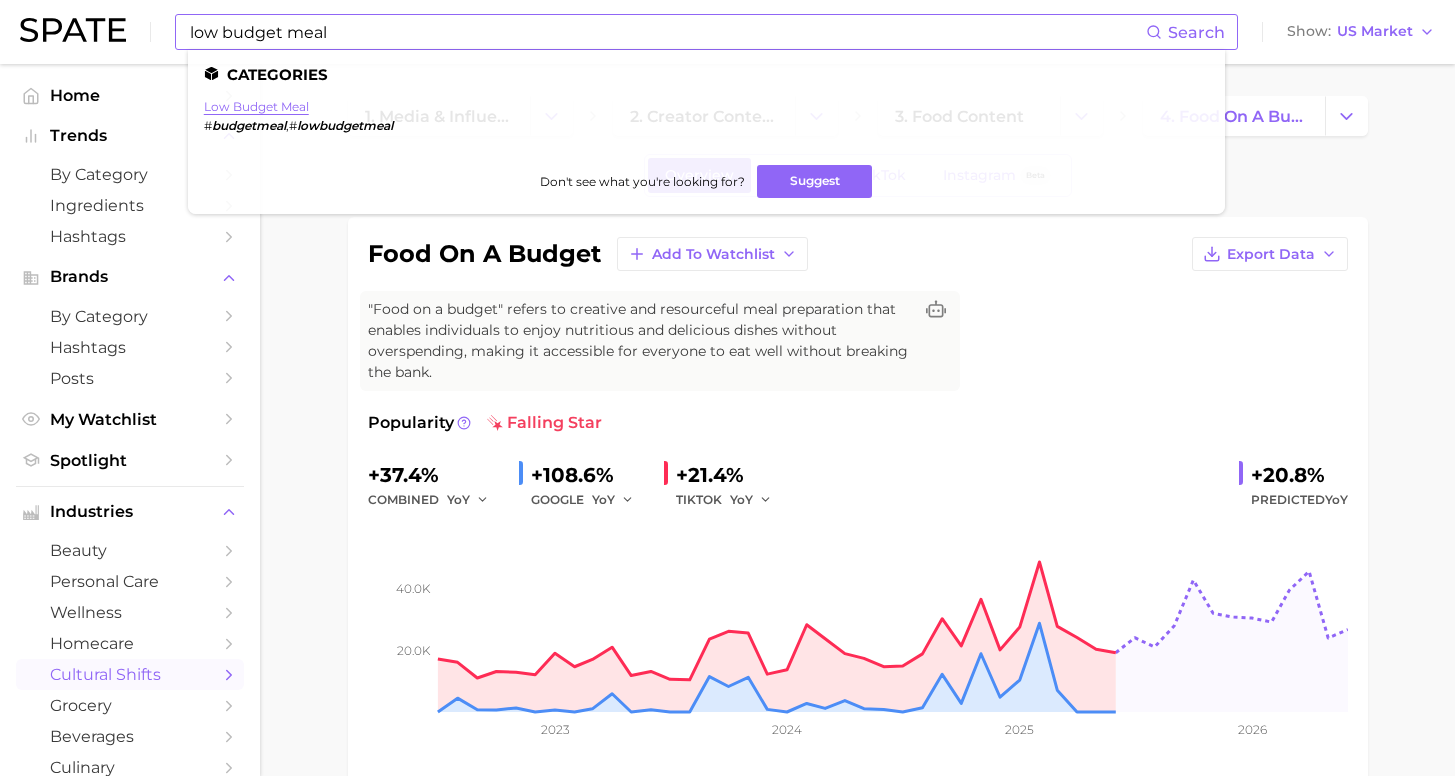 click on "low budget meal" at bounding box center (256, 106) 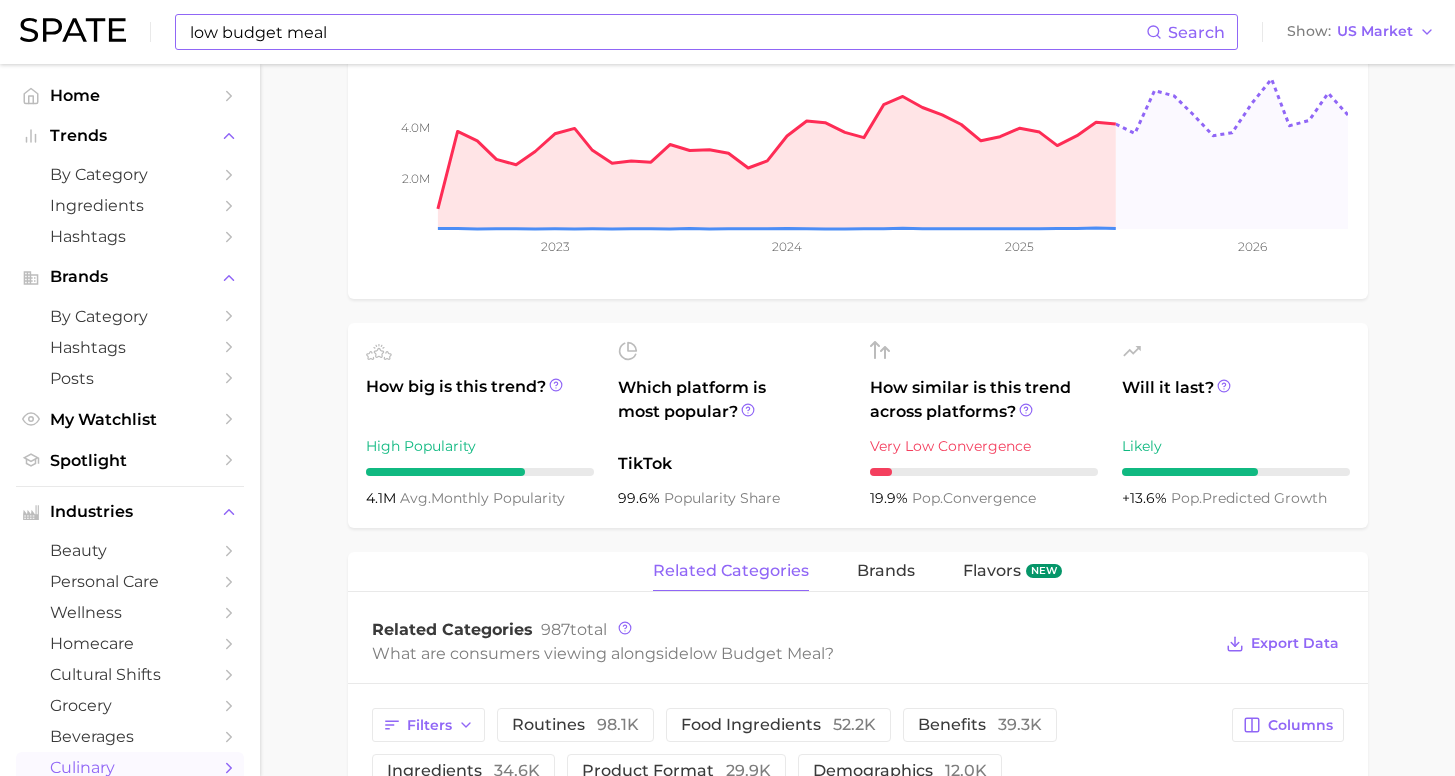 scroll, scrollTop: 0, scrollLeft: 0, axis: both 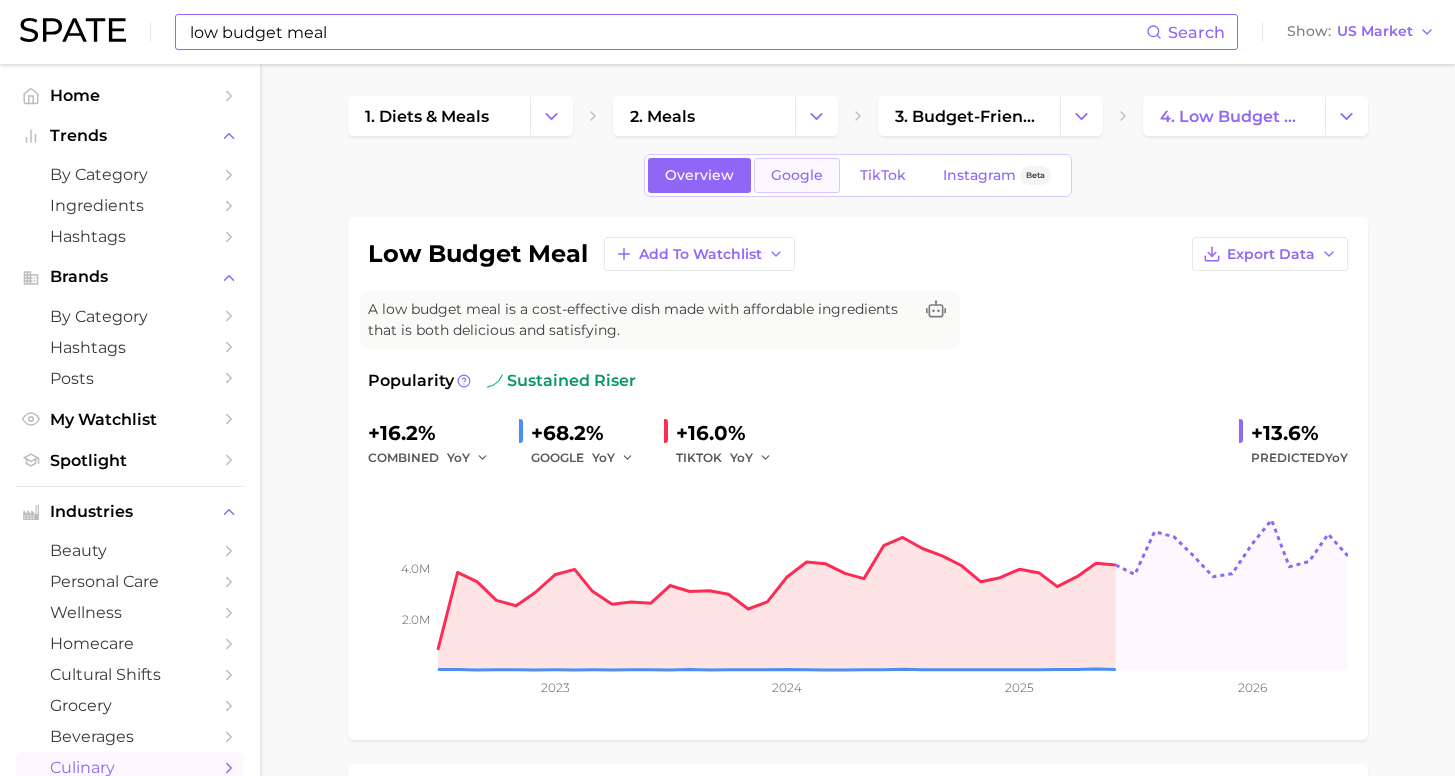 click on "Google" at bounding box center (797, 175) 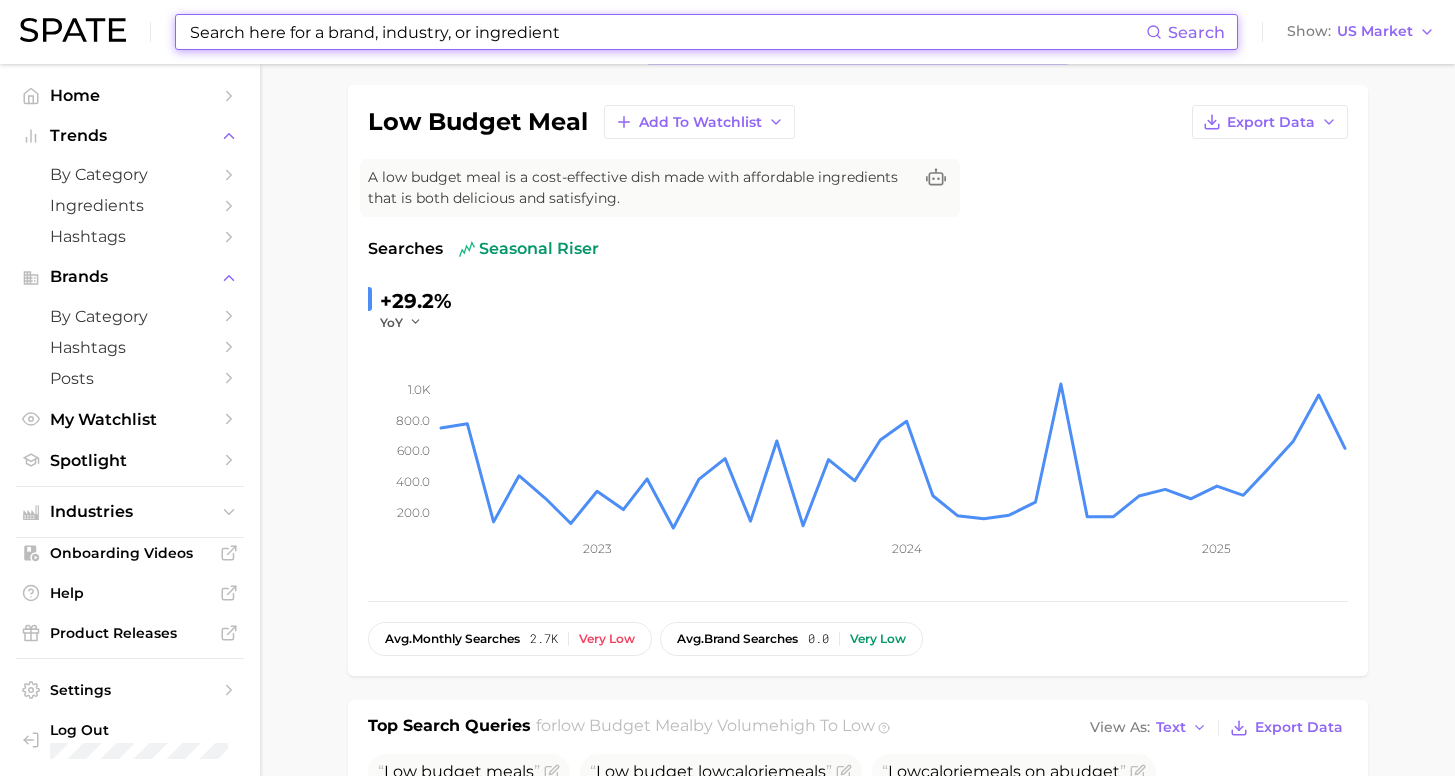 scroll, scrollTop: 760, scrollLeft: 0, axis: vertical 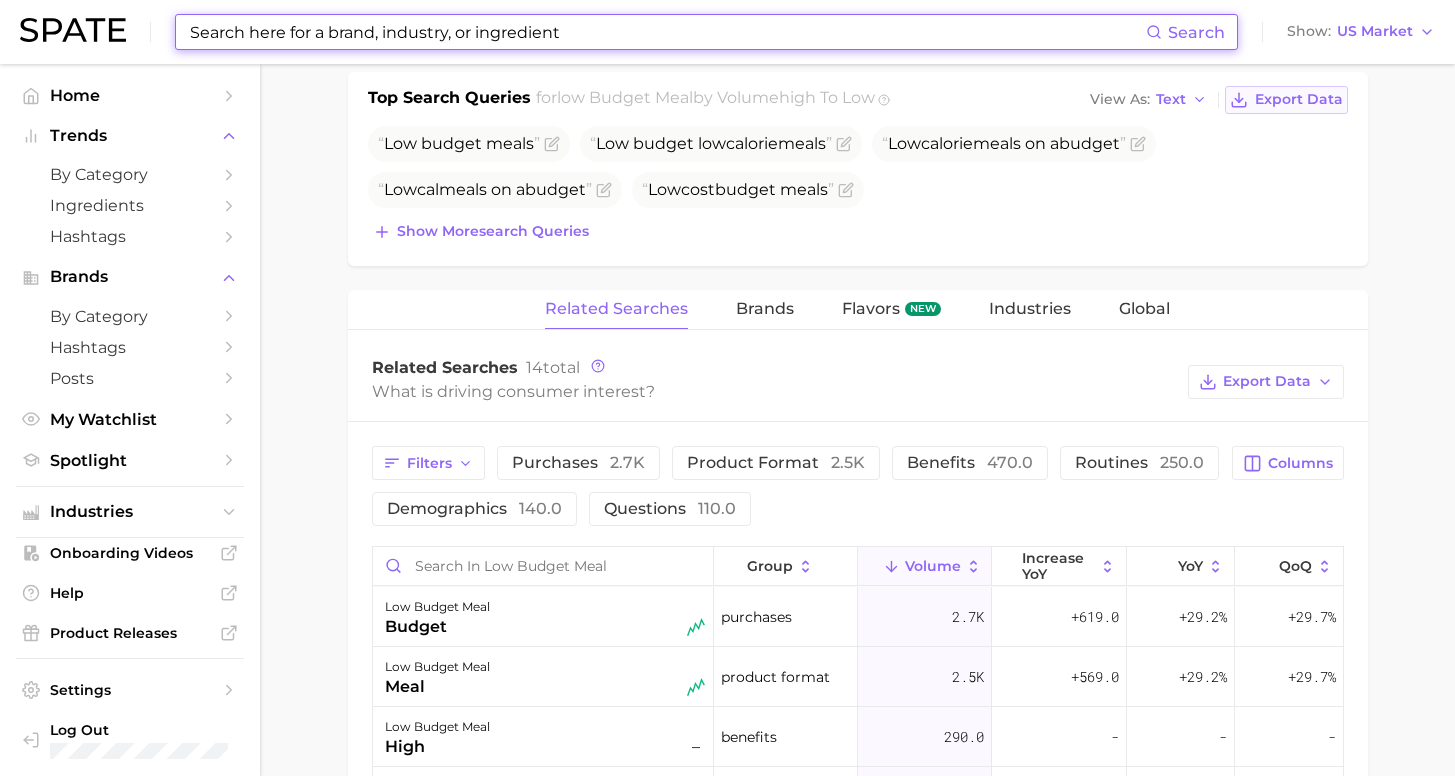 click on "Export Data" at bounding box center [1299, 99] 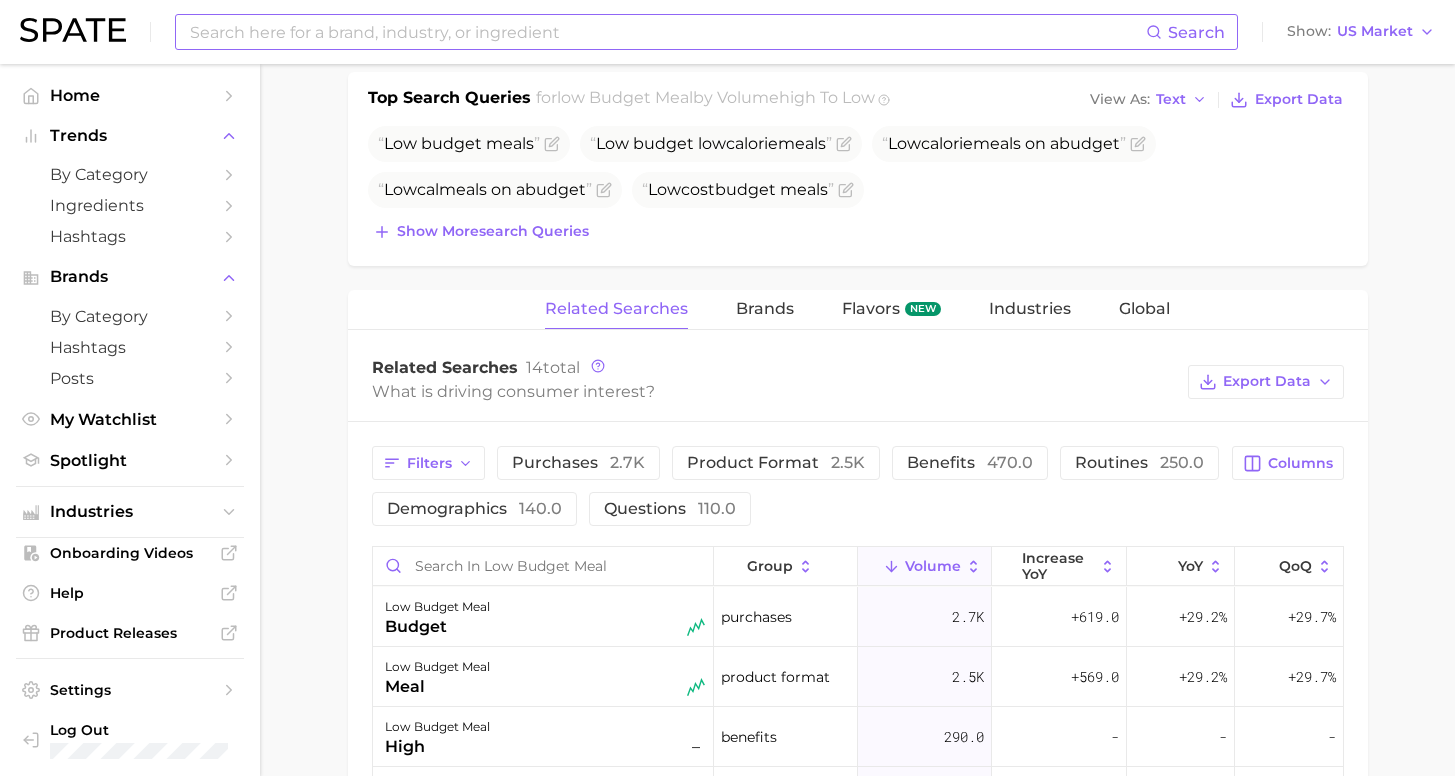 scroll, scrollTop: 0, scrollLeft: 0, axis: both 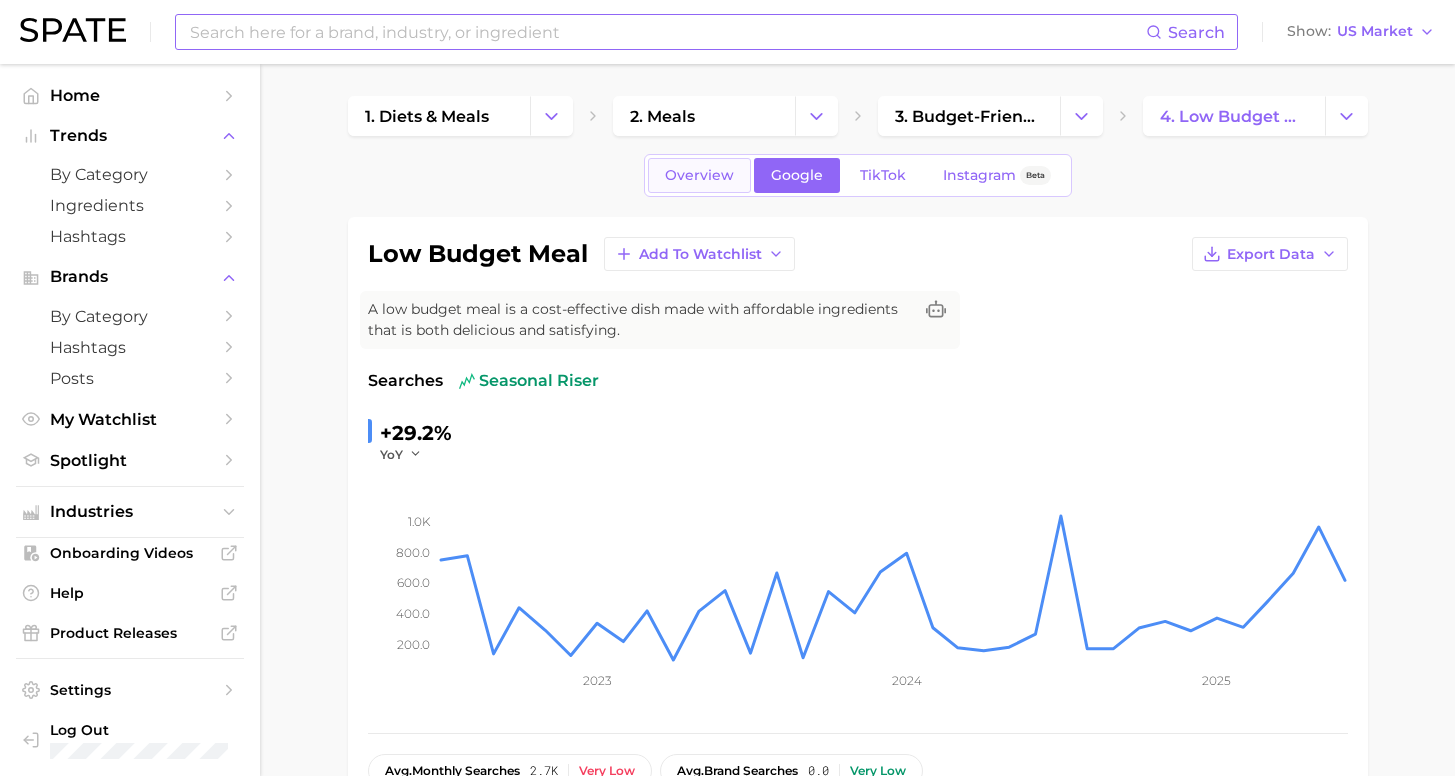 click on "Overview" at bounding box center [699, 175] 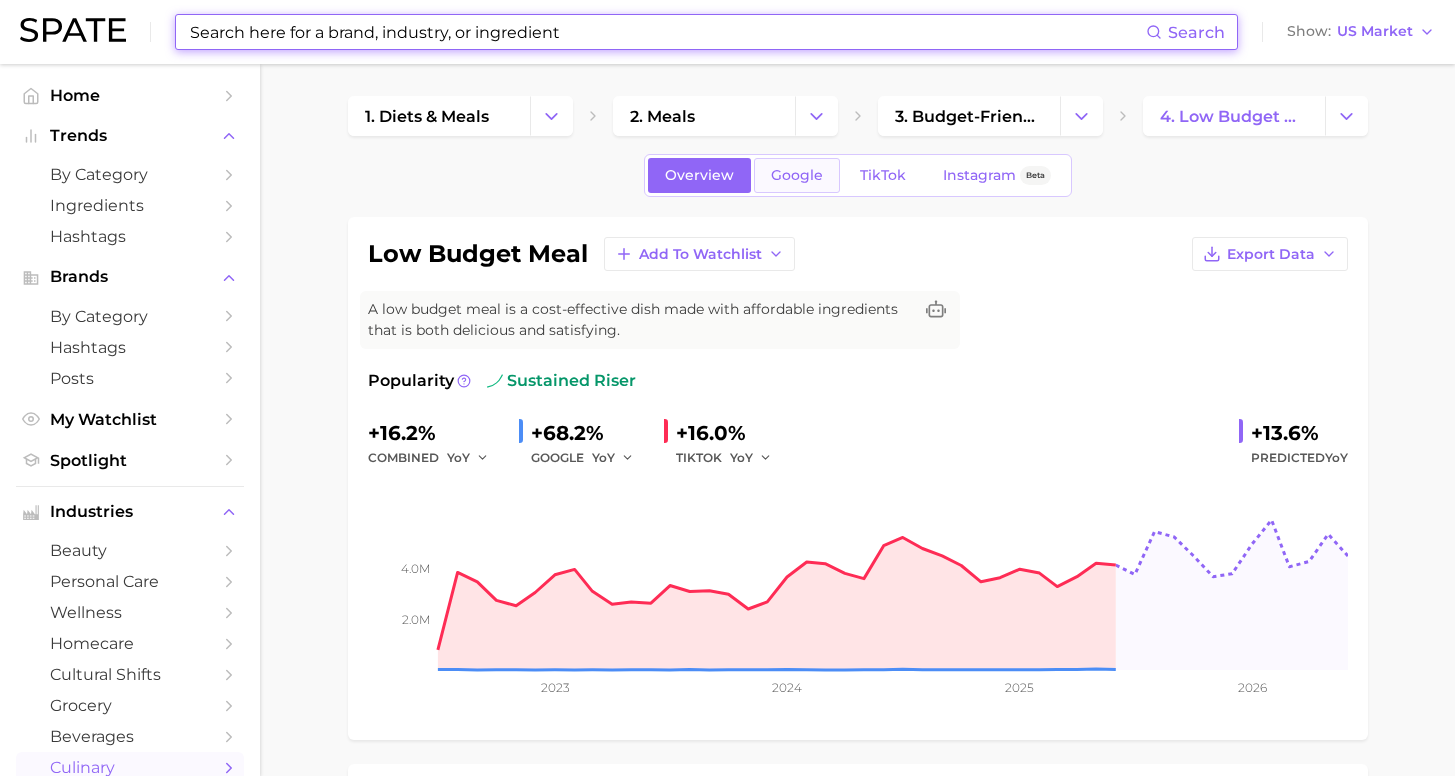click on "Google" at bounding box center (797, 175) 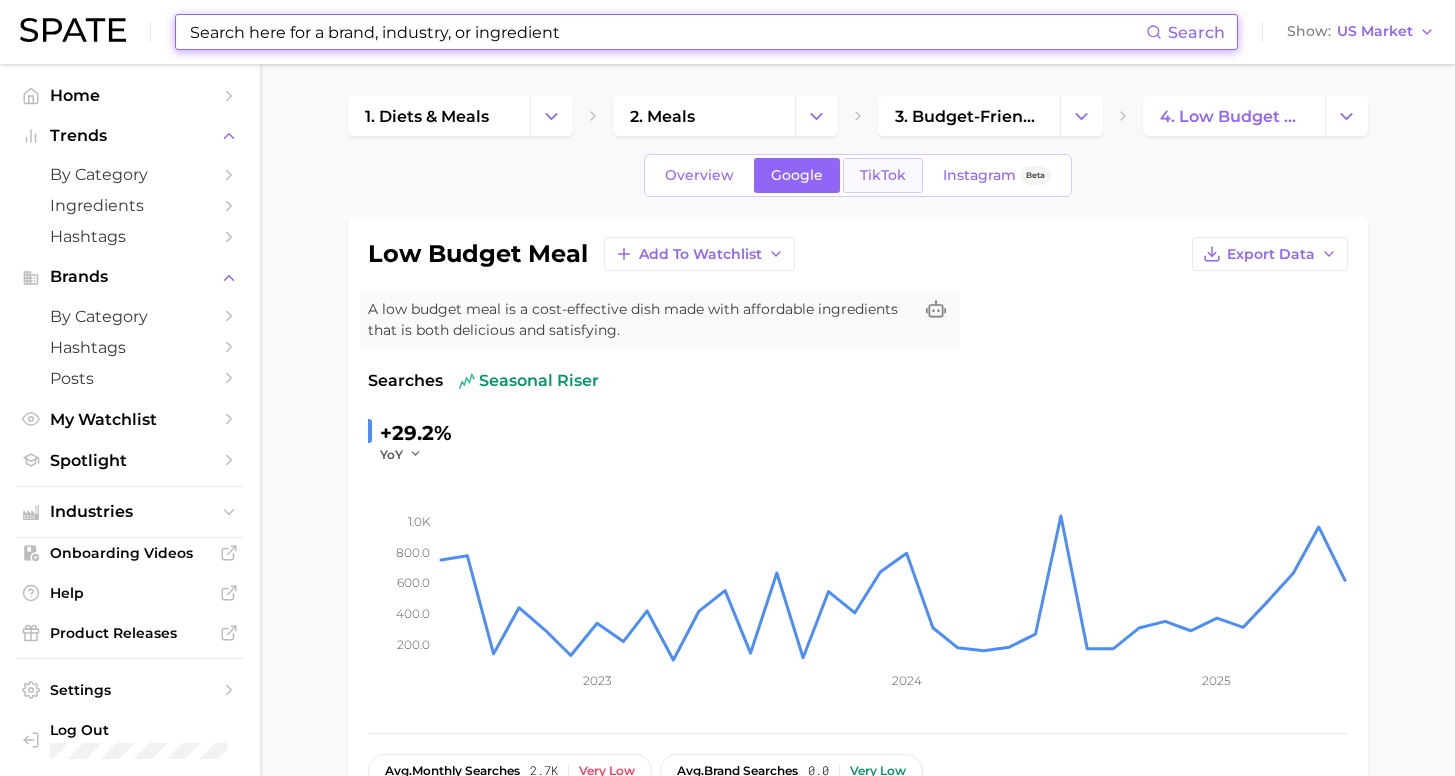 click on "TikTok" at bounding box center [883, 175] 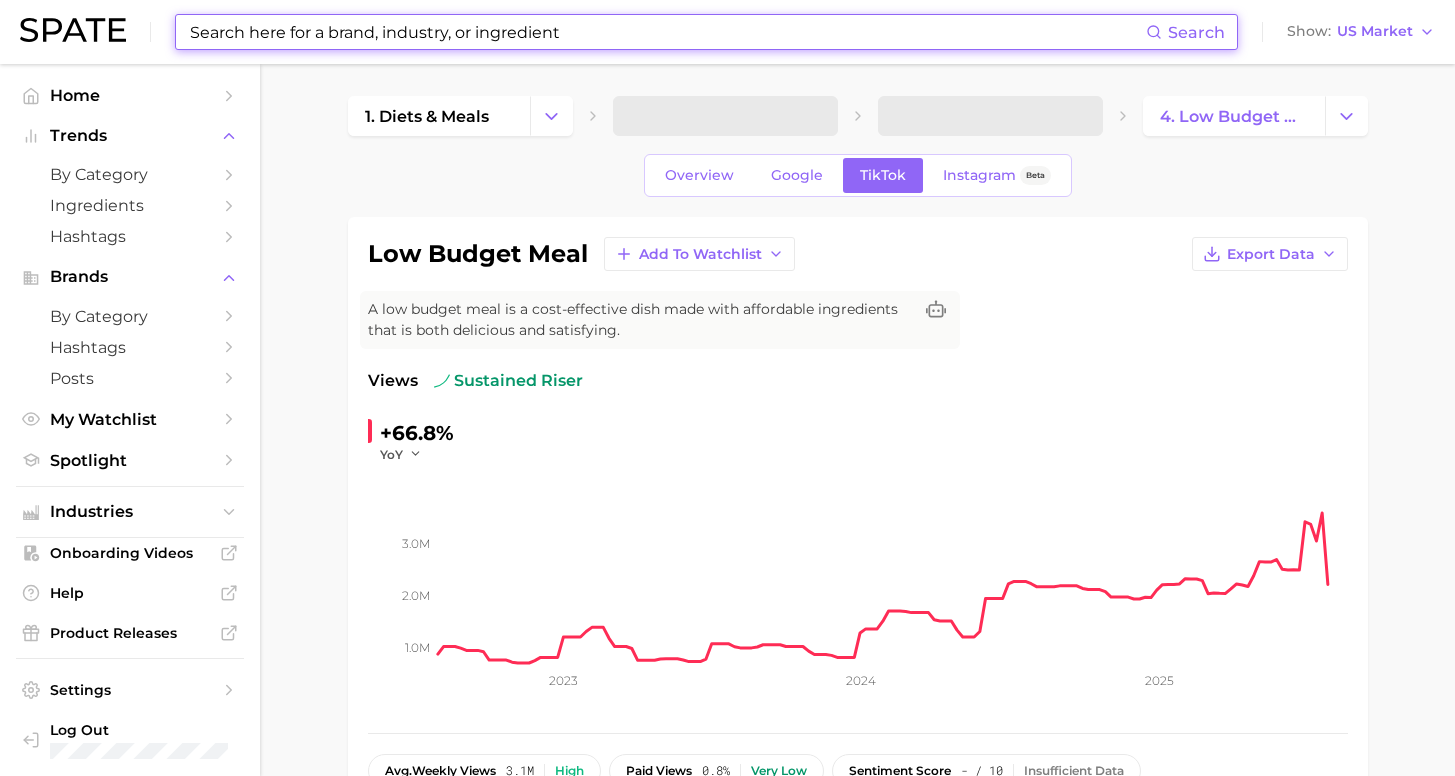 click on "1. diets & meals 4. low budget meal Overview Google TikTok Instagram Beta low budget meal Add to Watchlist Export Data A low budget meal is a cost-effective dish made with affordable ingredients that is both delicious and satisfying. Views sustained riser +66.8% YoY 1.0m 2.0m 3.0m 2023 2024 2025 avg. weekly views 3.1m High paid views 0.8% Very low sentiment score - / 10 Insufficient Data posts 24.9k Very high engagement 7.1% High TikTok shop 0.2% Very low Show more Top Hashtags for low budget meal by Views high to low View As Text Export Data # budget meal # low budget meal Top Posts for low budget meal Export Data Views: Jul 20 - 27 Positive 0 Mixed 0 Negative 0 Columns view post on TikTok Views 1.5m view post on TikTok Views 826.4k view post on TikTok new Views 511.4k view post on TikTok Views 289.4k view post on TikTok new Views 243.3k Show more posts Related Hashtags Brand Hashtags Flavors new Creators Related Hashtags total What are consumers viewing alongside low budget meal ? Export Data" at bounding box center (857, 1200) 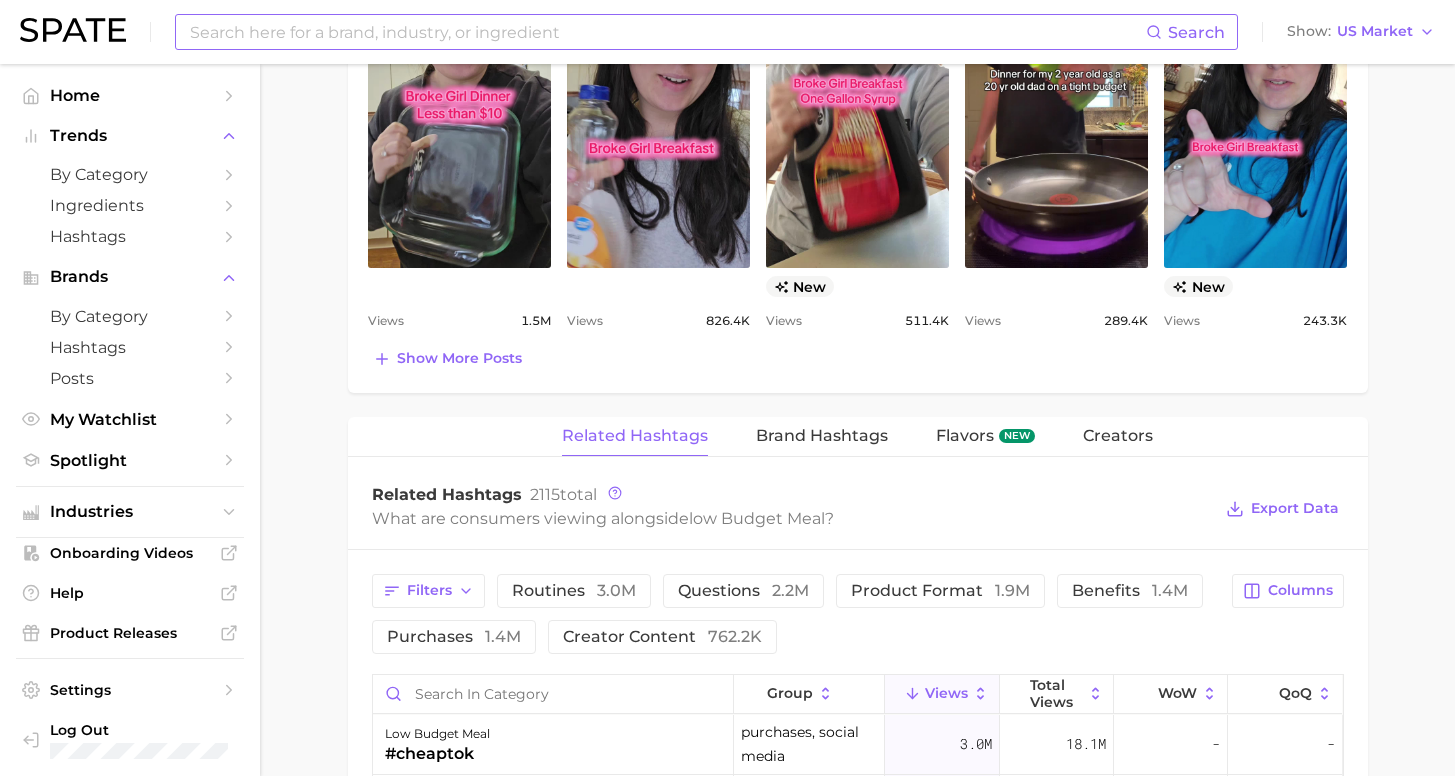 scroll, scrollTop: 512, scrollLeft: 0, axis: vertical 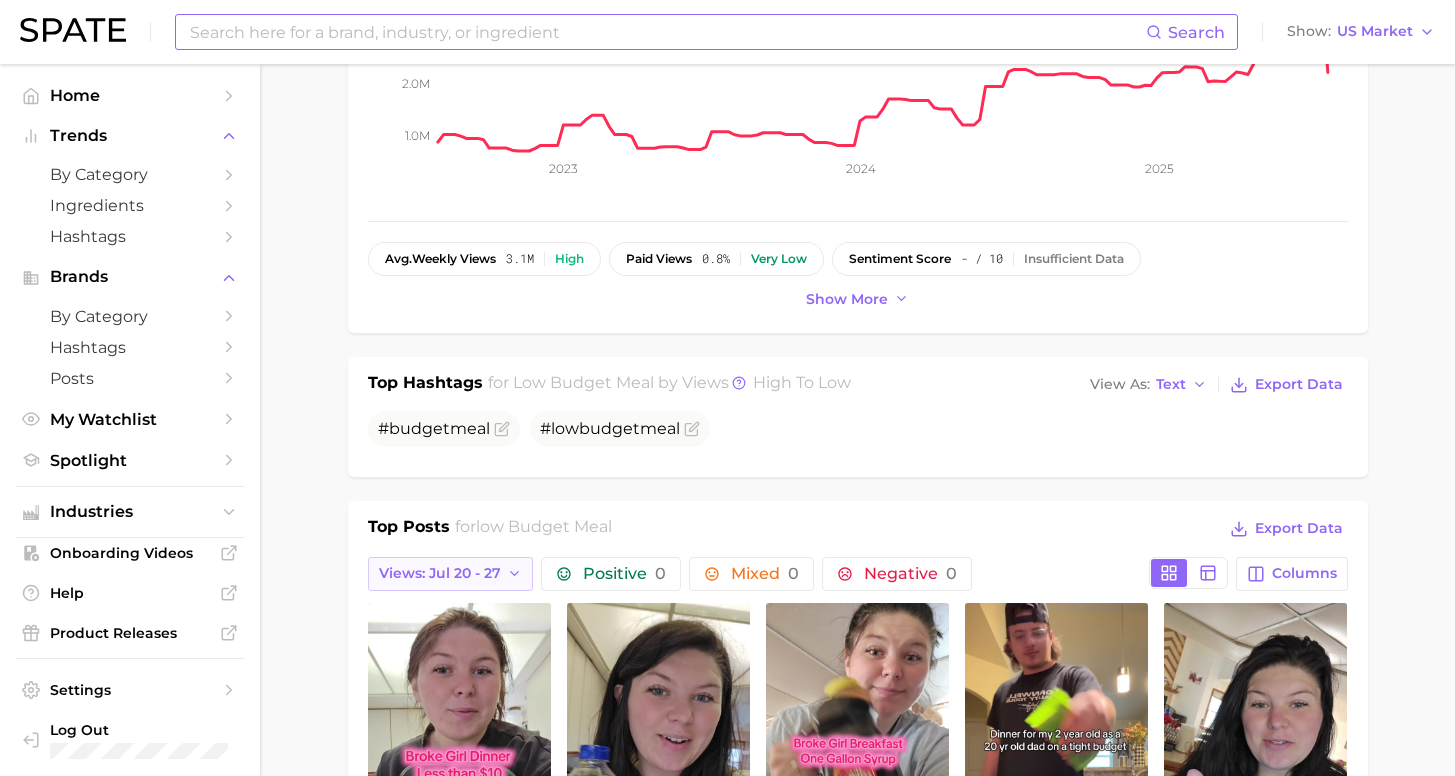 click on "Views: Jul 20 -  27" at bounding box center (451, 574) 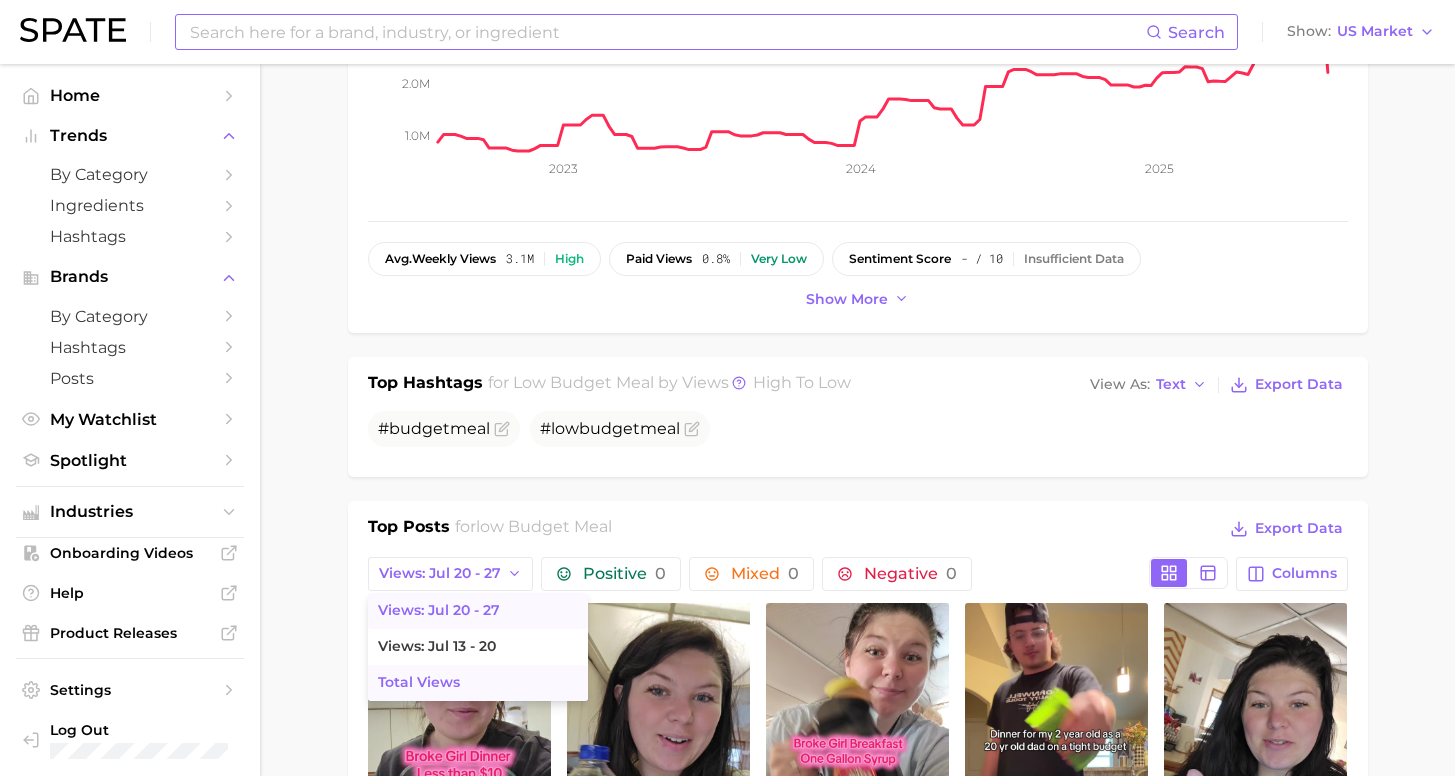 click on "Total Views" at bounding box center [478, 683] 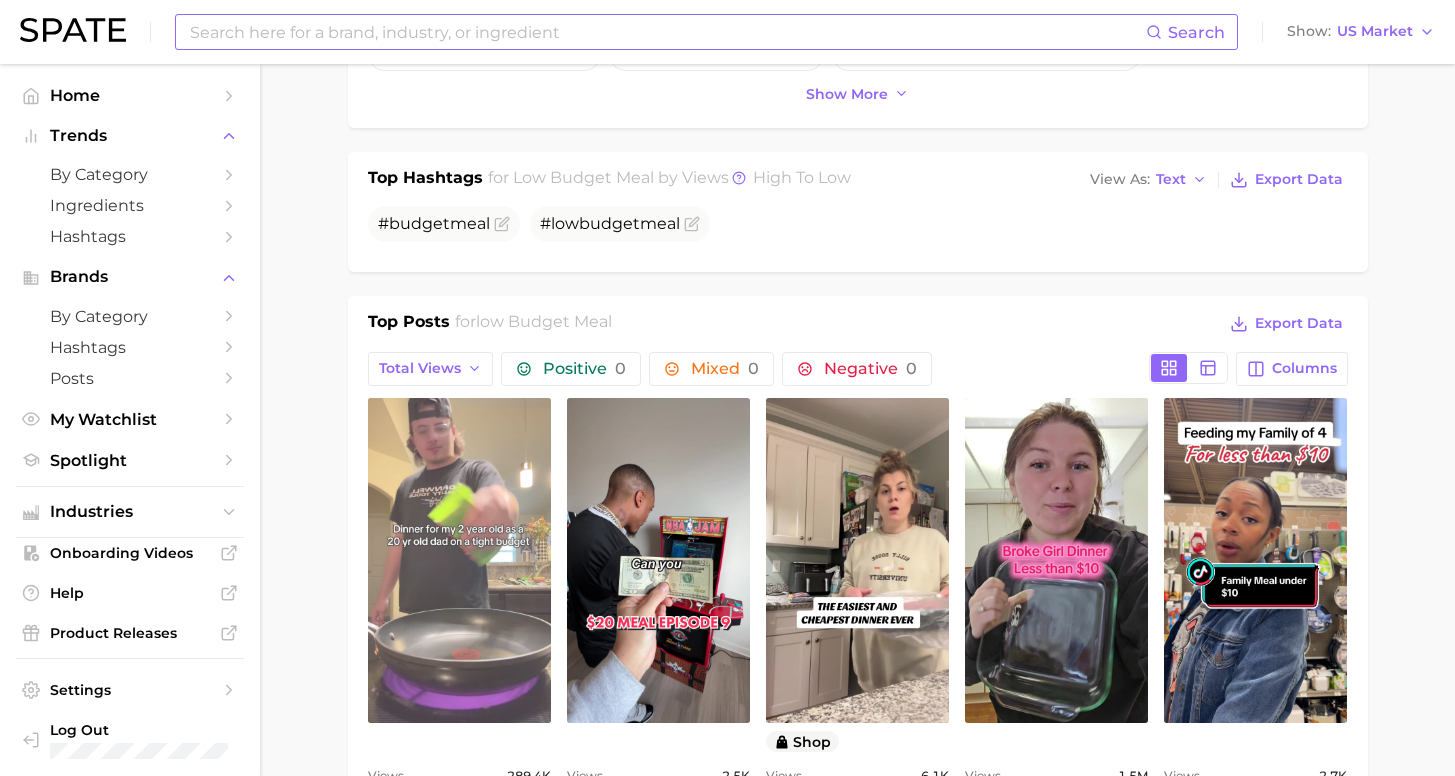 scroll, scrollTop: 787, scrollLeft: 0, axis: vertical 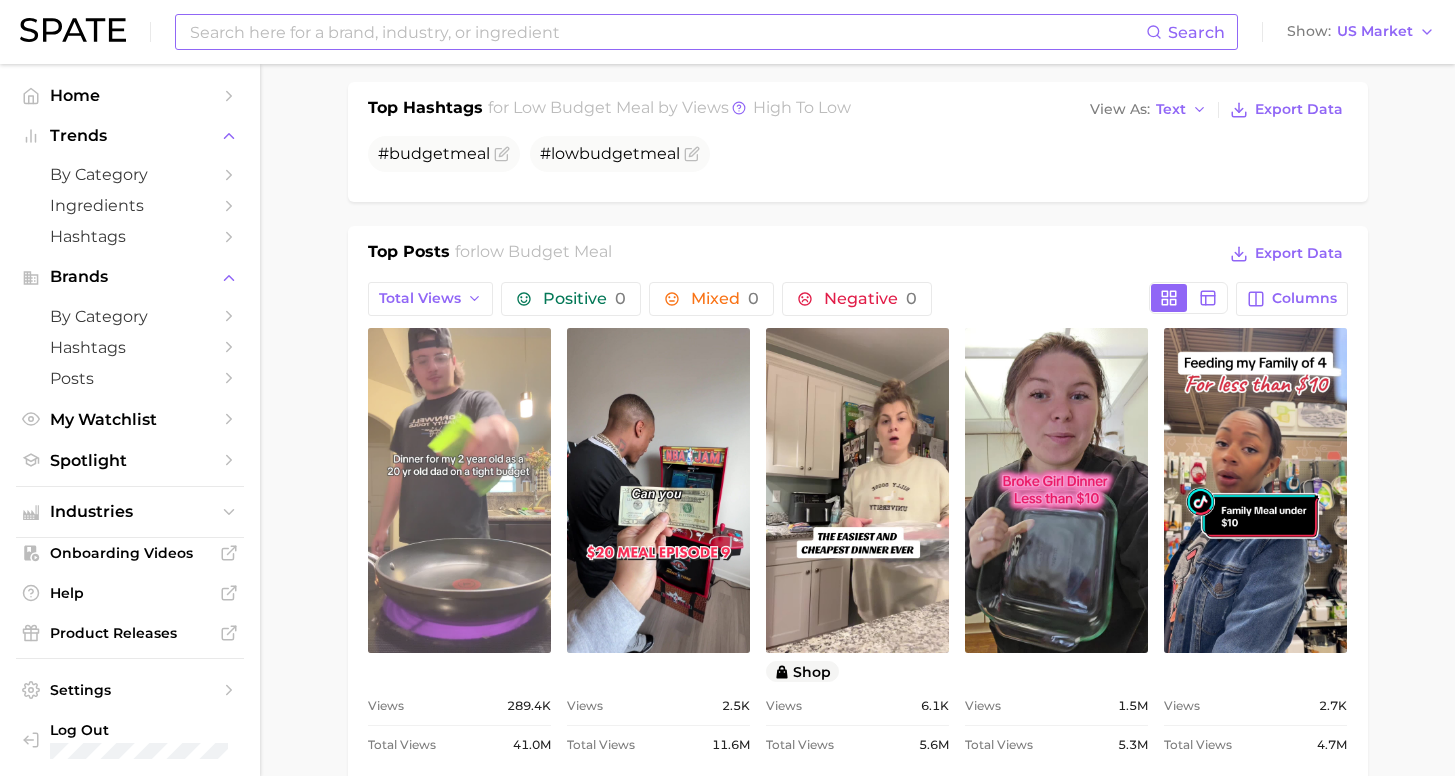 click on "view post on TikTok" at bounding box center [459, 490] 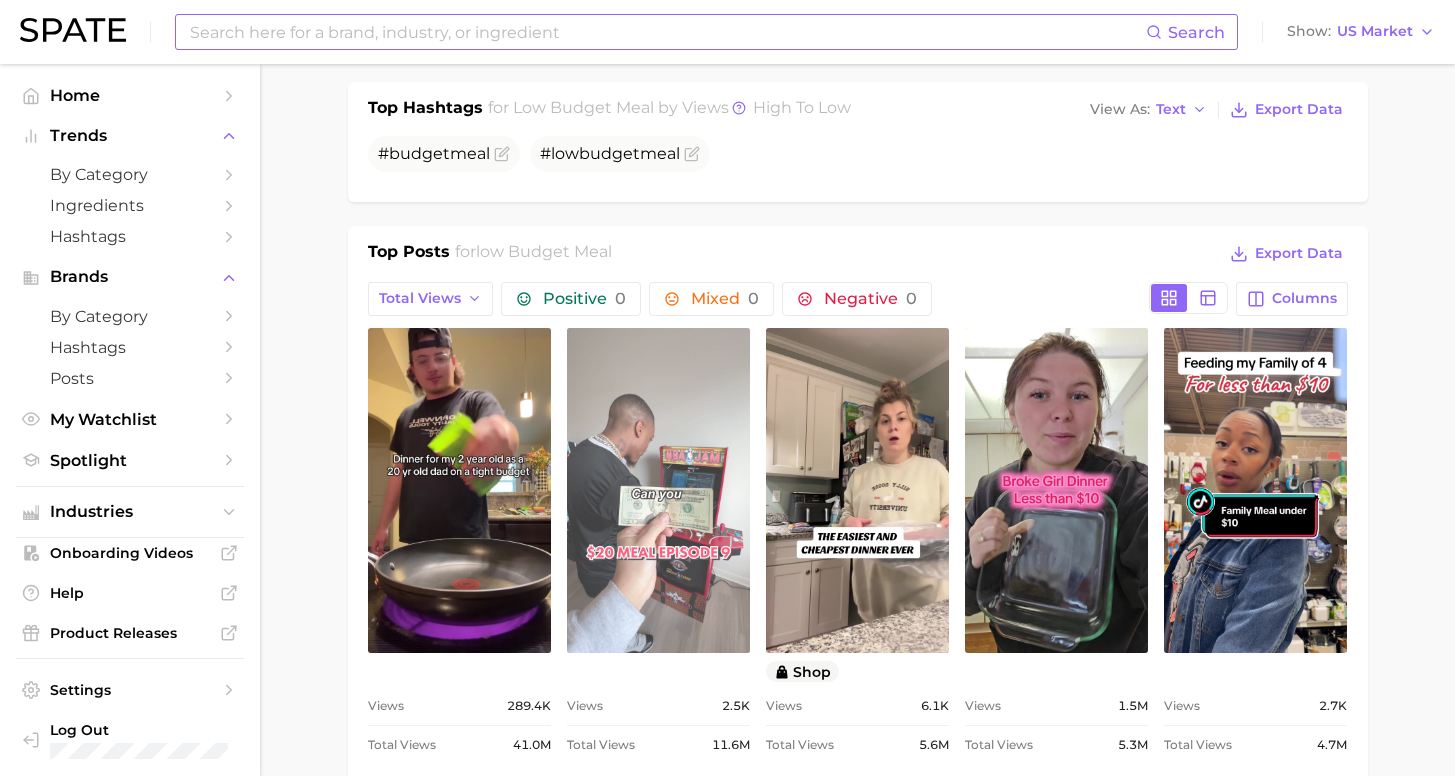click on "view post on TikTok" at bounding box center [658, 490] 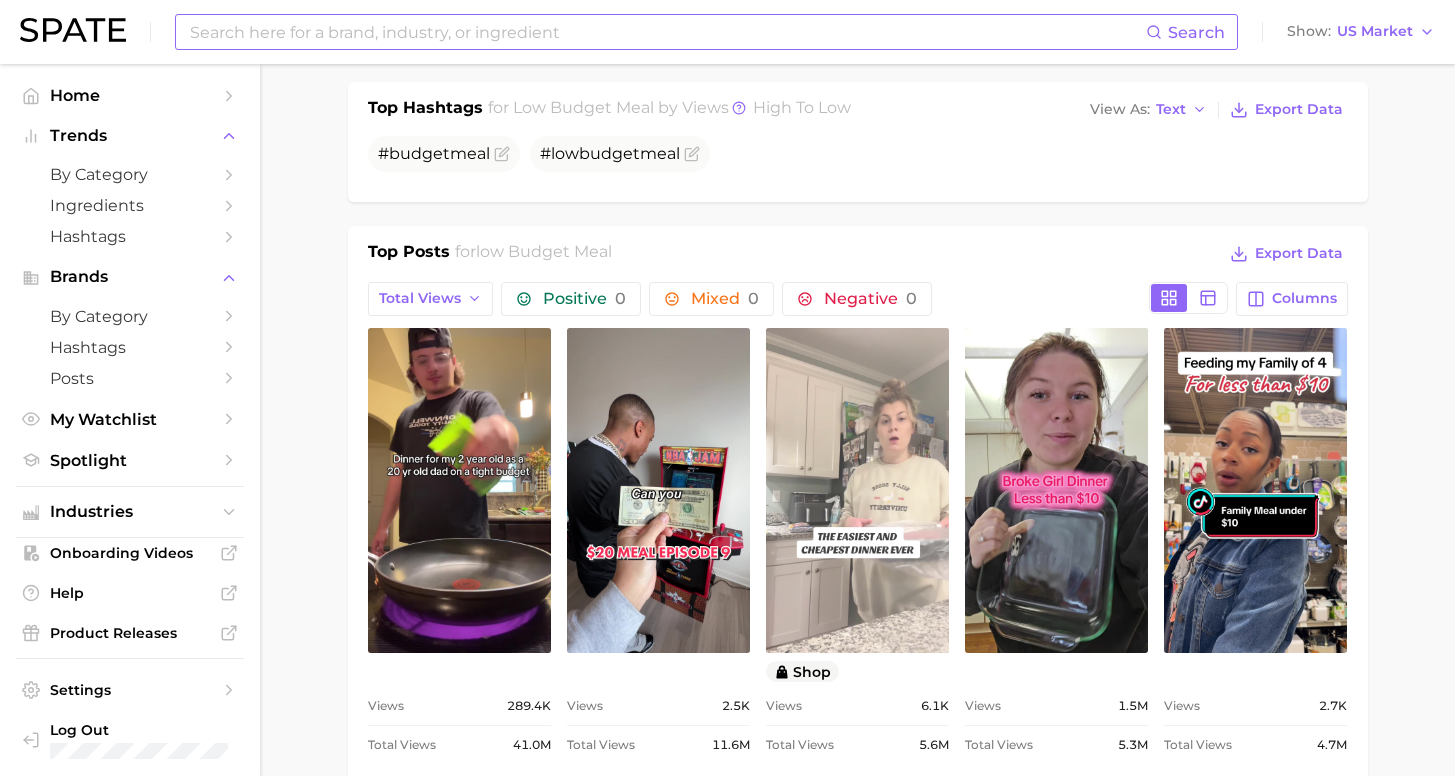 click on "view post on TikTok" at bounding box center (857, 490) 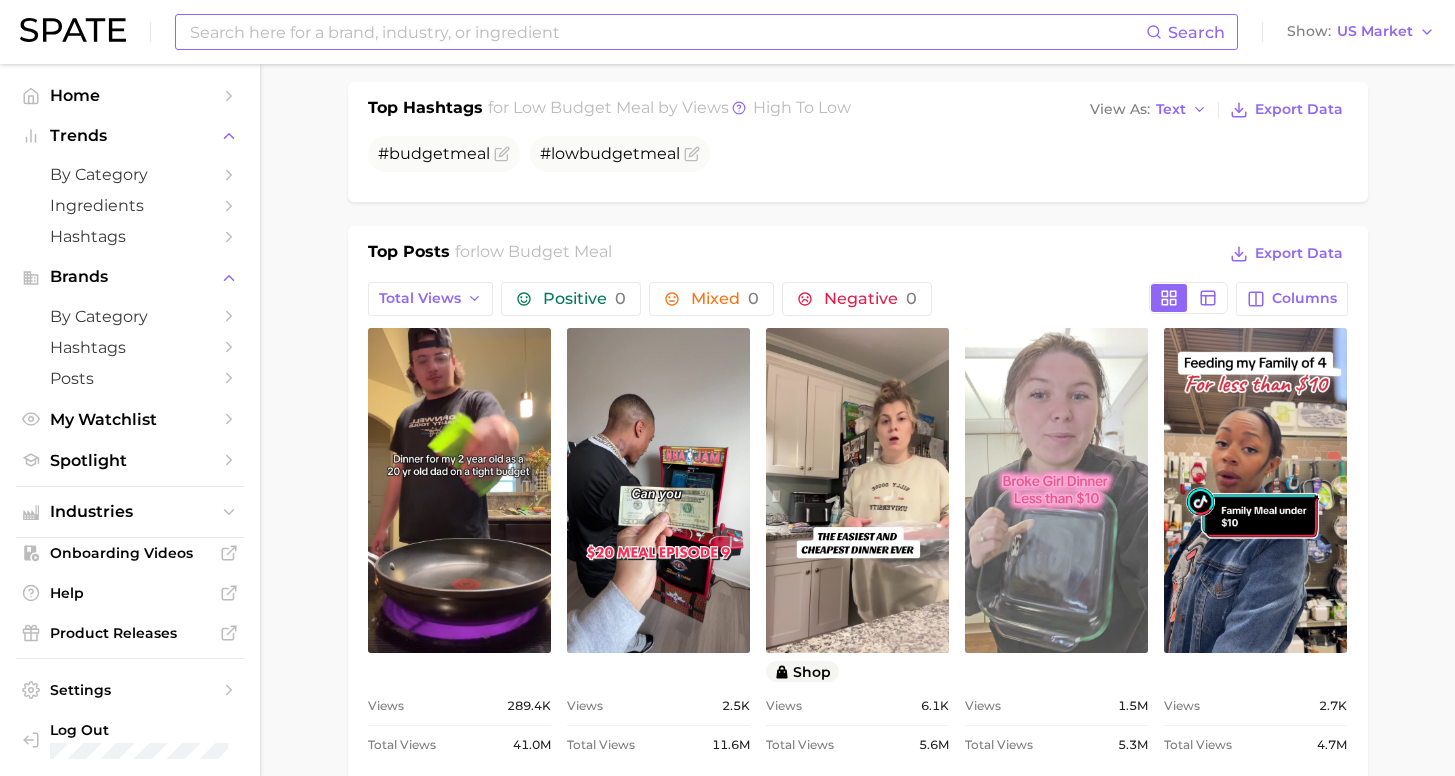 click on "view post on TikTok" at bounding box center [1056, 490] 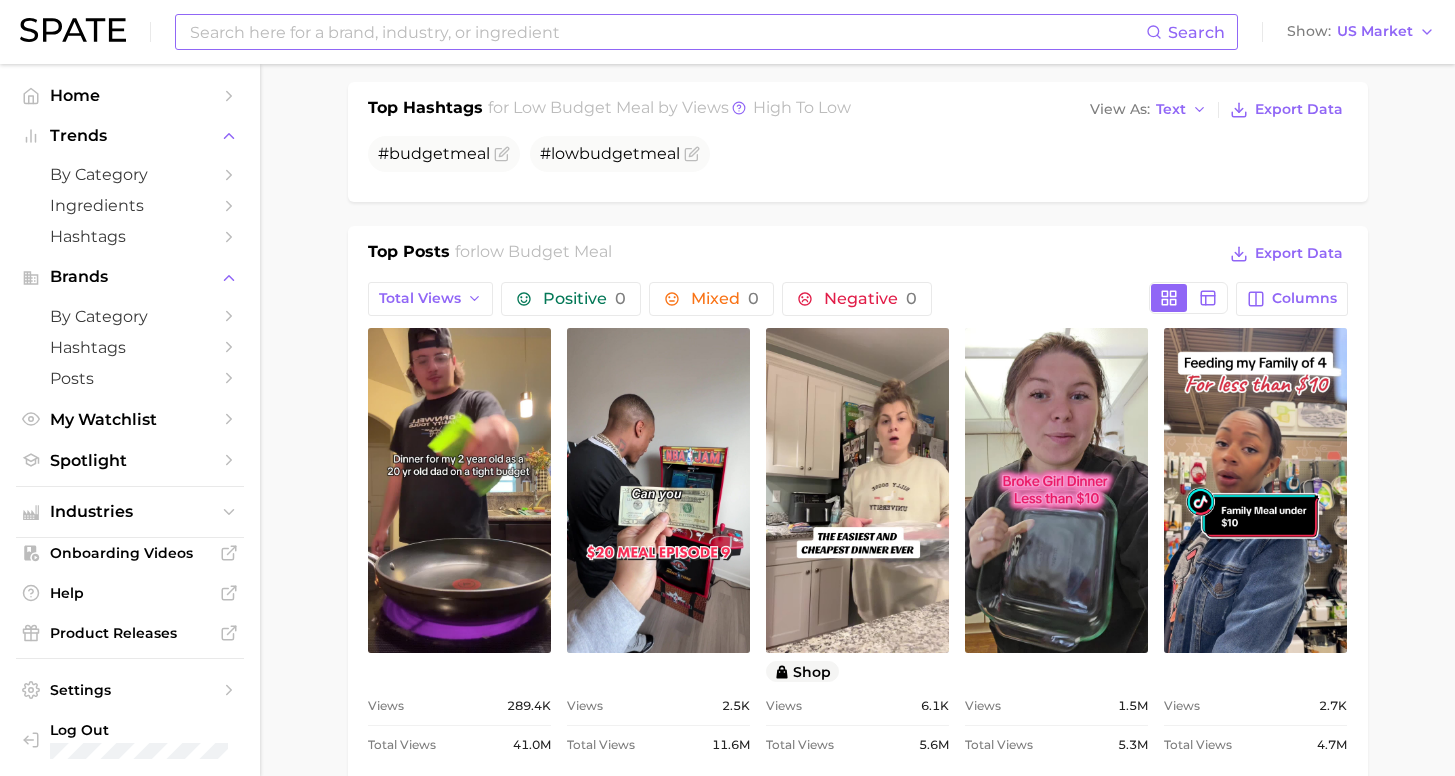 scroll, scrollTop: 0, scrollLeft: 0, axis: both 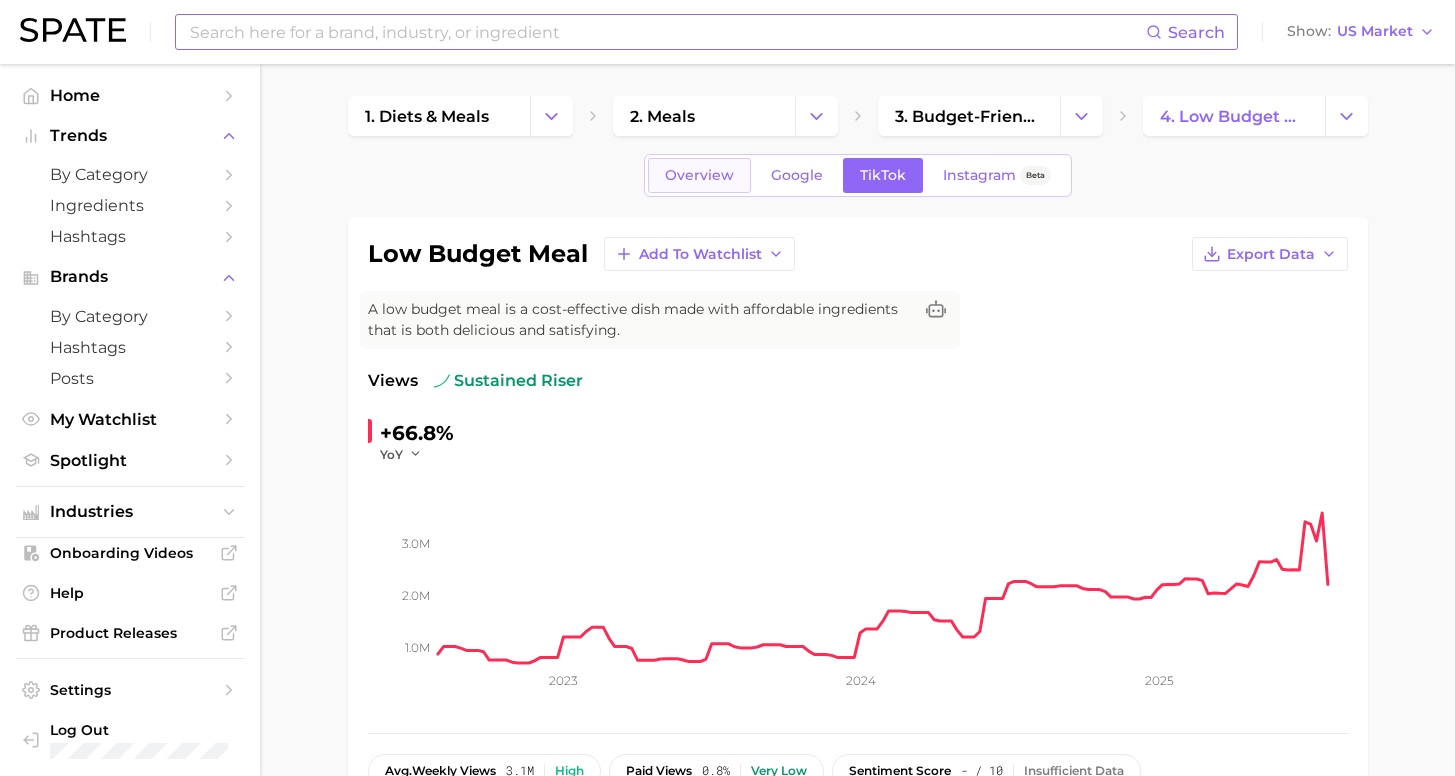 click on "Overview" at bounding box center [699, 175] 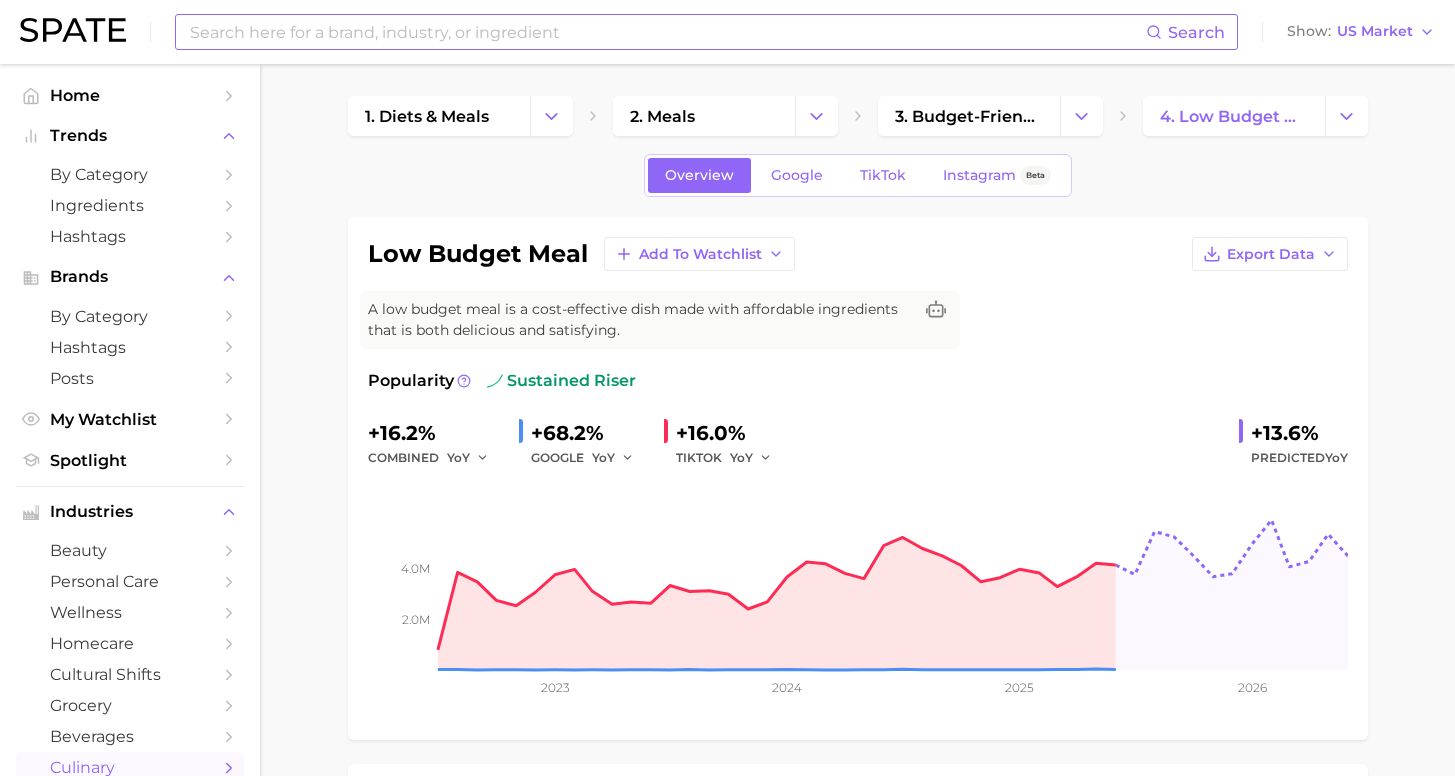 click at bounding box center [667, 32] 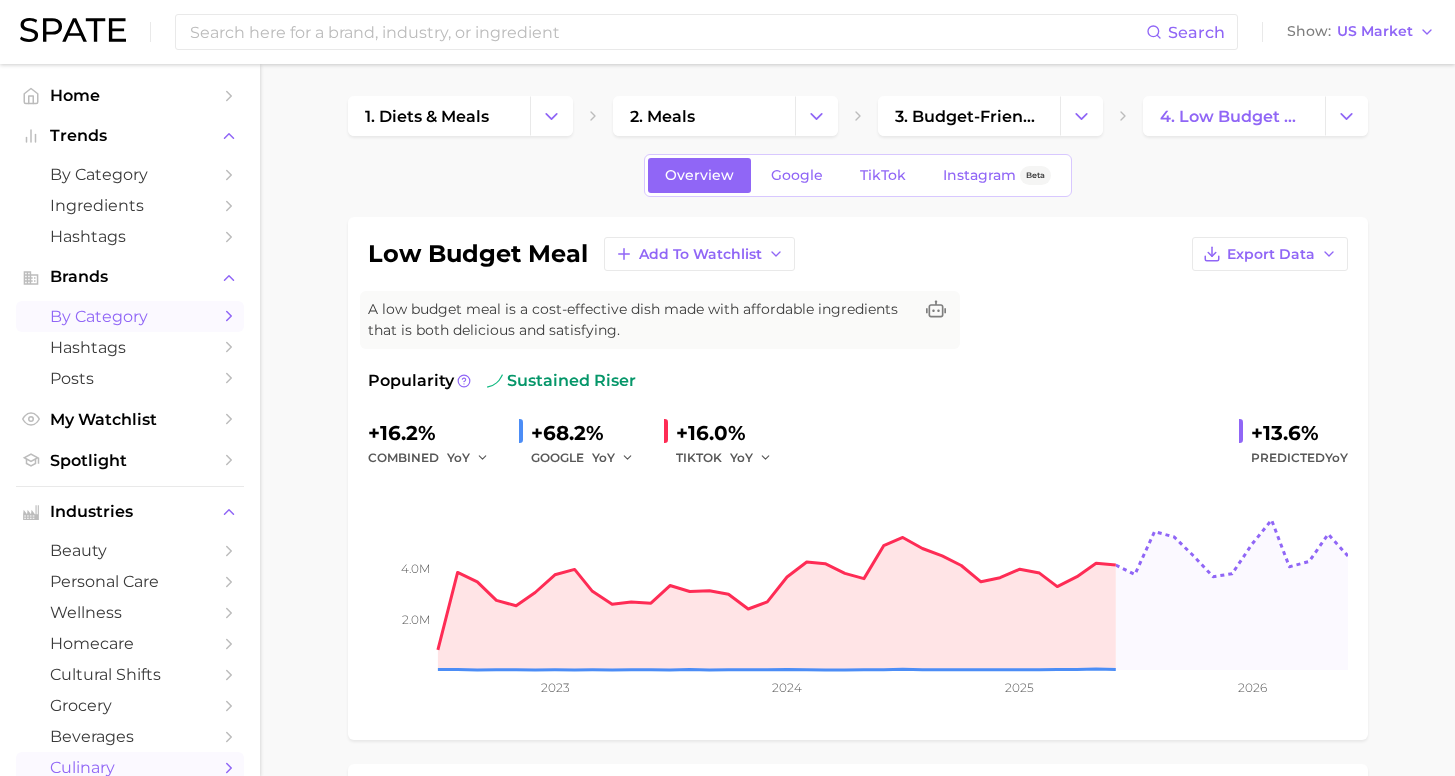 click on "by Category" at bounding box center [130, 316] 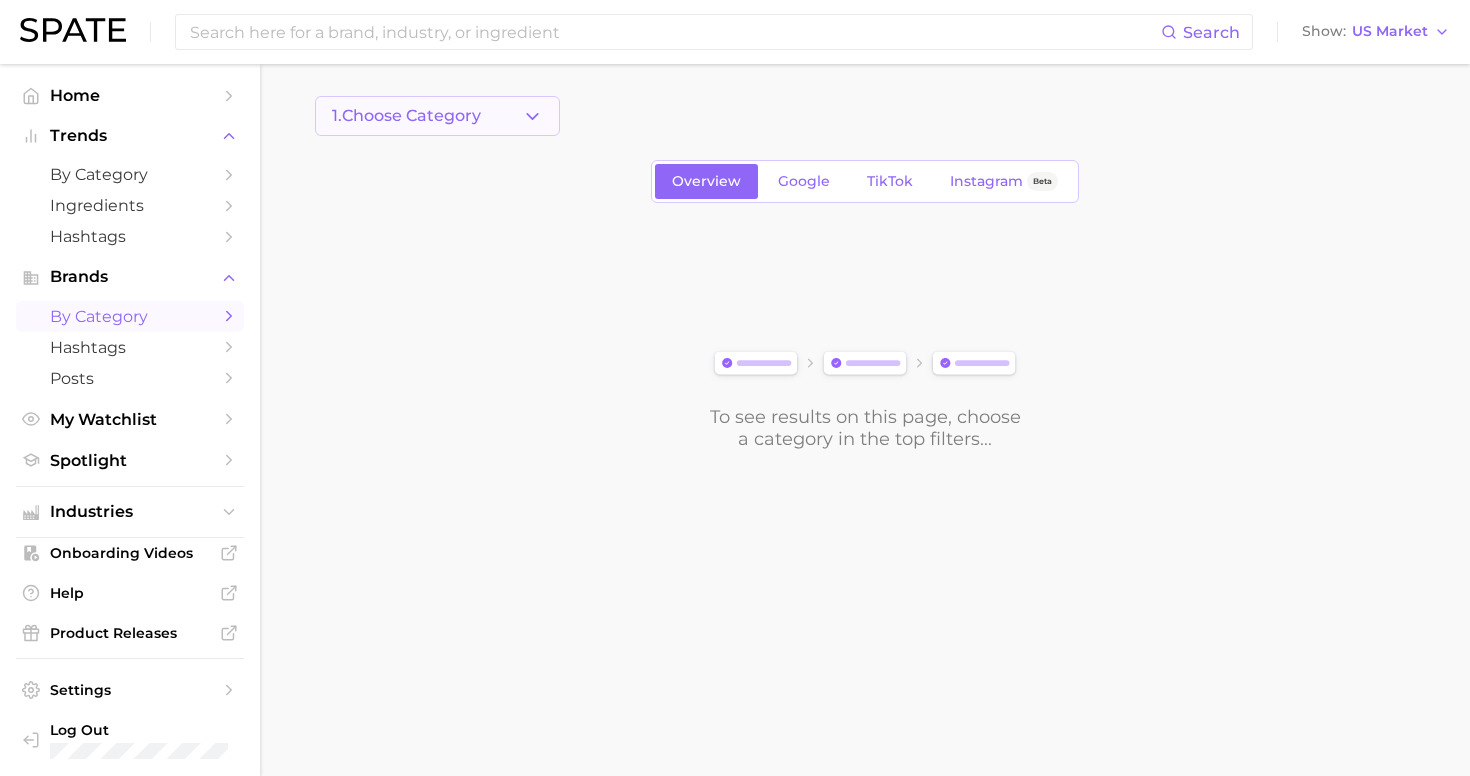 click on "1.  Choose Category" at bounding box center (437, 116) 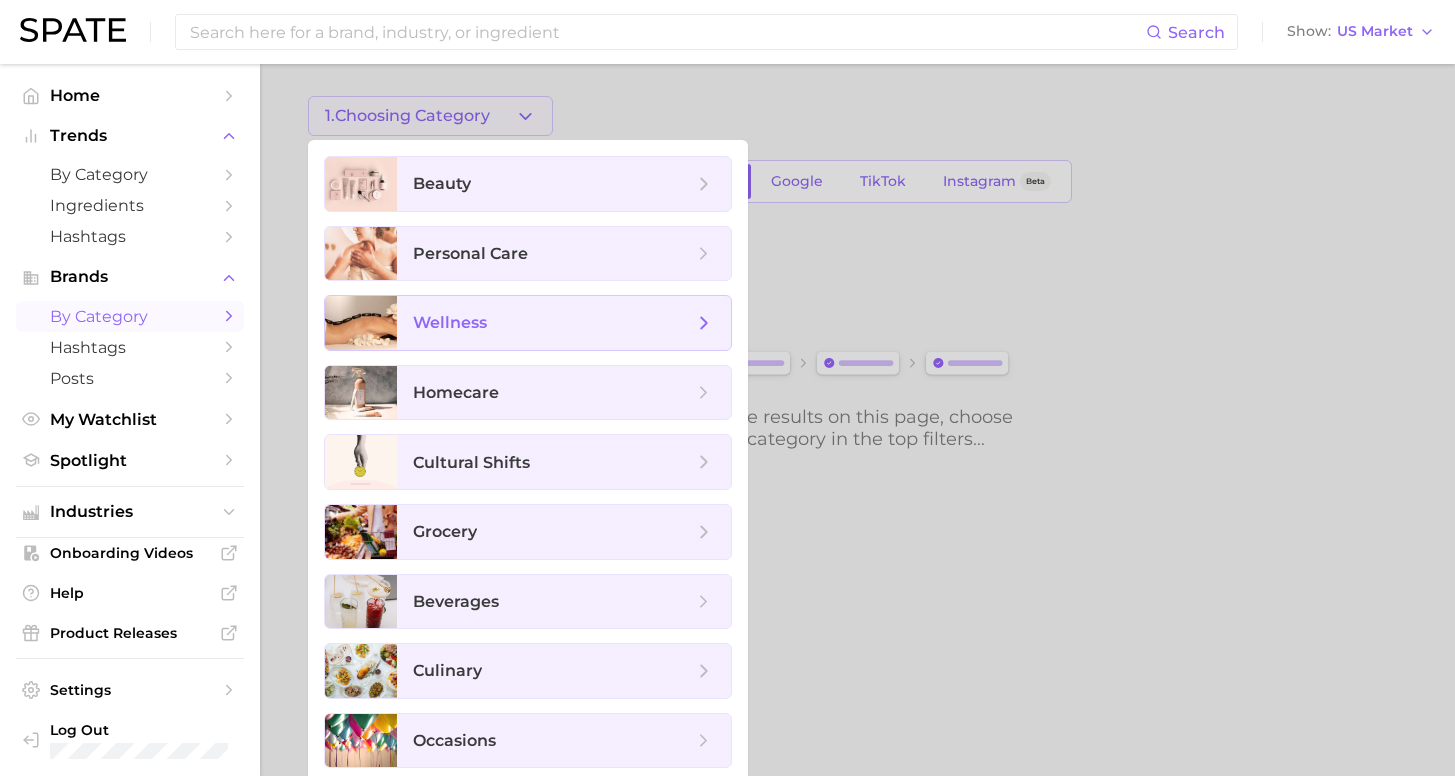 click on "wellness" at bounding box center [564, 323] 